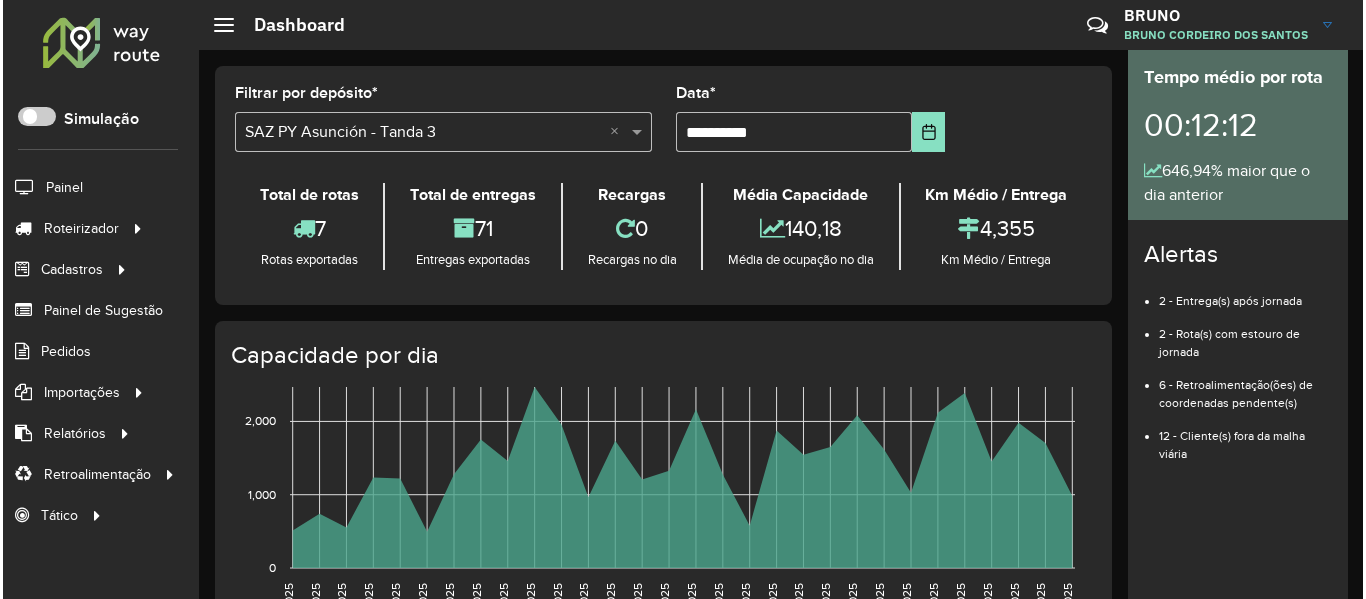 scroll, scrollTop: 0, scrollLeft: 0, axis: both 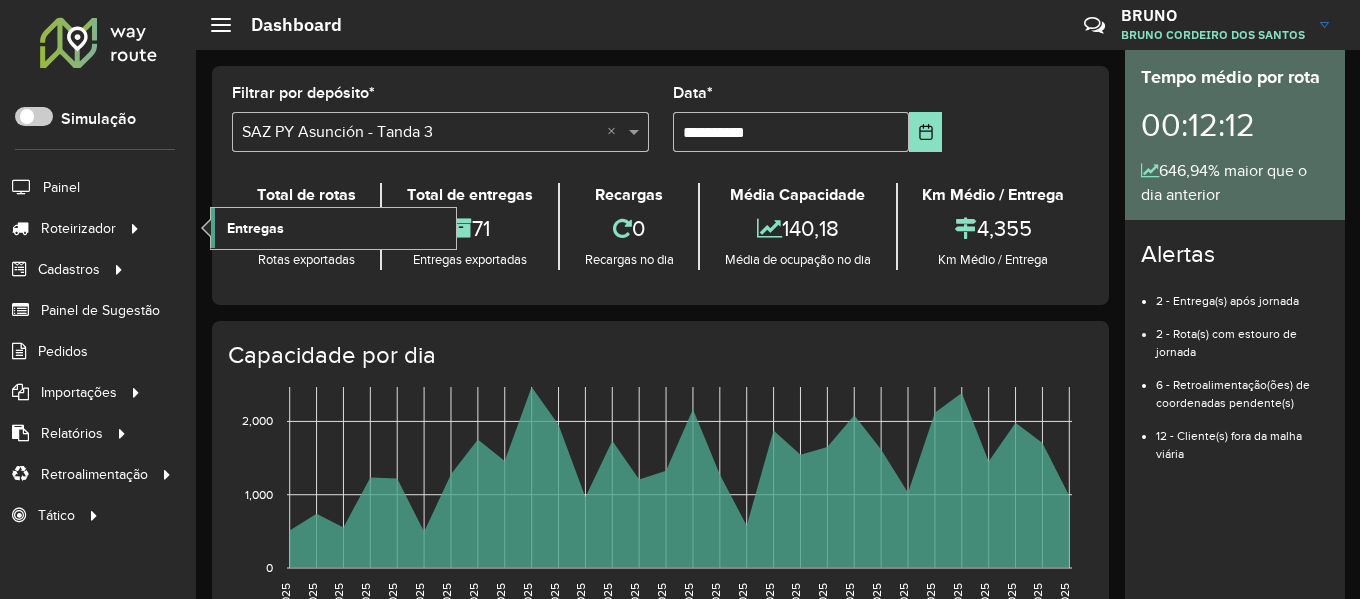 click on "Entregas" 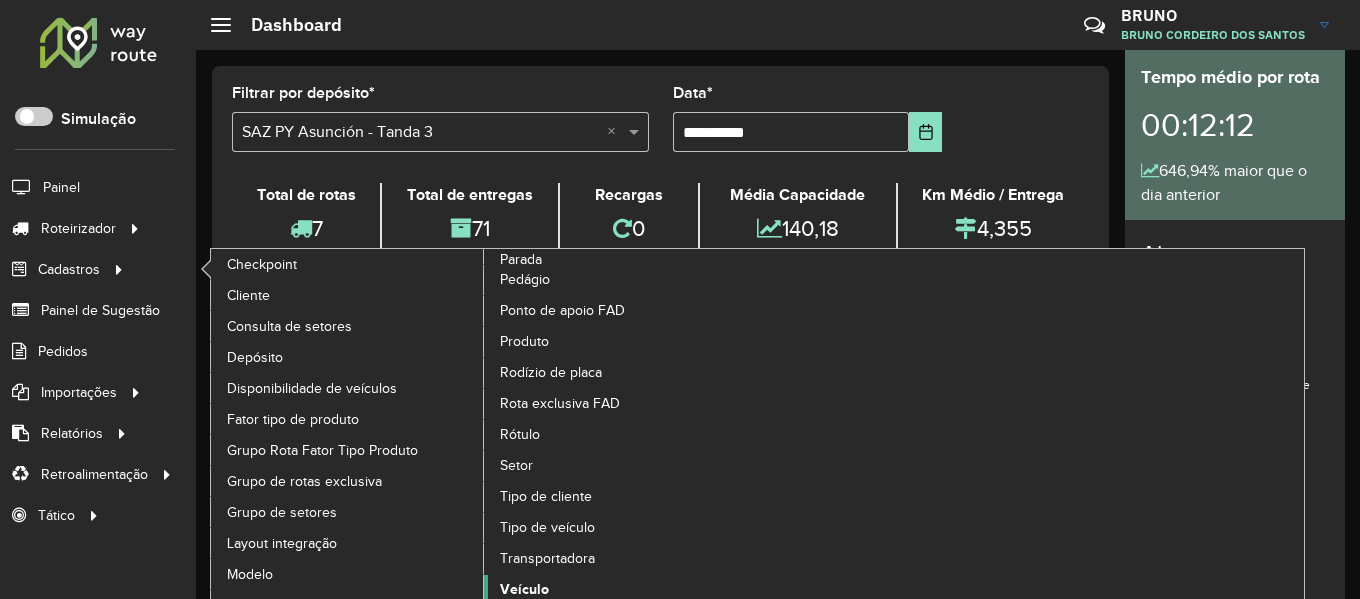 click on "Veículo" 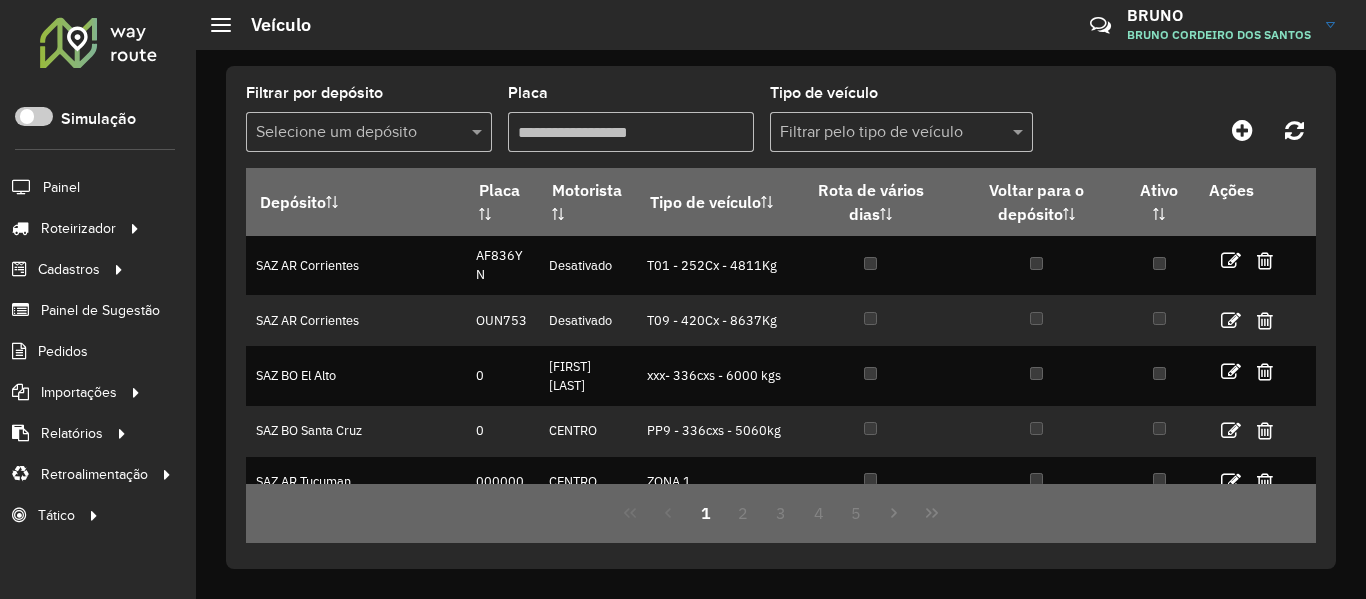 click 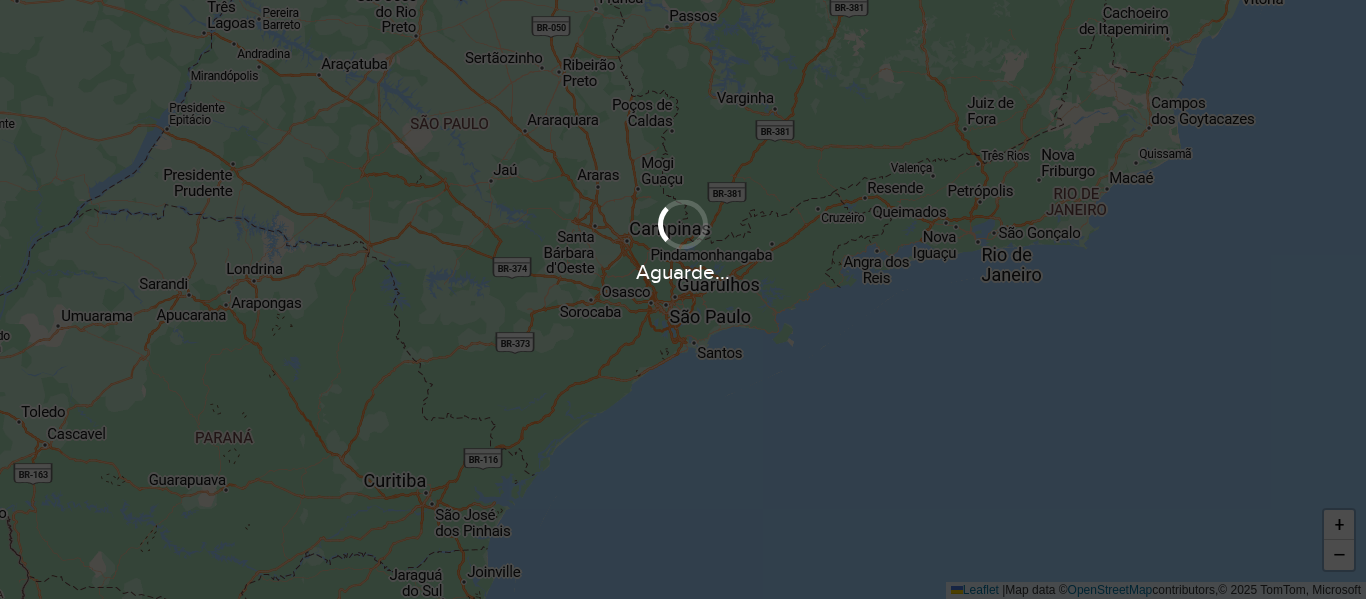 scroll, scrollTop: 0, scrollLeft: 0, axis: both 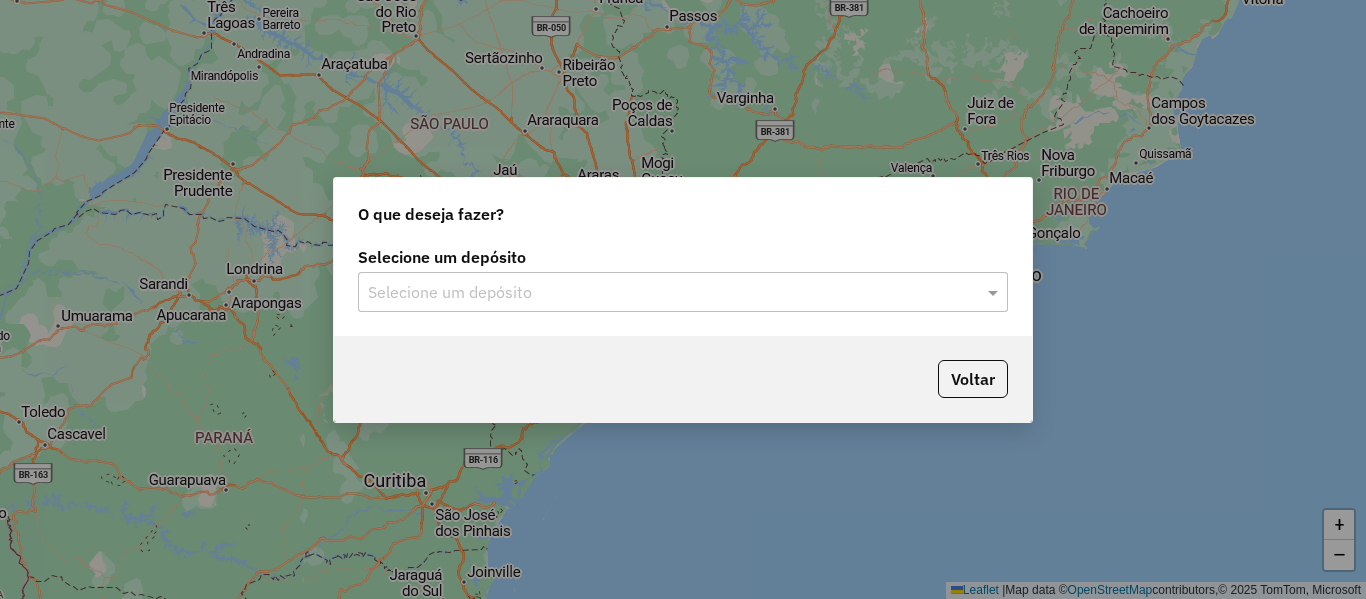 click 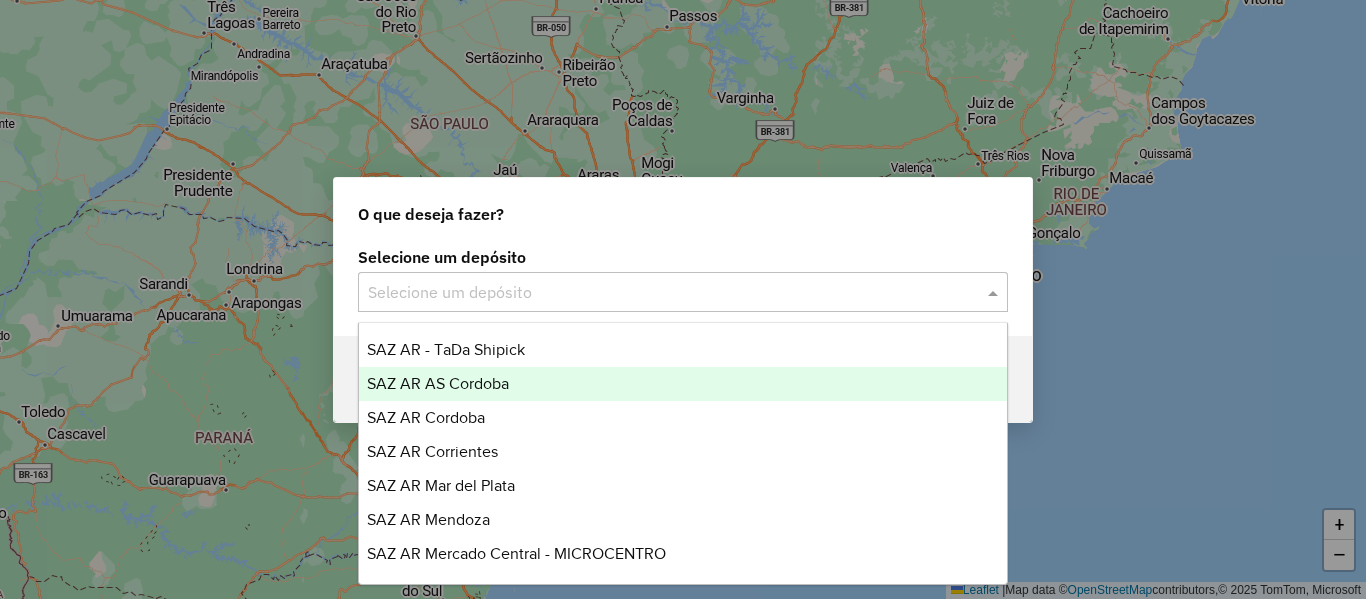 click on "SAZ AR AS Cordoba" at bounding box center (438, 383) 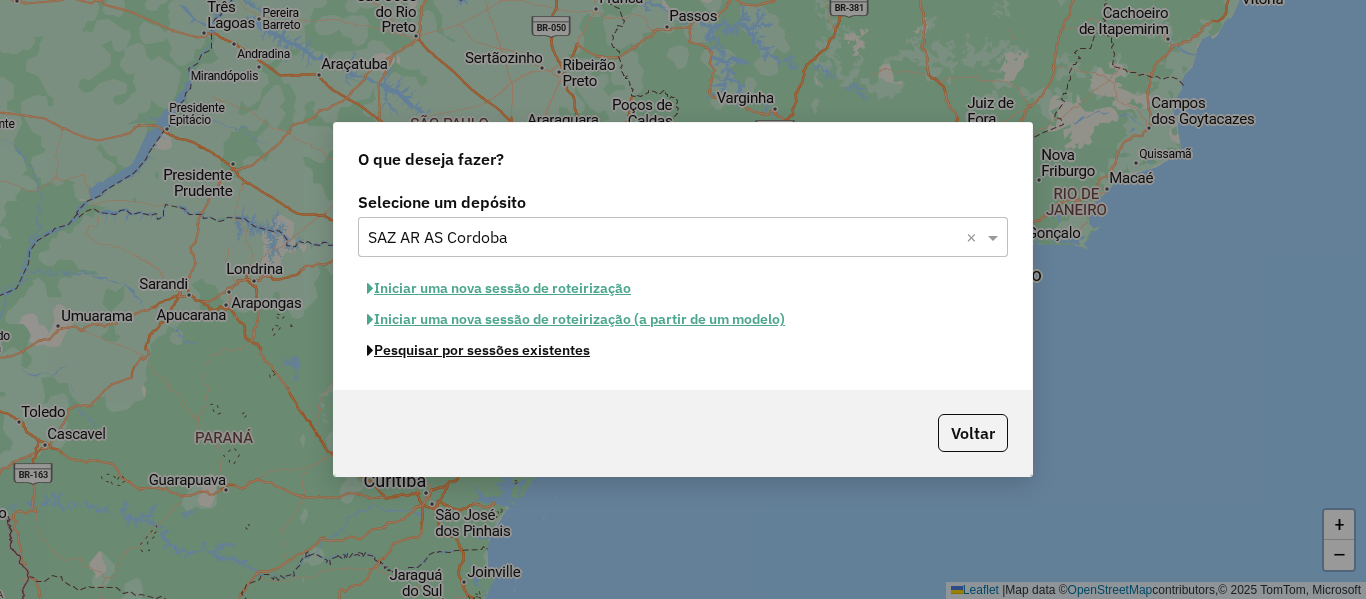 click on "Pesquisar por sessões existentes" 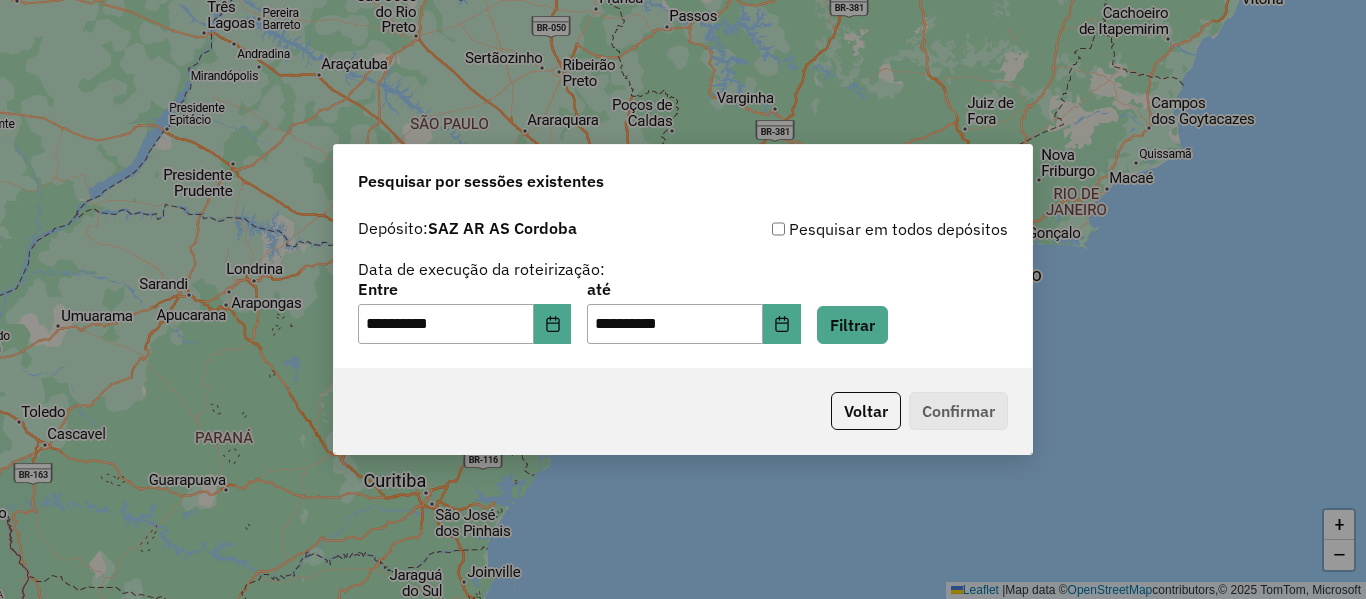 click on "**********" 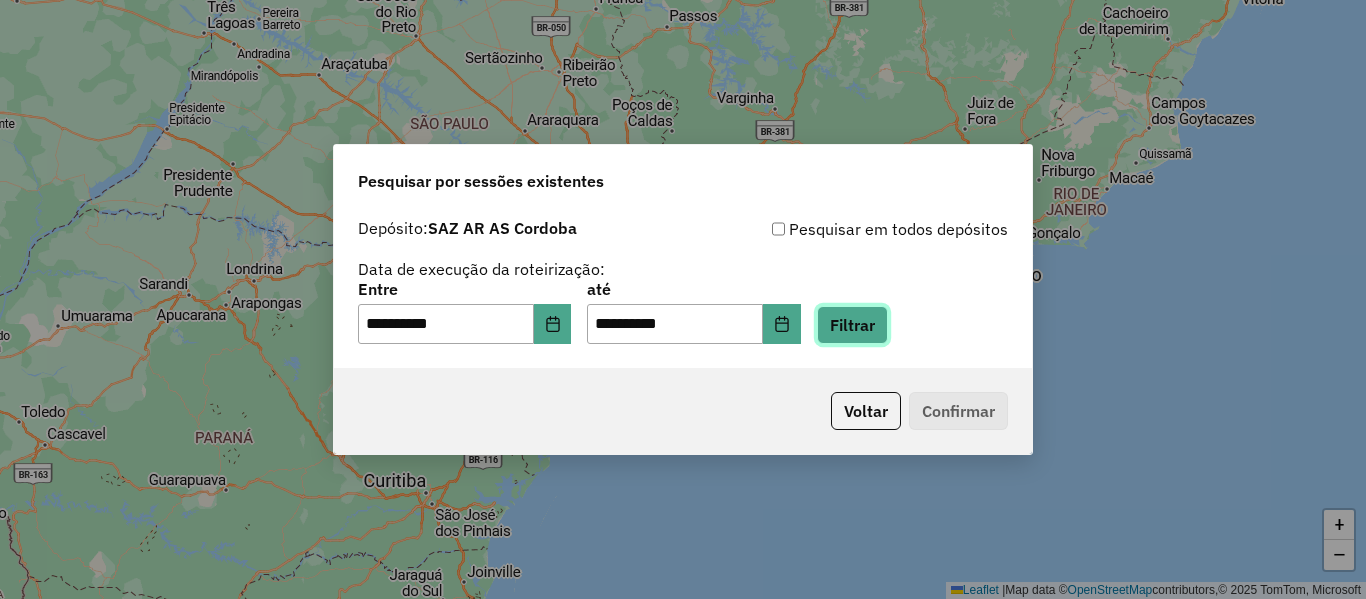 click on "Filtrar" 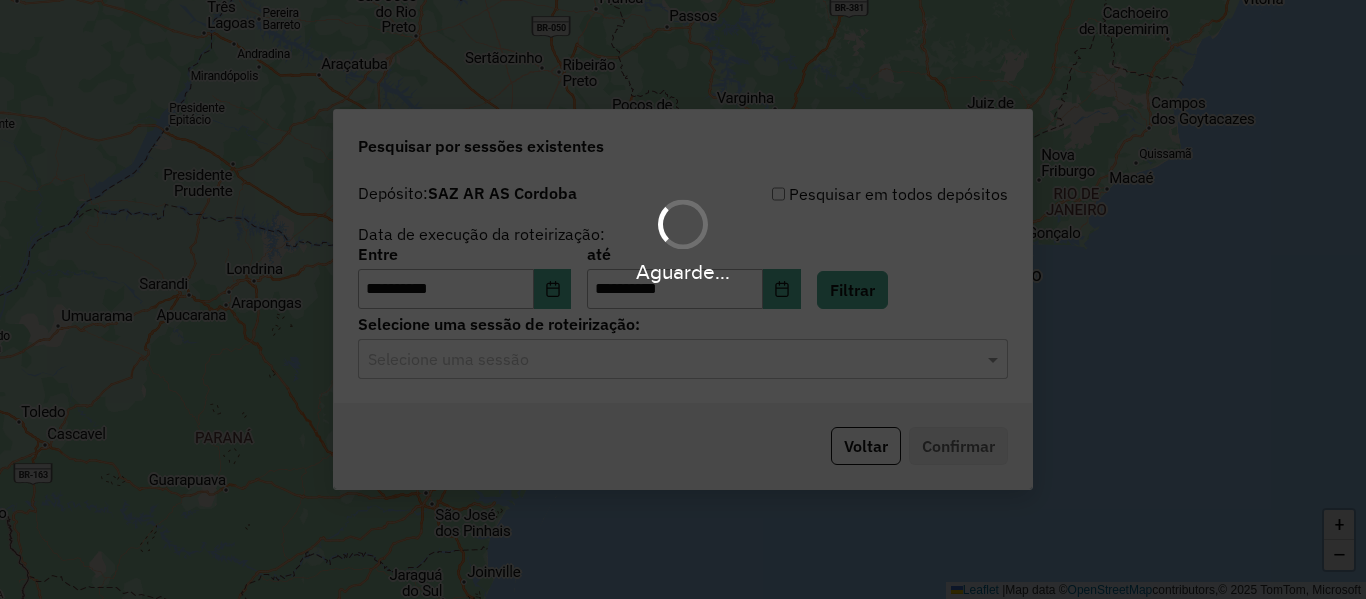 click on "**********" at bounding box center (683, 299) 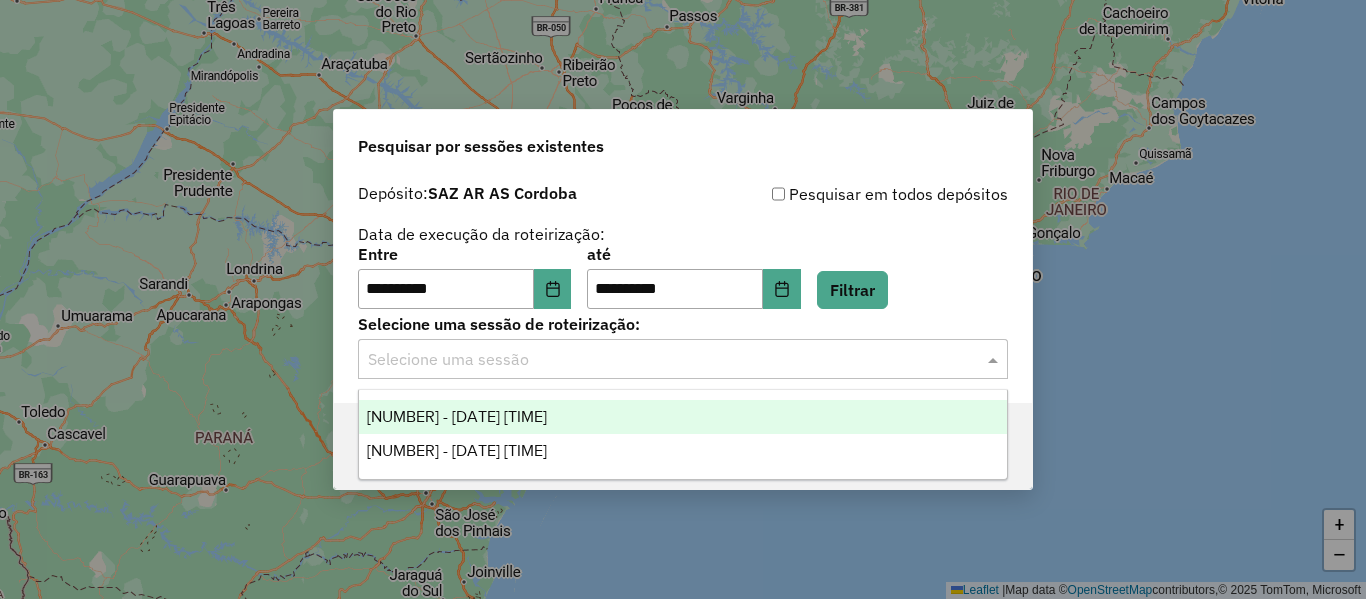 click 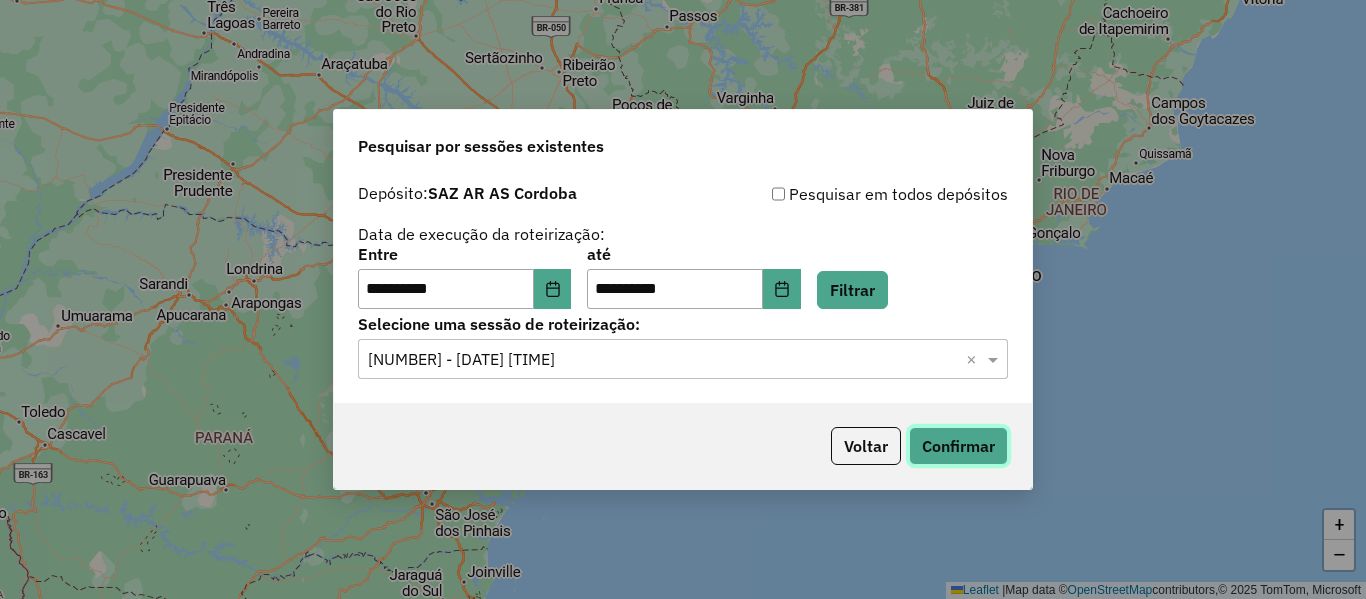 click on "Confirmar" 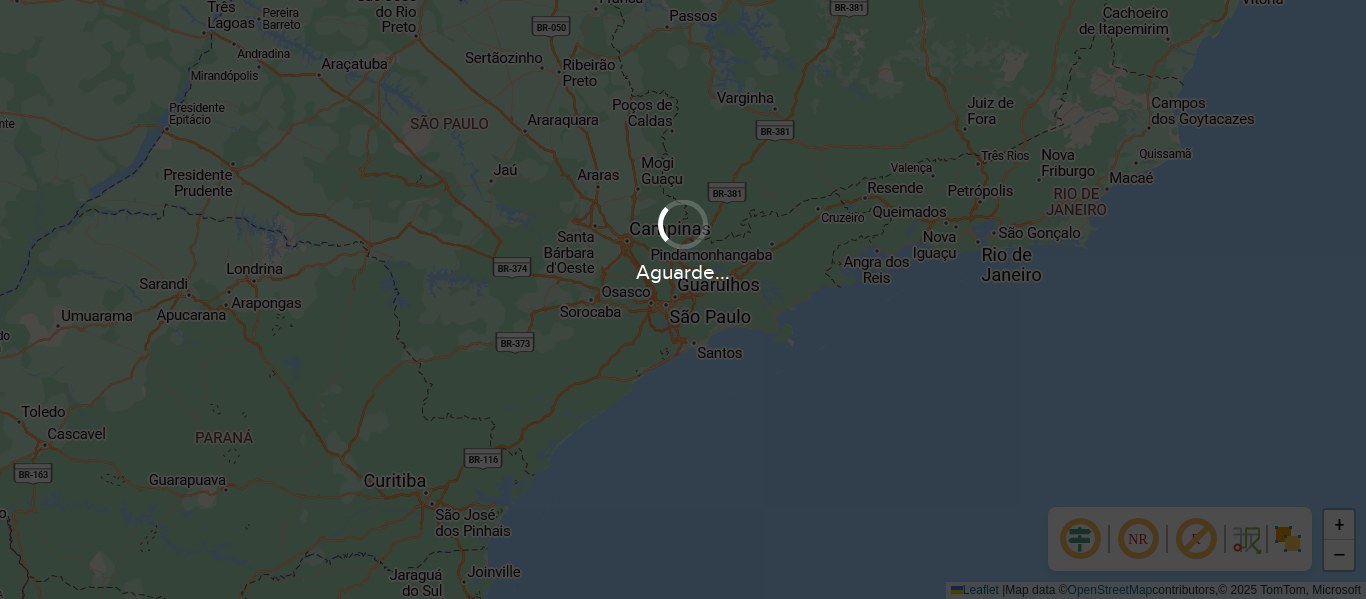 scroll, scrollTop: 0, scrollLeft: 0, axis: both 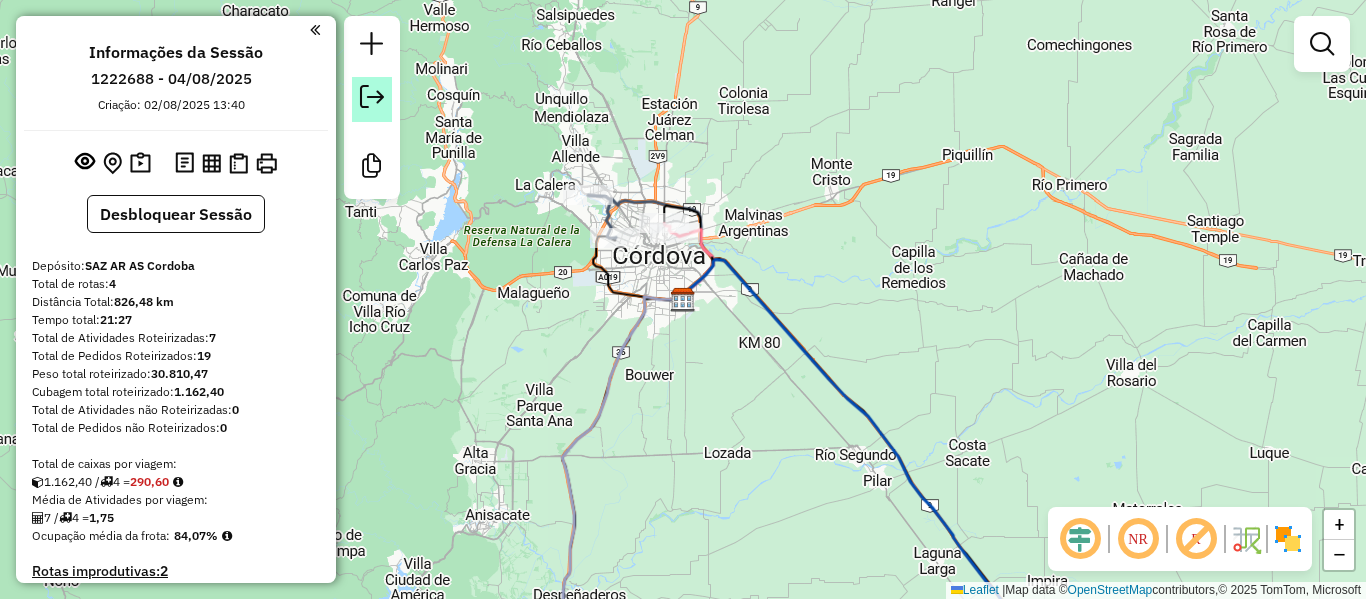 click 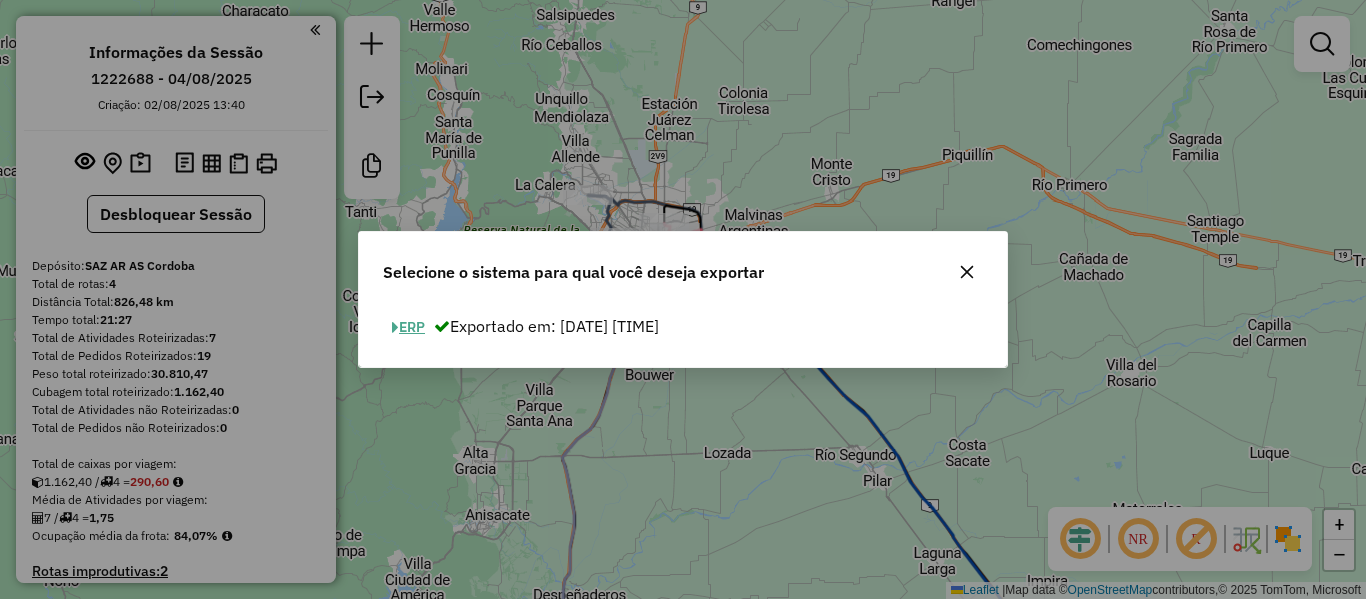 click on "ERP" 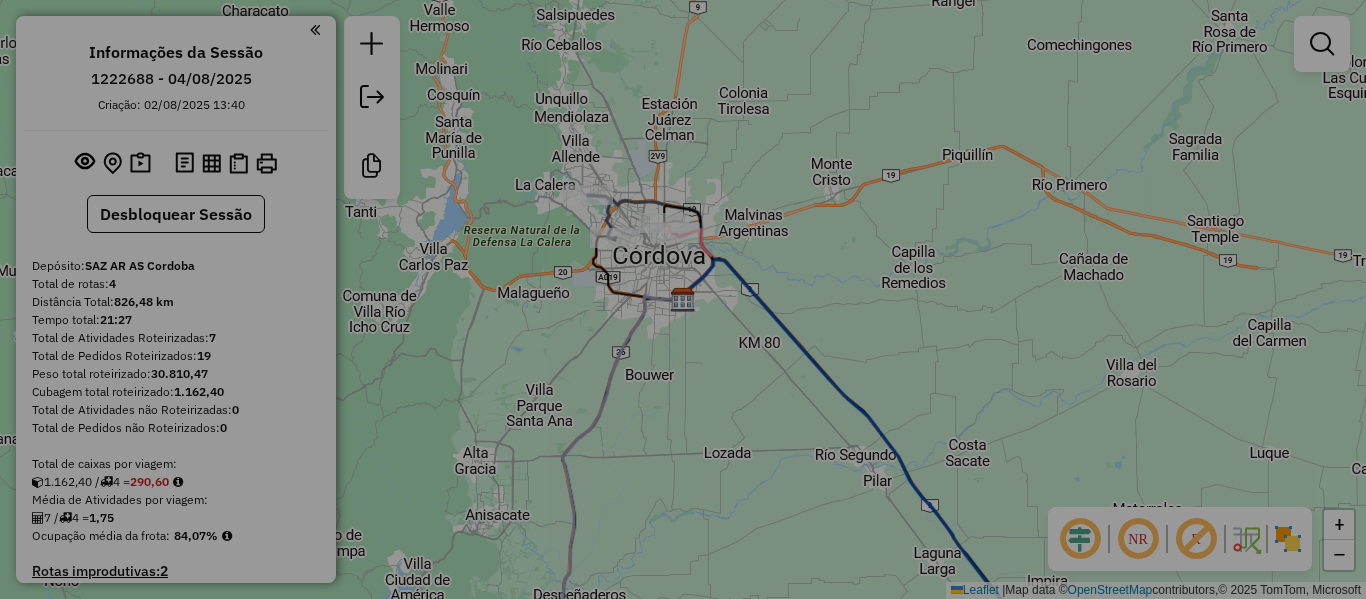 select on "*********" 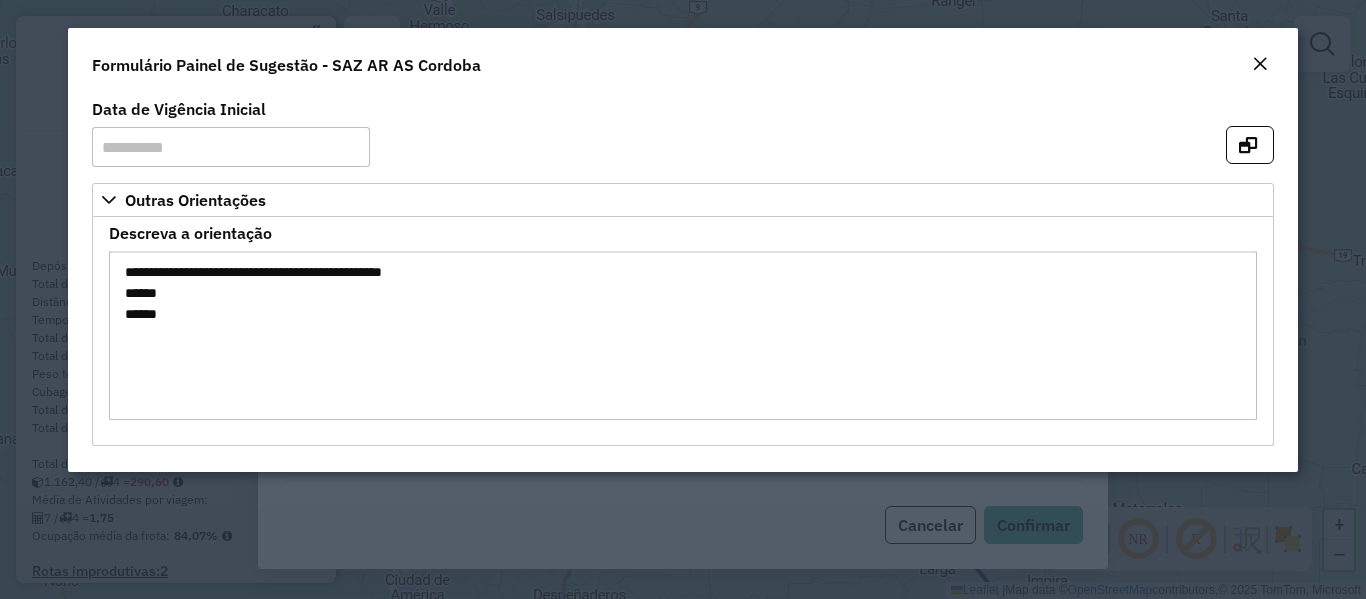 click 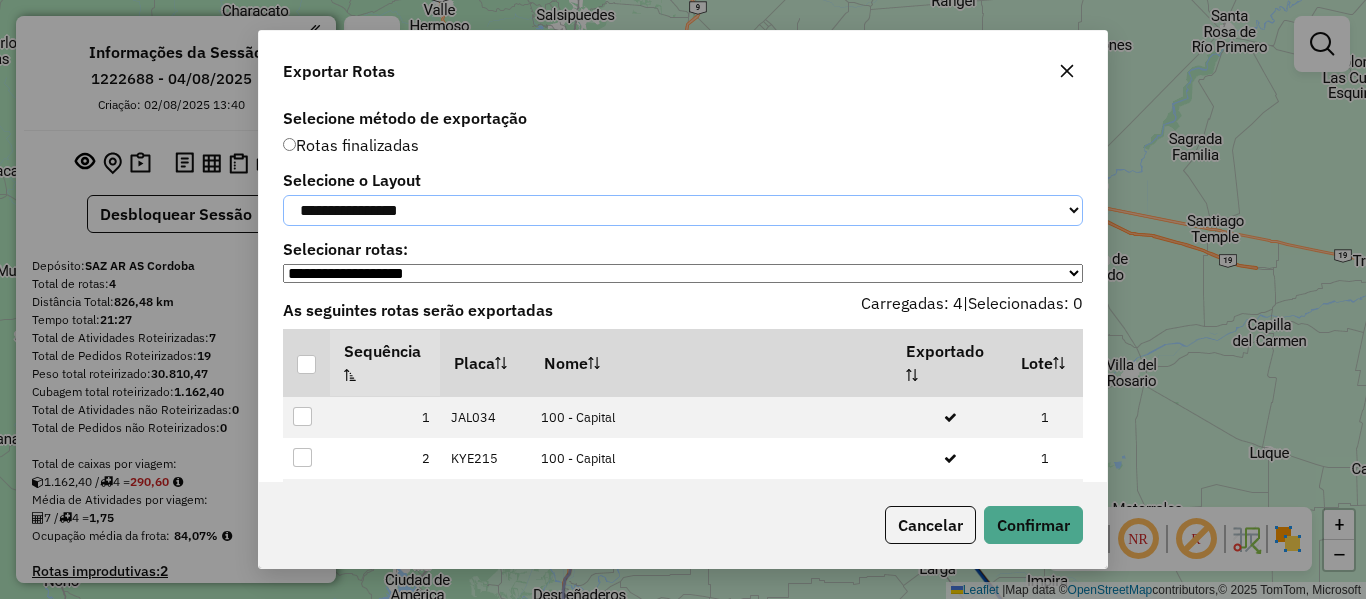click on "**********" 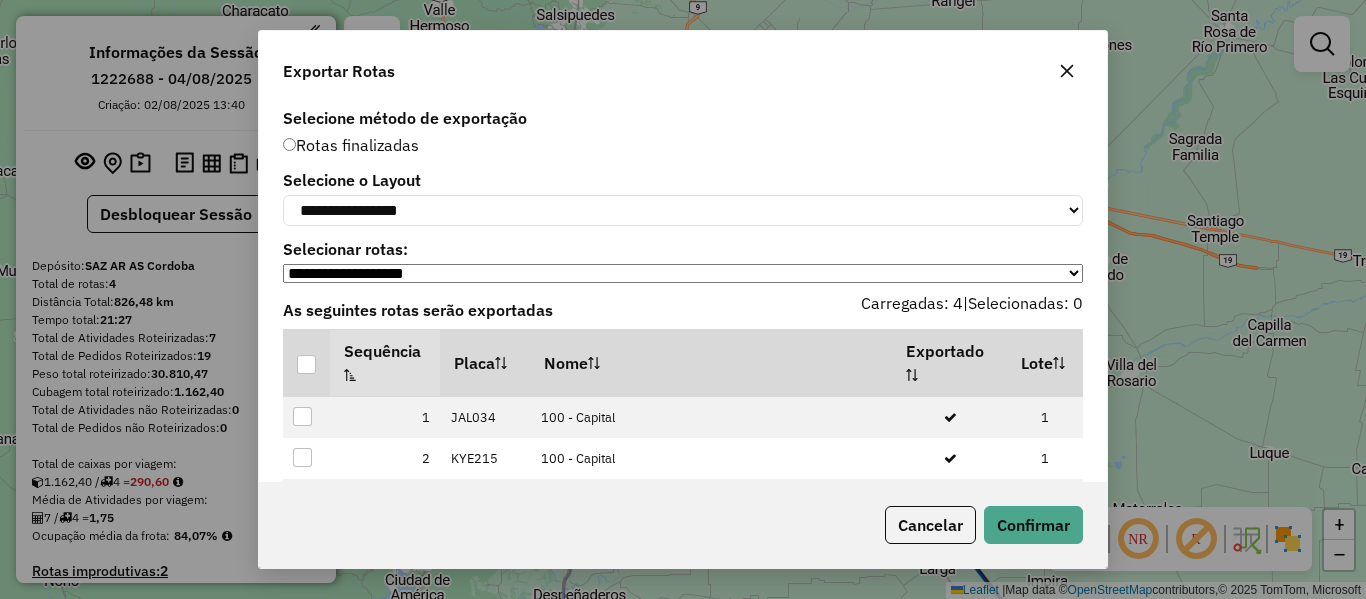 click at bounding box center (306, 364) 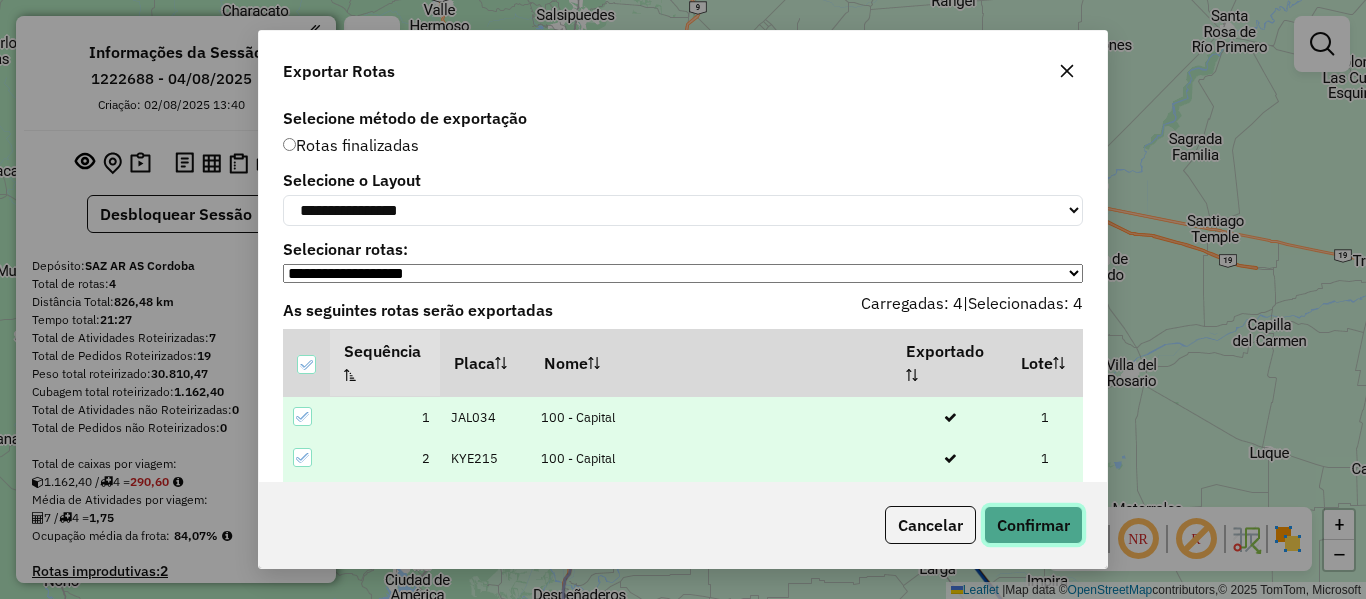 click on "Confirmar" 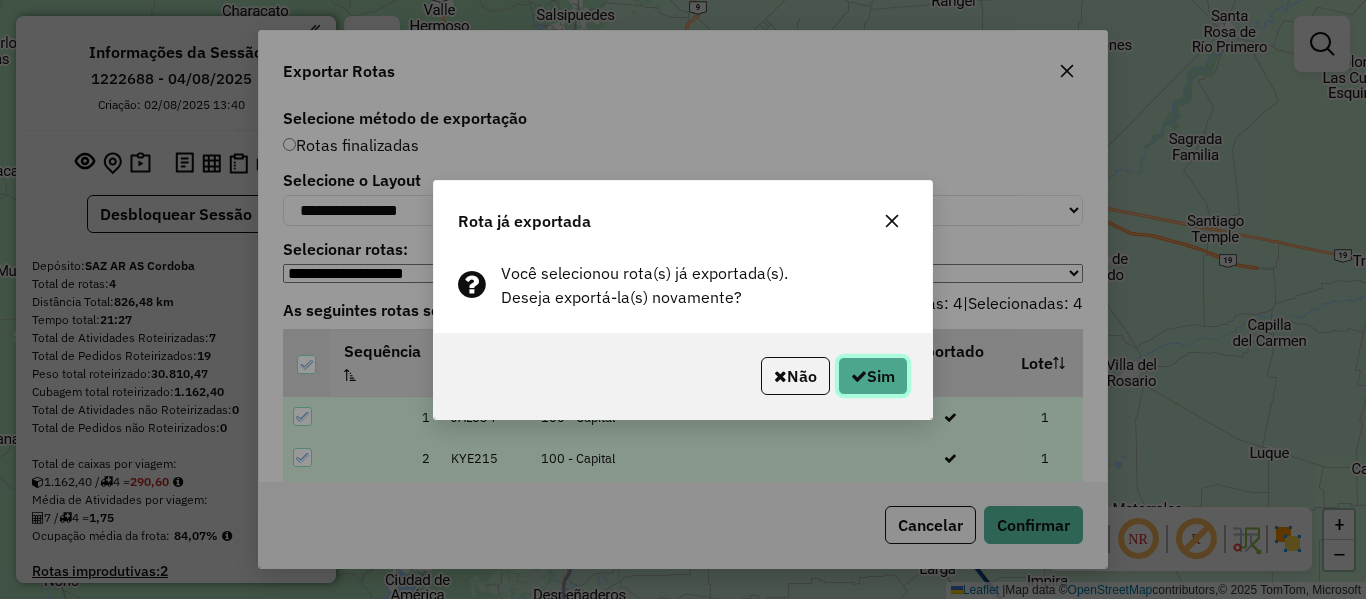 click on "Sim" 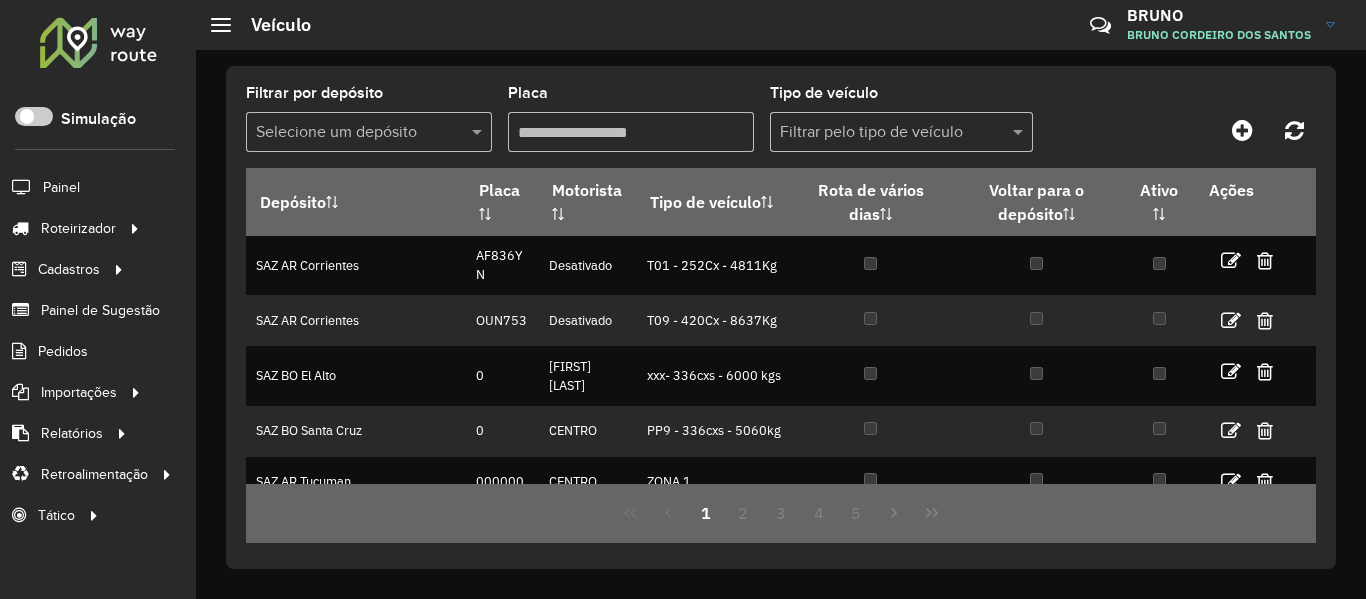 scroll, scrollTop: 0, scrollLeft: 0, axis: both 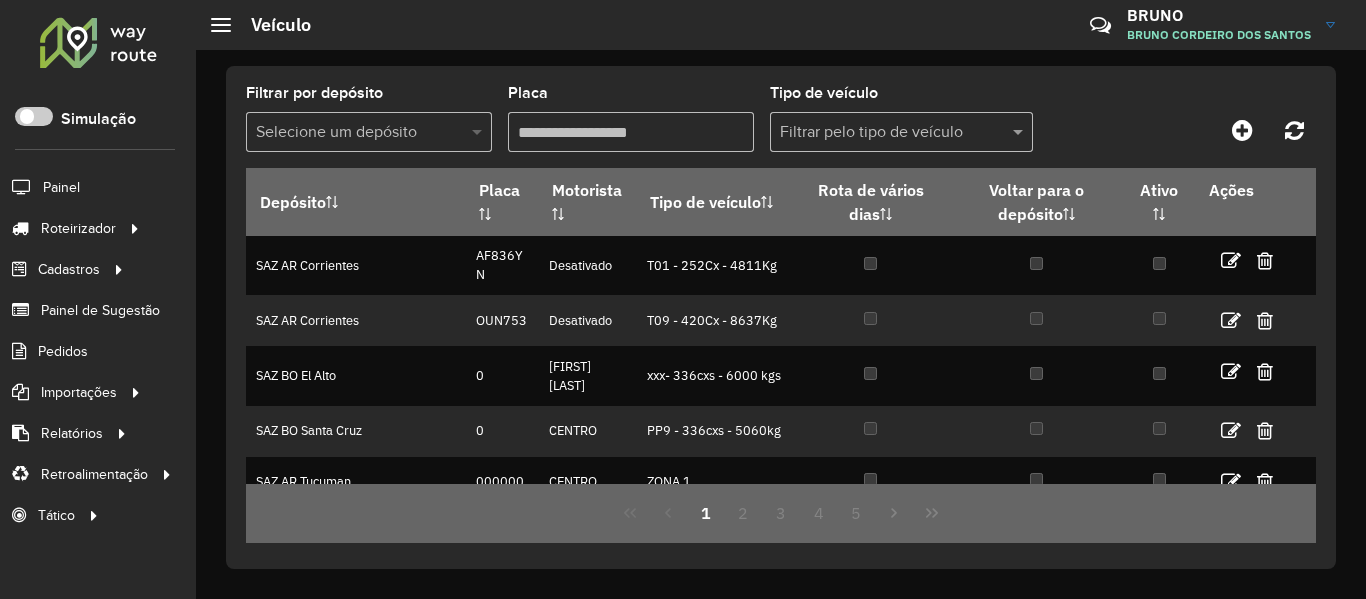 click at bounding box center (479, 132) 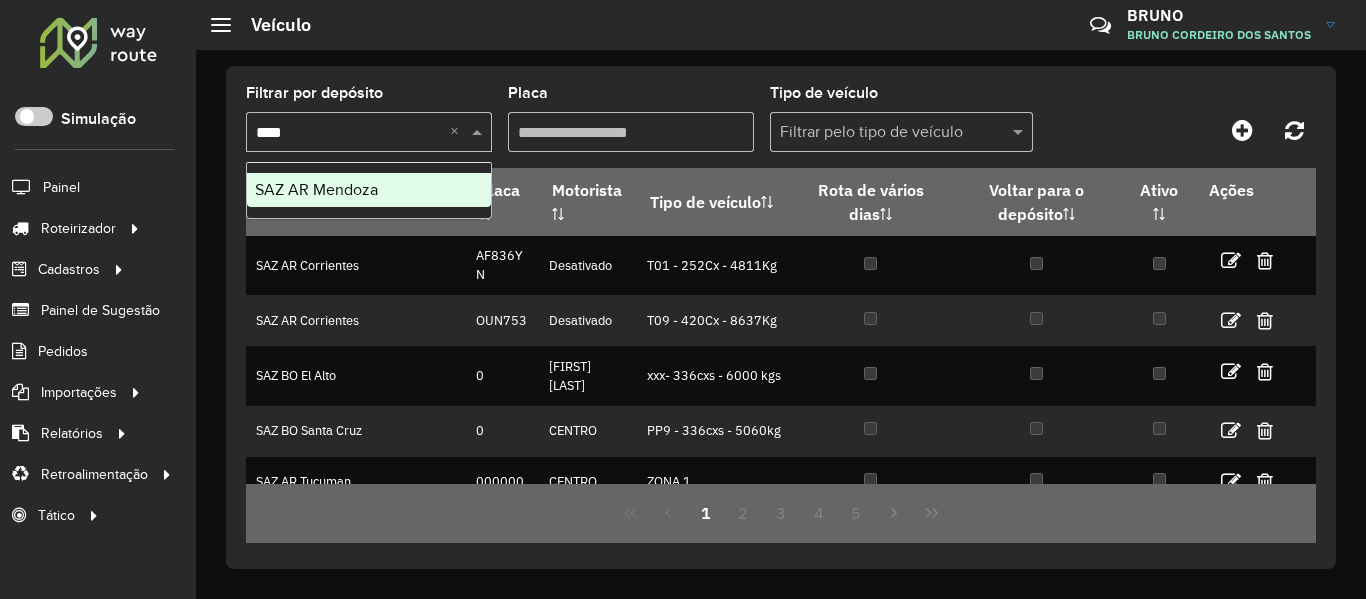 type on "*****" 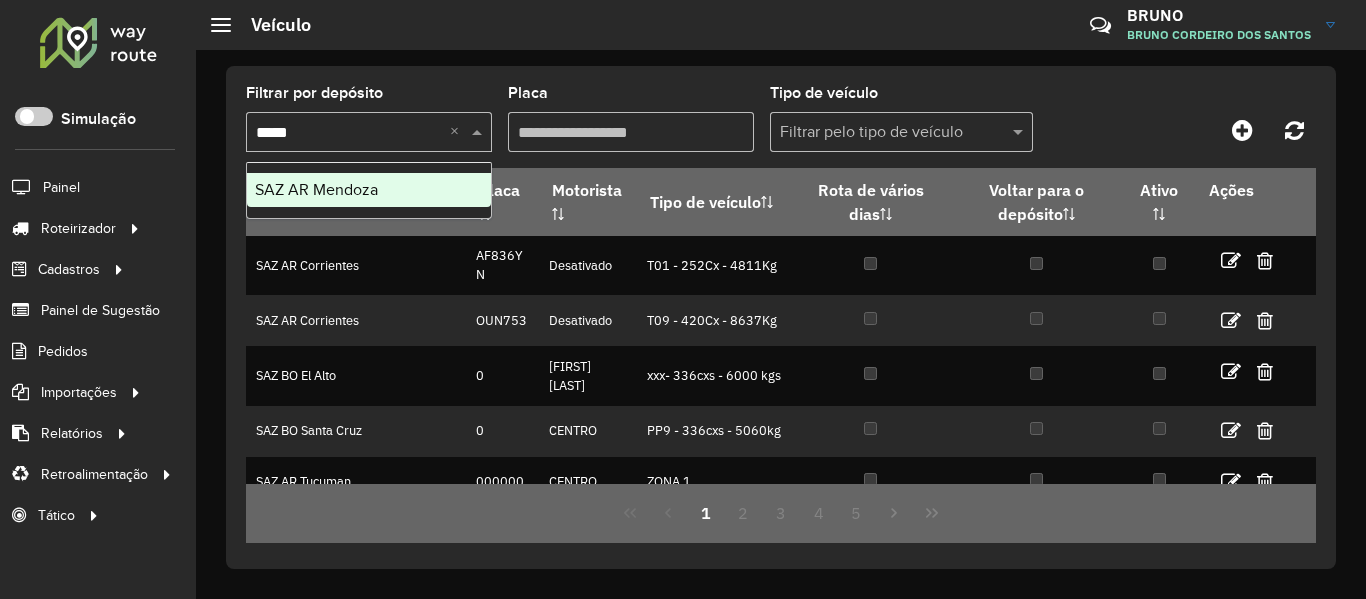 type 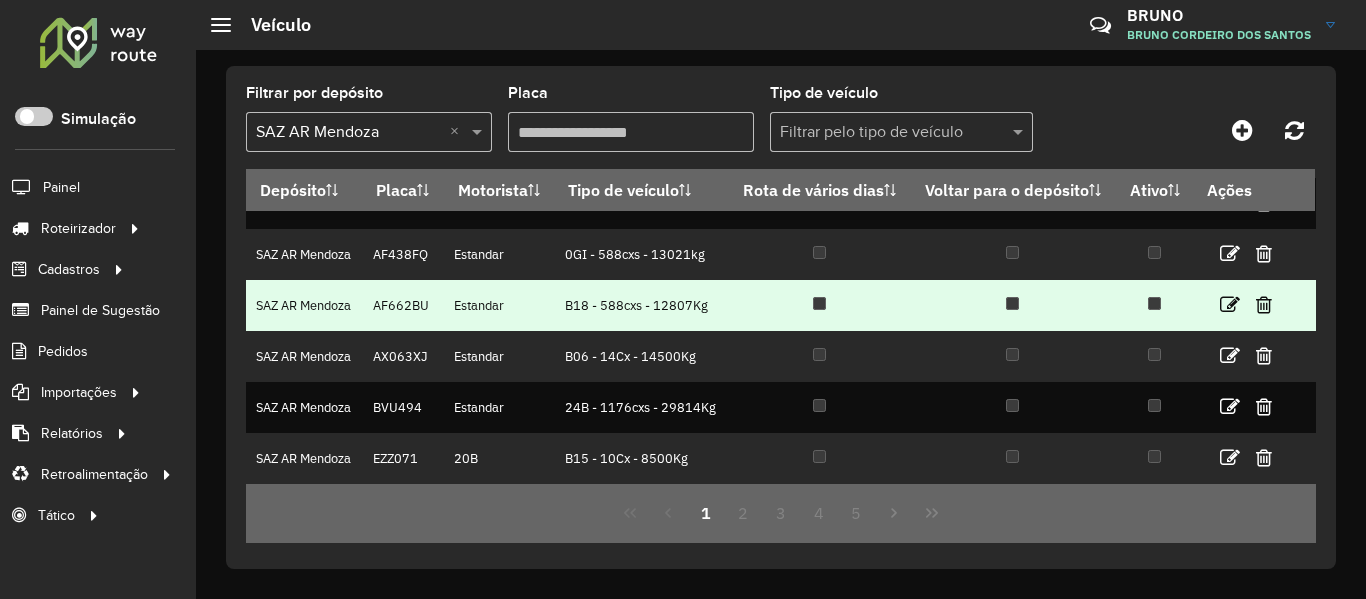 scroll, scrollTop: 465, scrollLeft: 0, axis: vertical 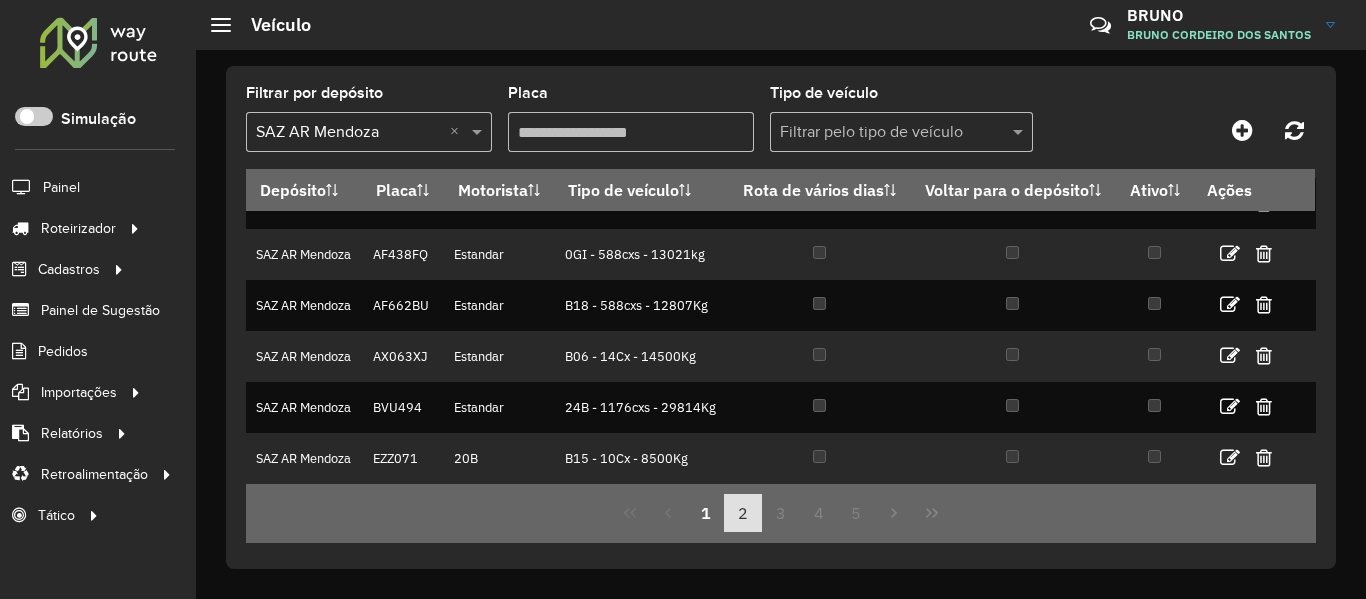 click on "2" at bounding box center [743, 513] 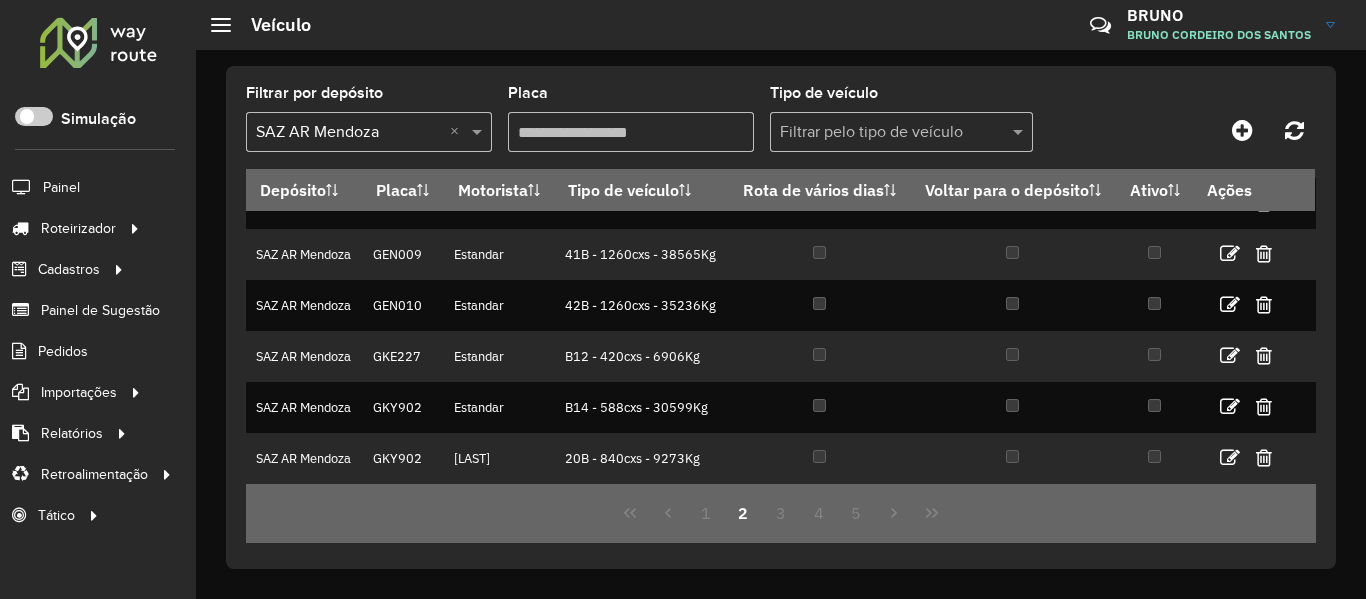scroll, scrollTop: 0, scrollLeft: 0, axis: both 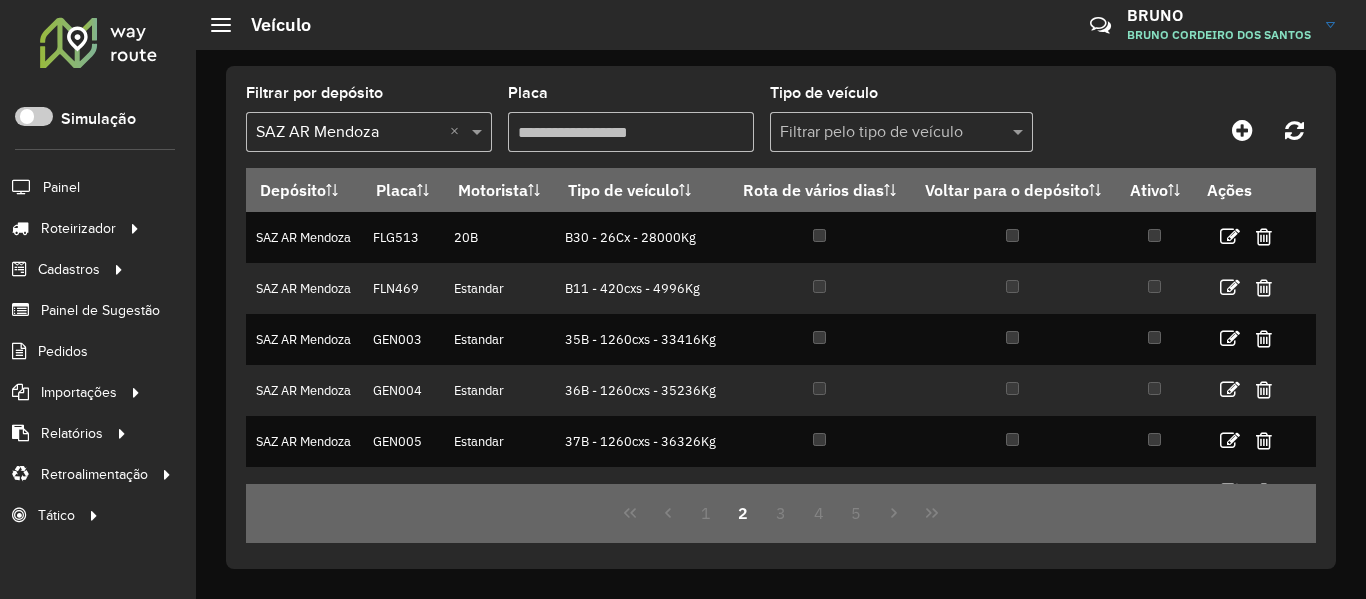 click on "2" at bounding box center [743, 513] 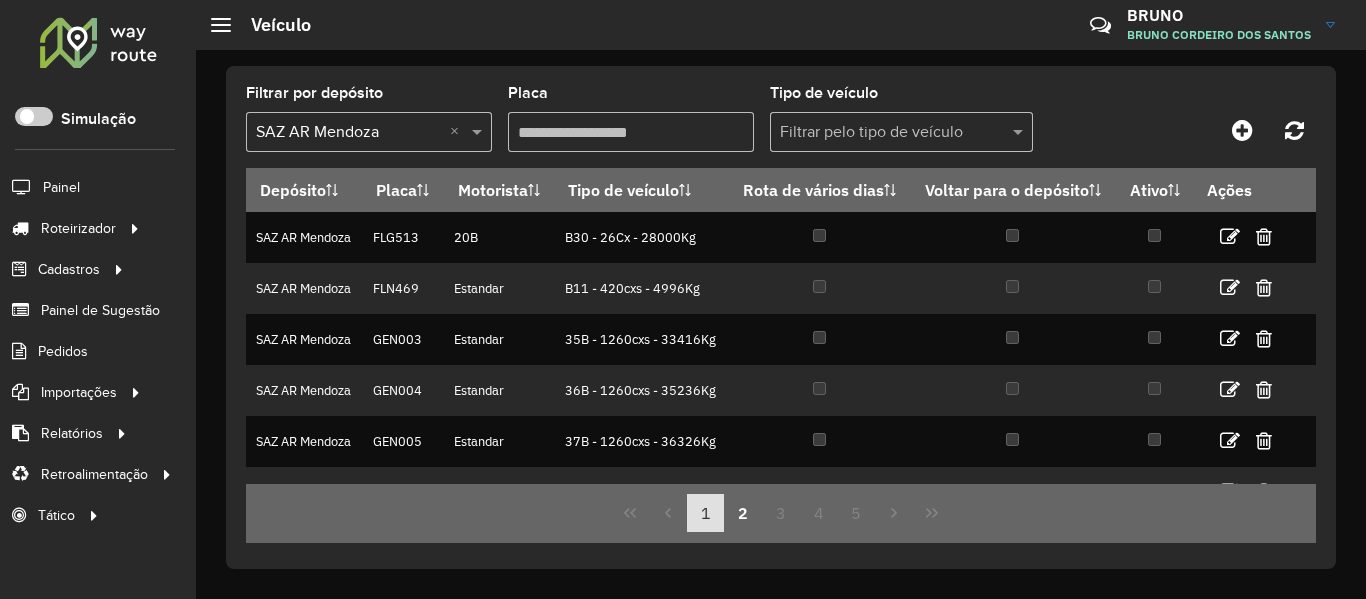 click on "1" at bounding box center (706, 513) 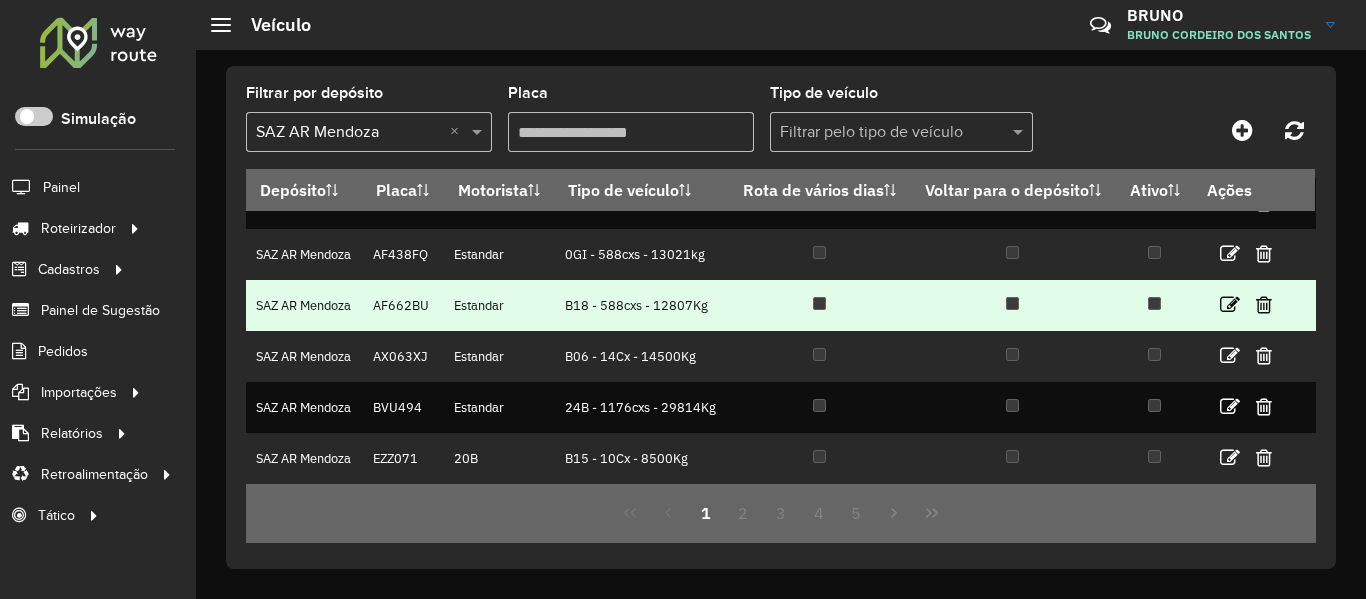 scroll, scrollTop: 465, scrollLeft: 0, axis: vertical 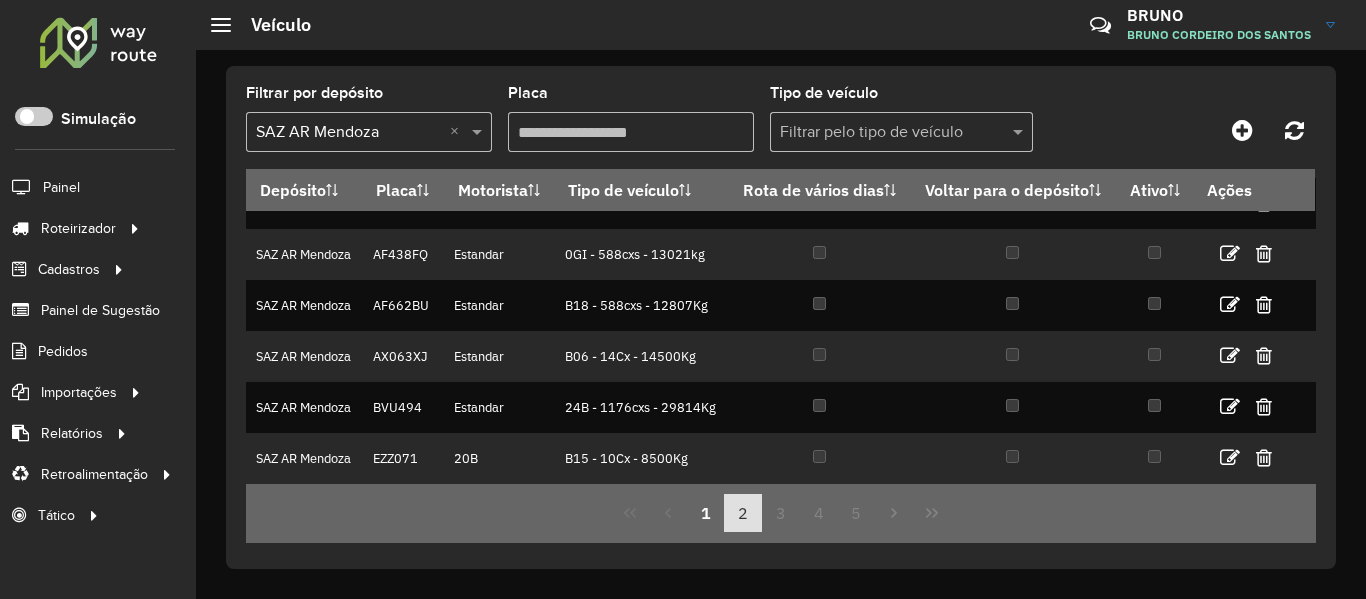click on "2" at bounding box center [743, 513] 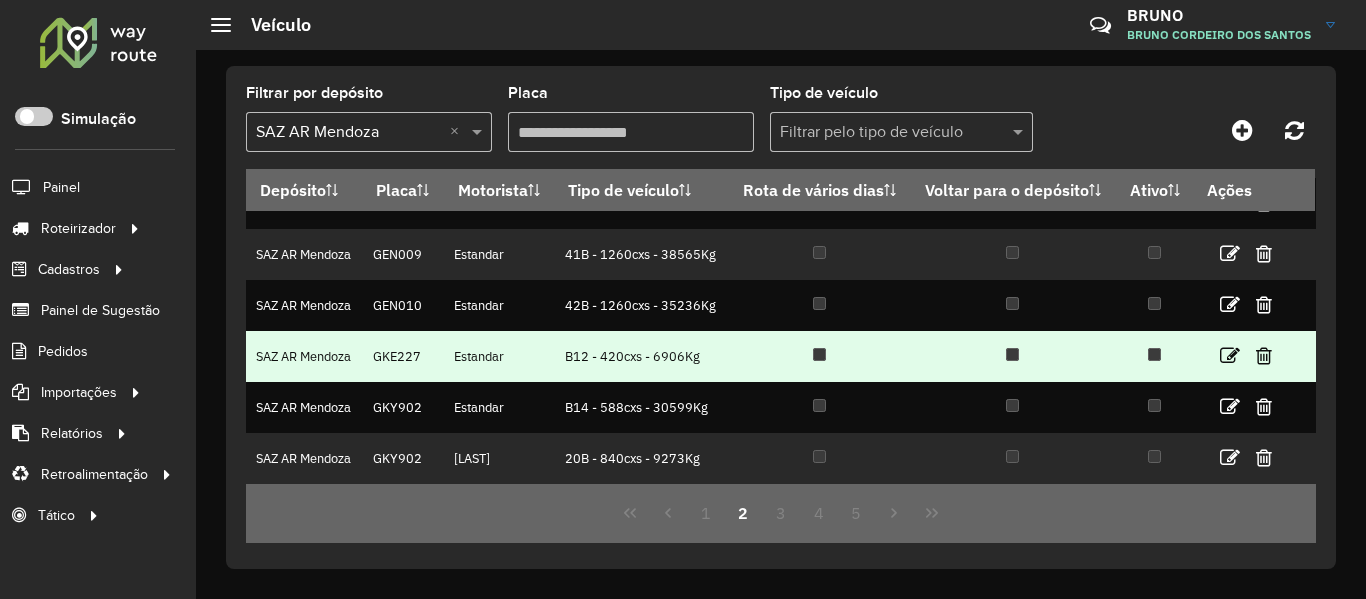 scroll, scrollTop: 465, scrollLeft: 0, axis: vertical 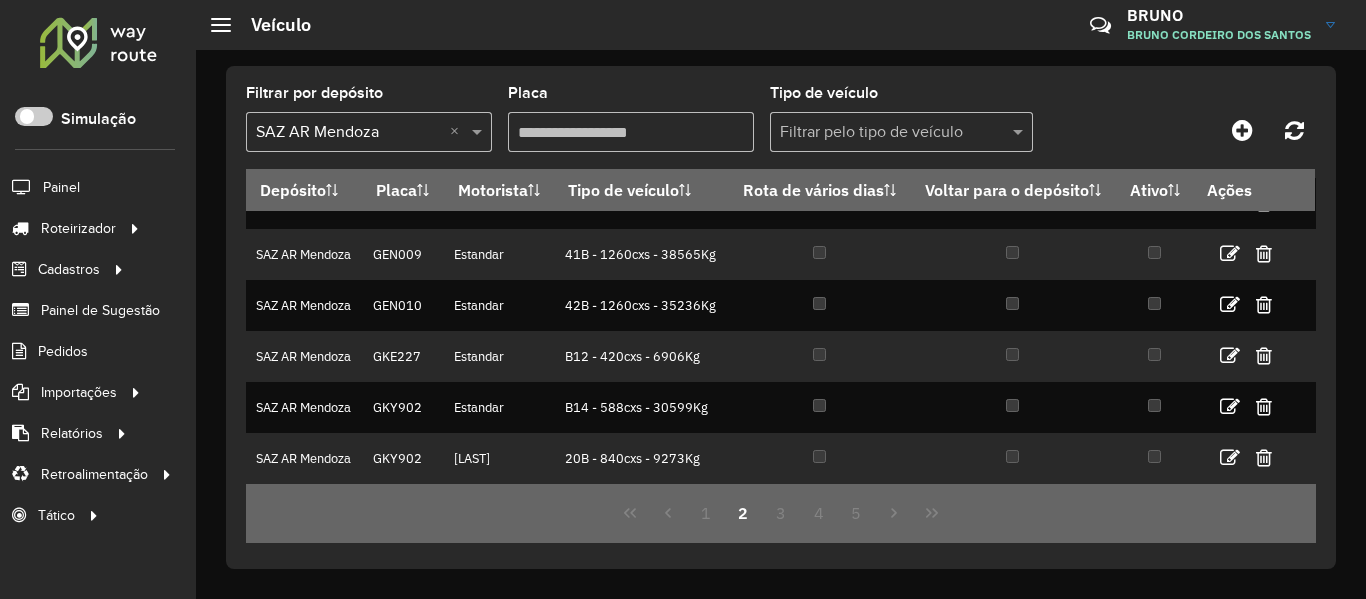 click on "Placa" at bounding box center [631, 132] 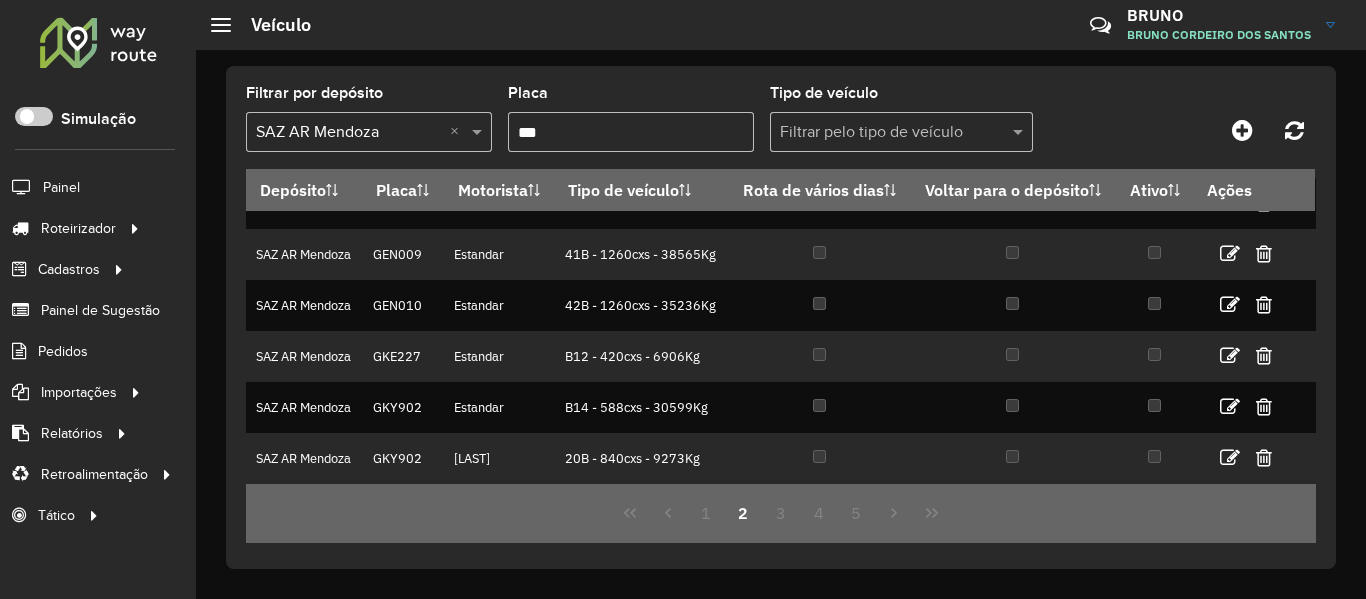 type on "***" 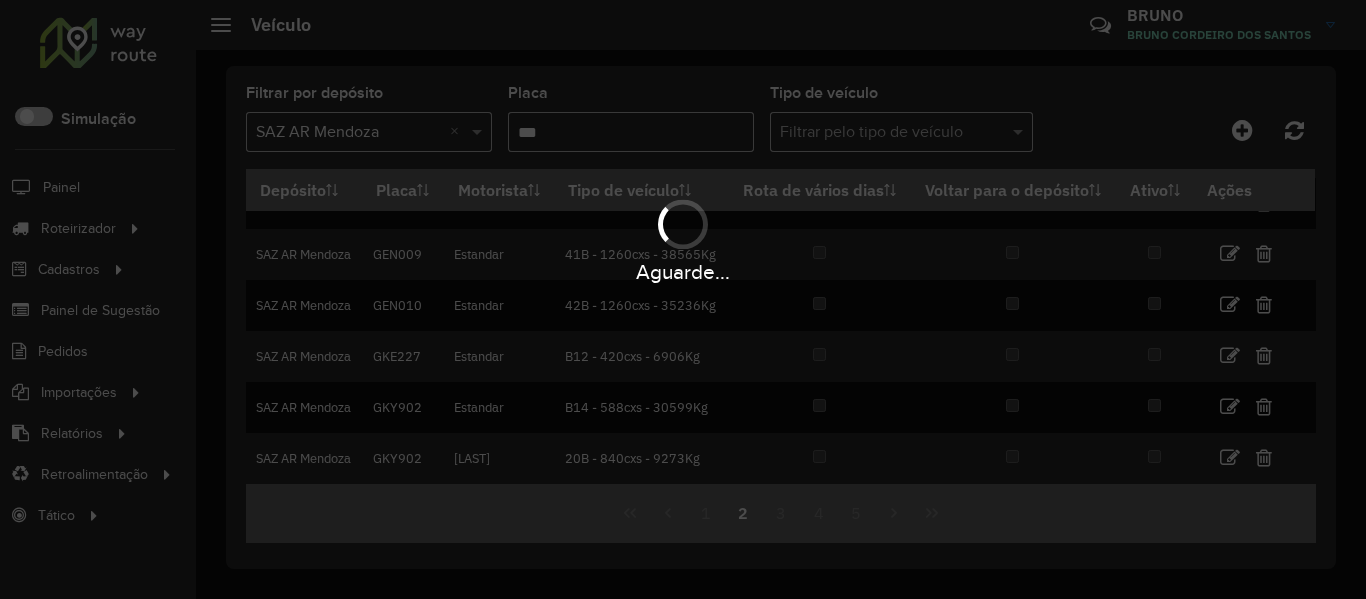 scroll, scrollTop: 0, scrollLeft: 0, axis: both 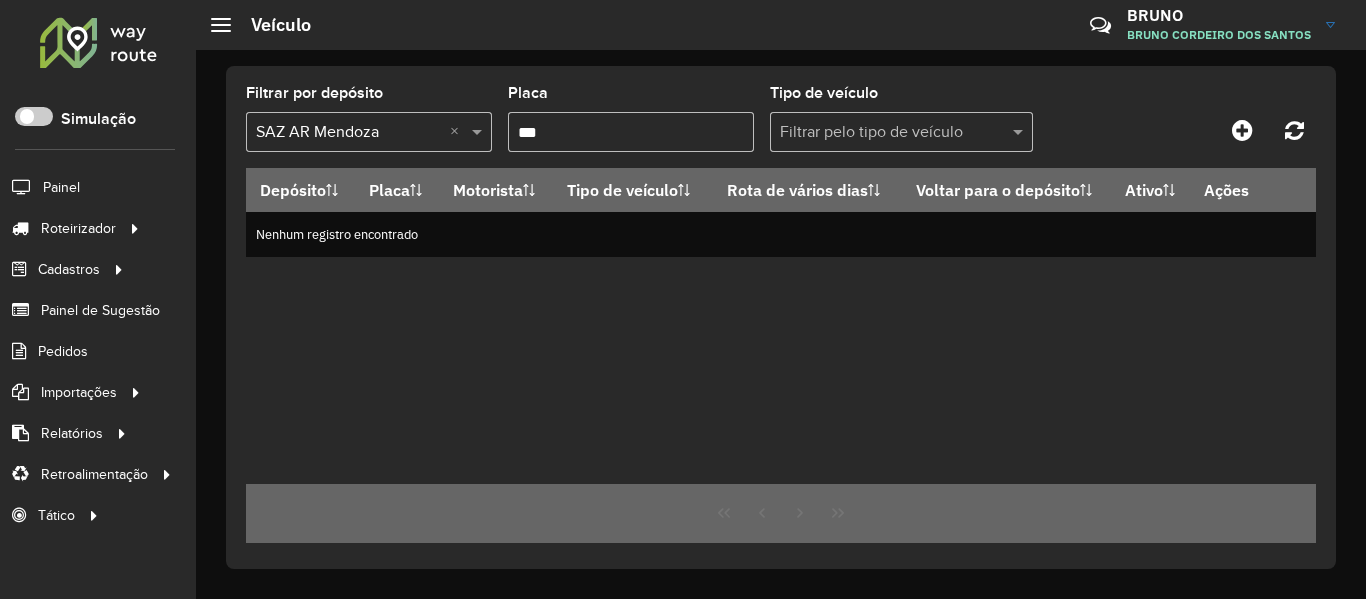 click on "***" at bounding box center (631, 132) 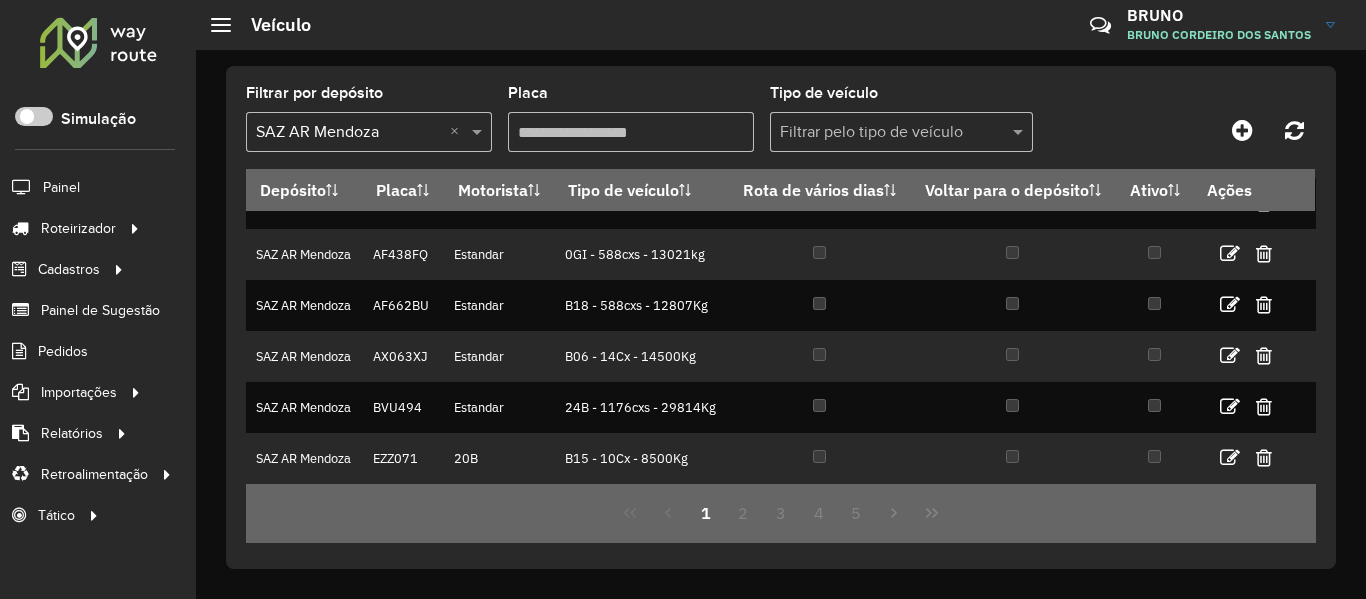 scroll, scrollTop: 465, scrollLeft: 0, axis: vertical 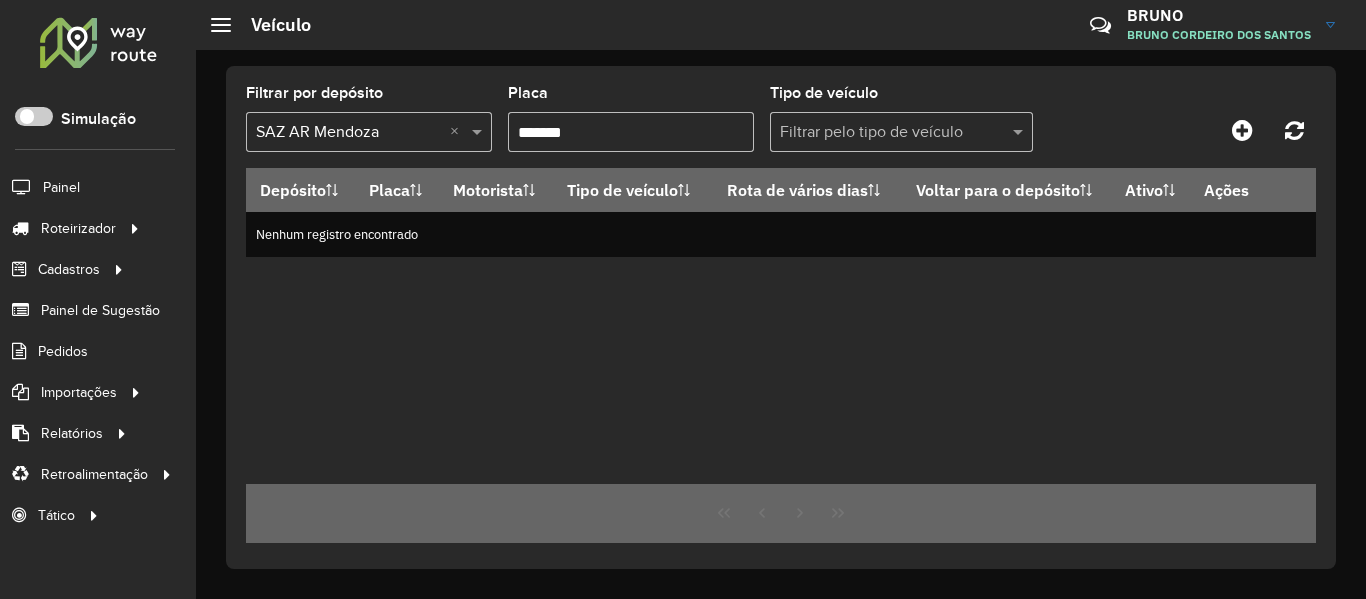 click on "*******" at bounding box center [631, 132] 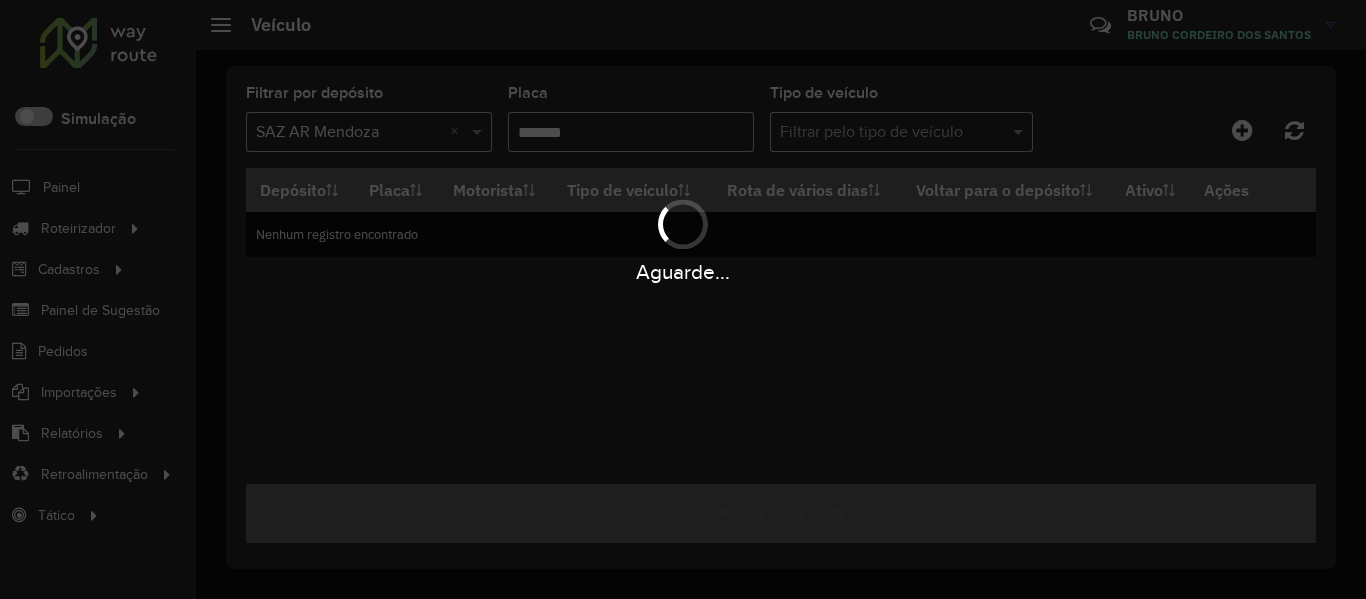 click on "Aguarde..." at bounding box center (683, 299) 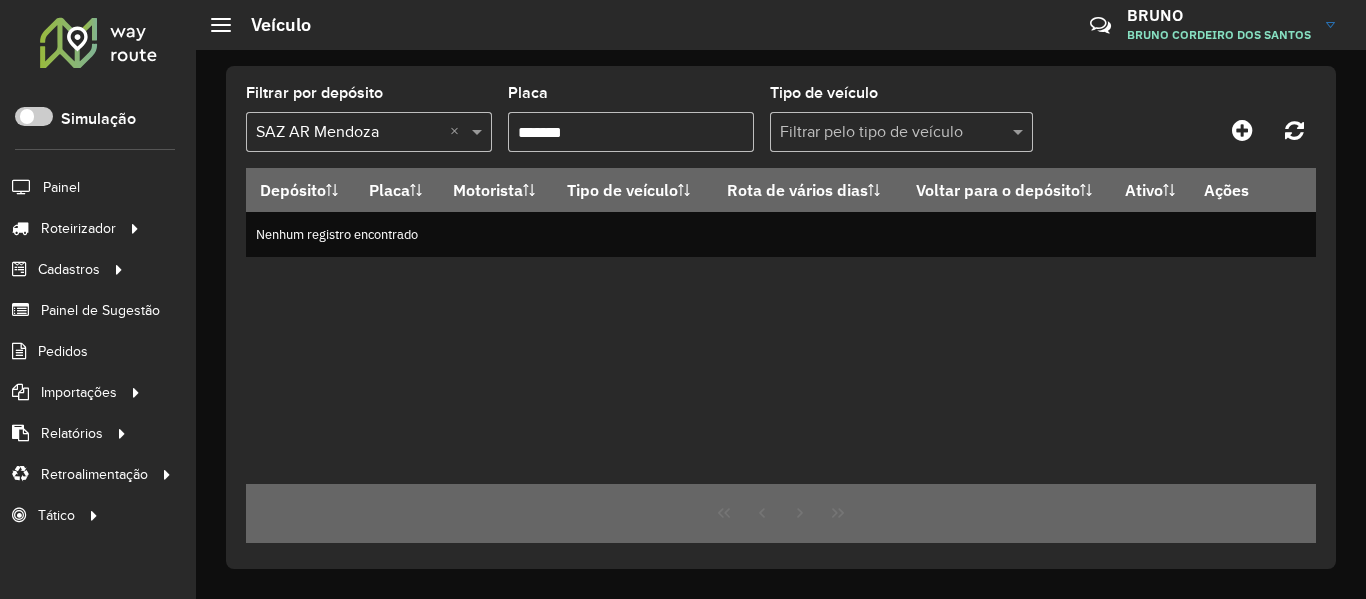click on "*******" at bounding box center (631, 132) 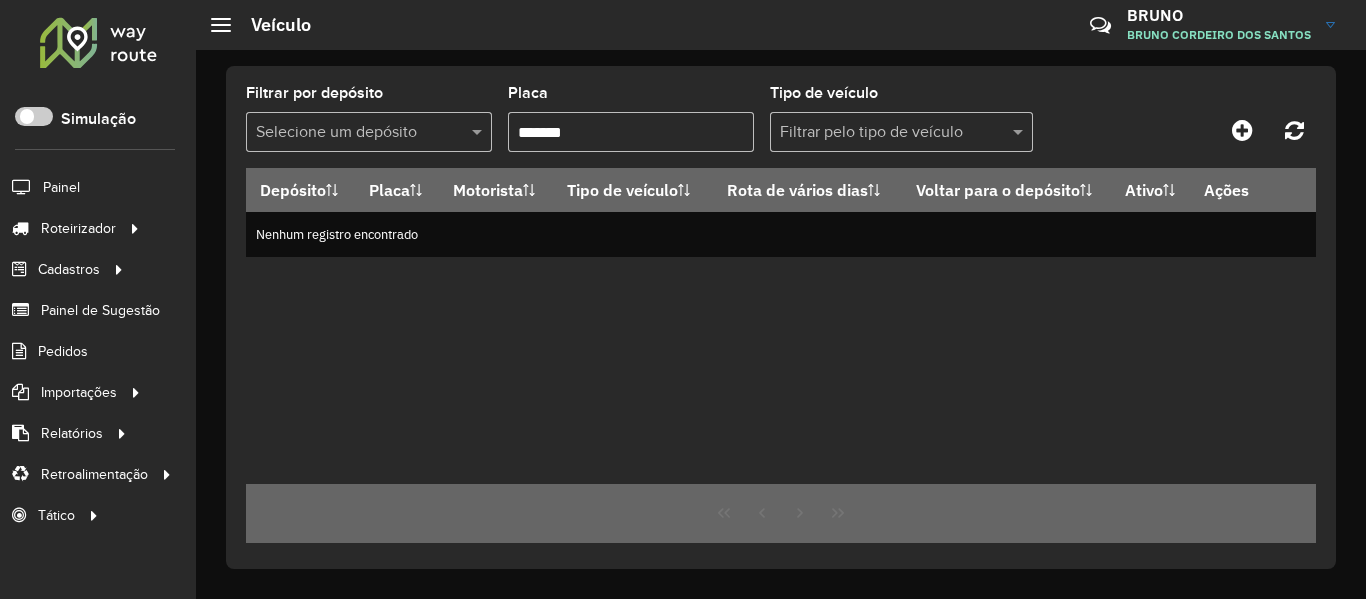 click at bounding box center [369, 132] 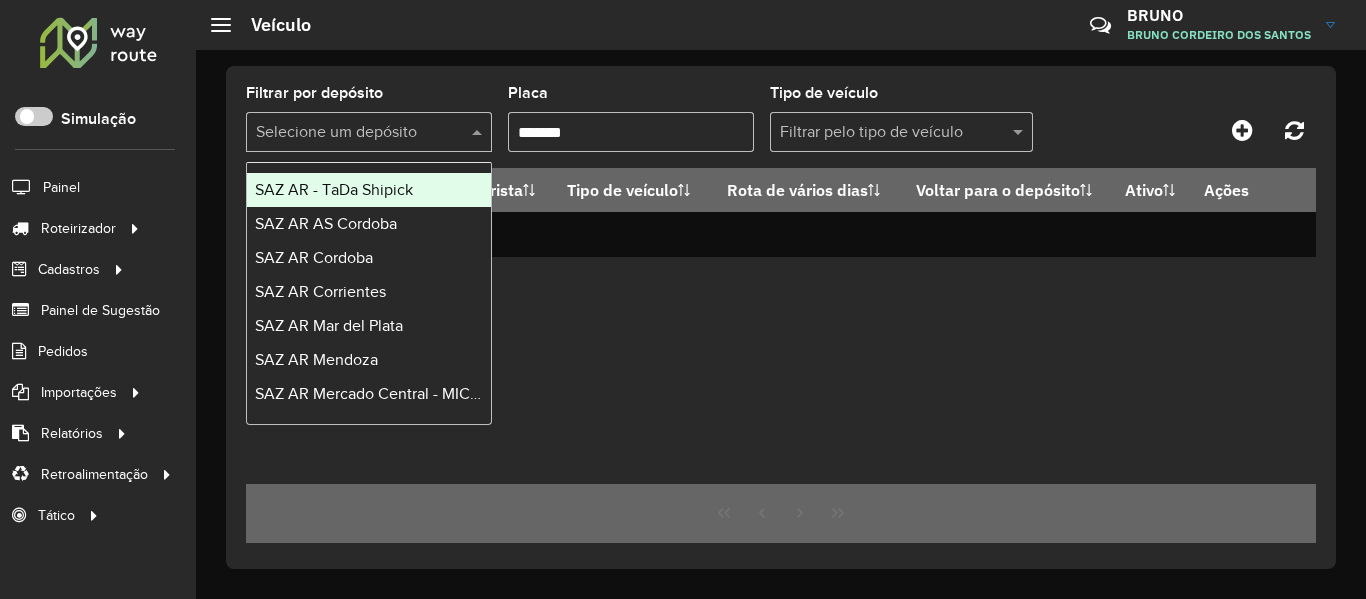click on "Filtrar por depósito  Selecione um depósito  Placa  *******  Tipo de veículo  Filtrar pelo tipo de veículo  Depósito   Placa   Motorista   Tipo de veículo   Rota de vários dias   Voltar para o depósito   Ativo   Ações   Nenhum registro encontrado" 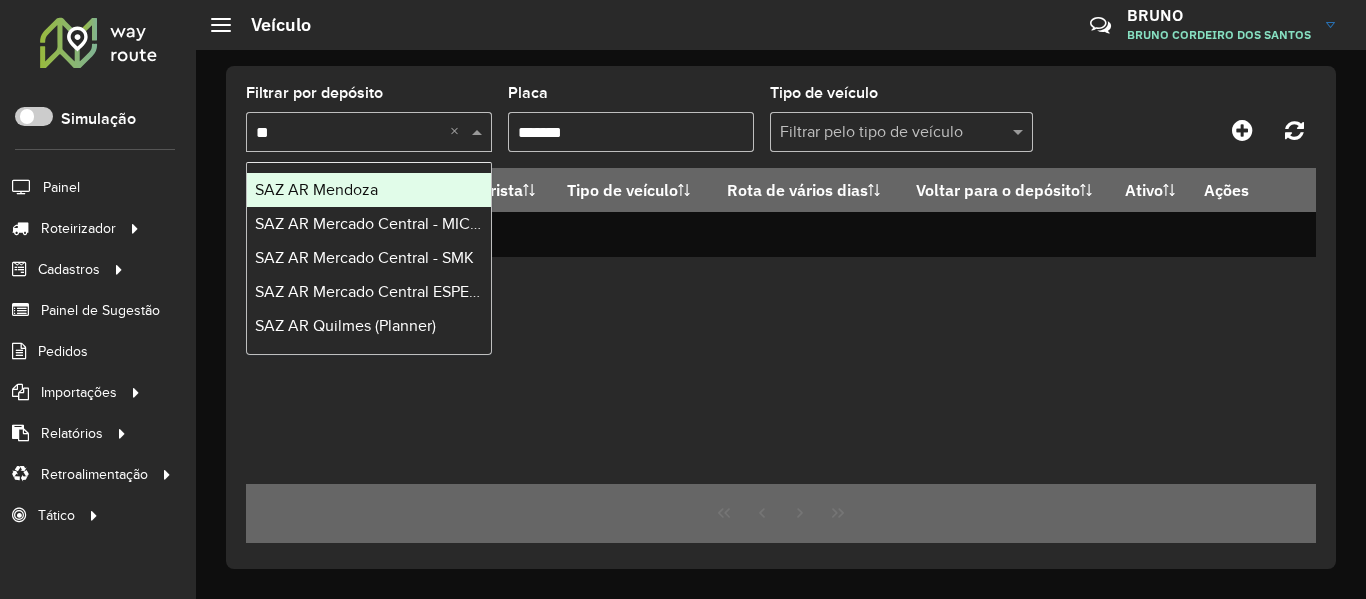 type on "***" 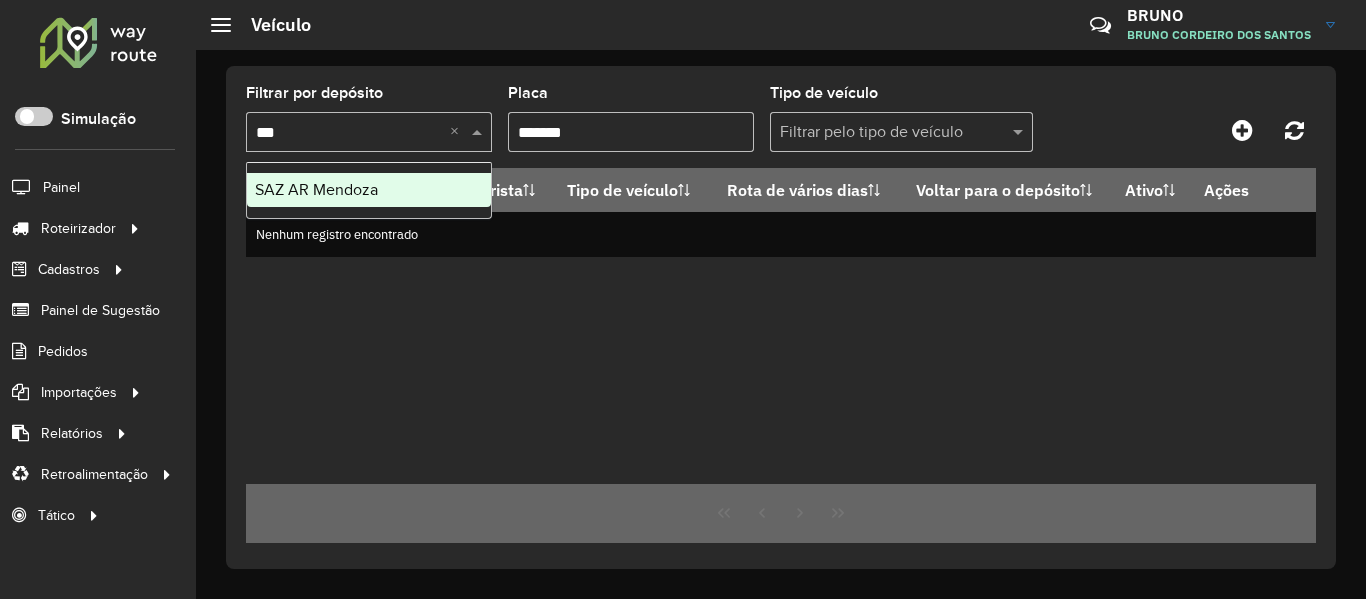 type 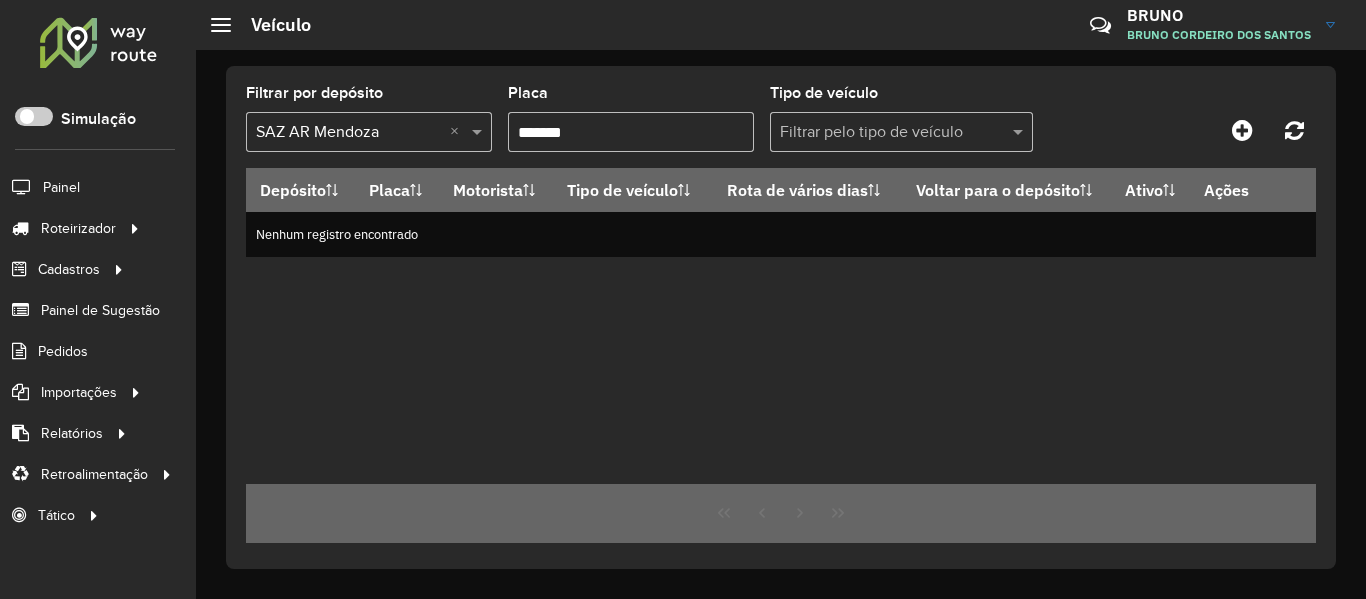 click on "*******" at bounding box center (631, 132) 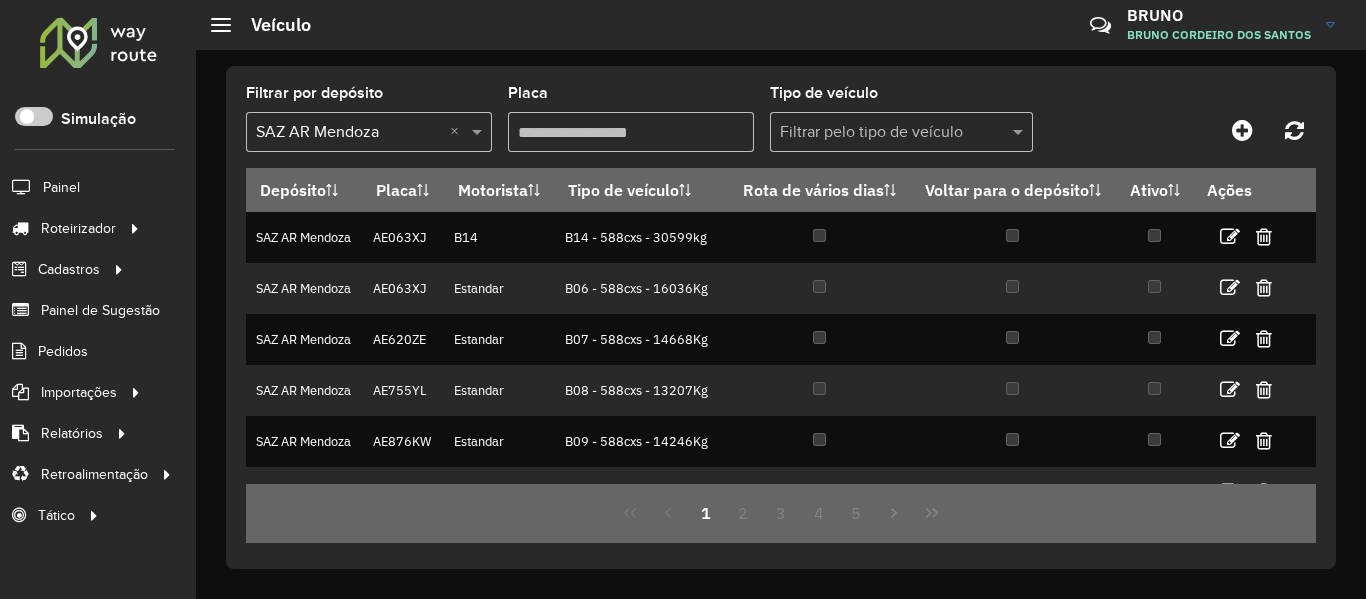 type 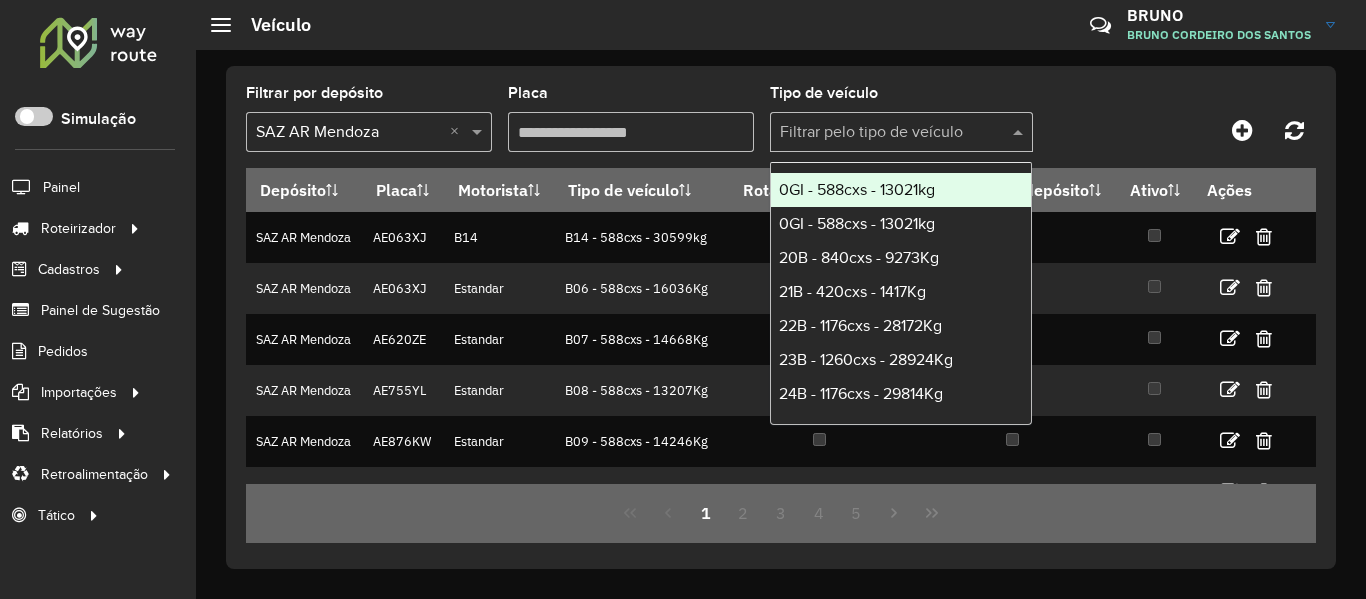 click at bounding box center (881, 133) 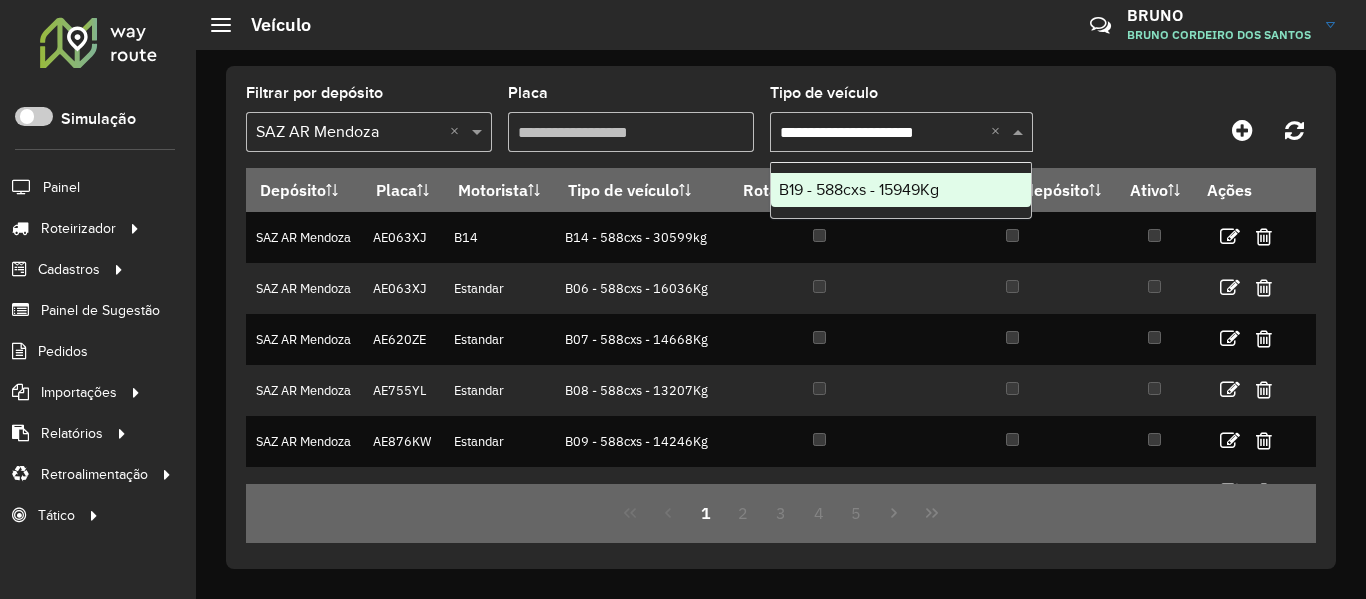 click on "B19 - 588cxs - 15949Kg" at bounding box center (901, 190) 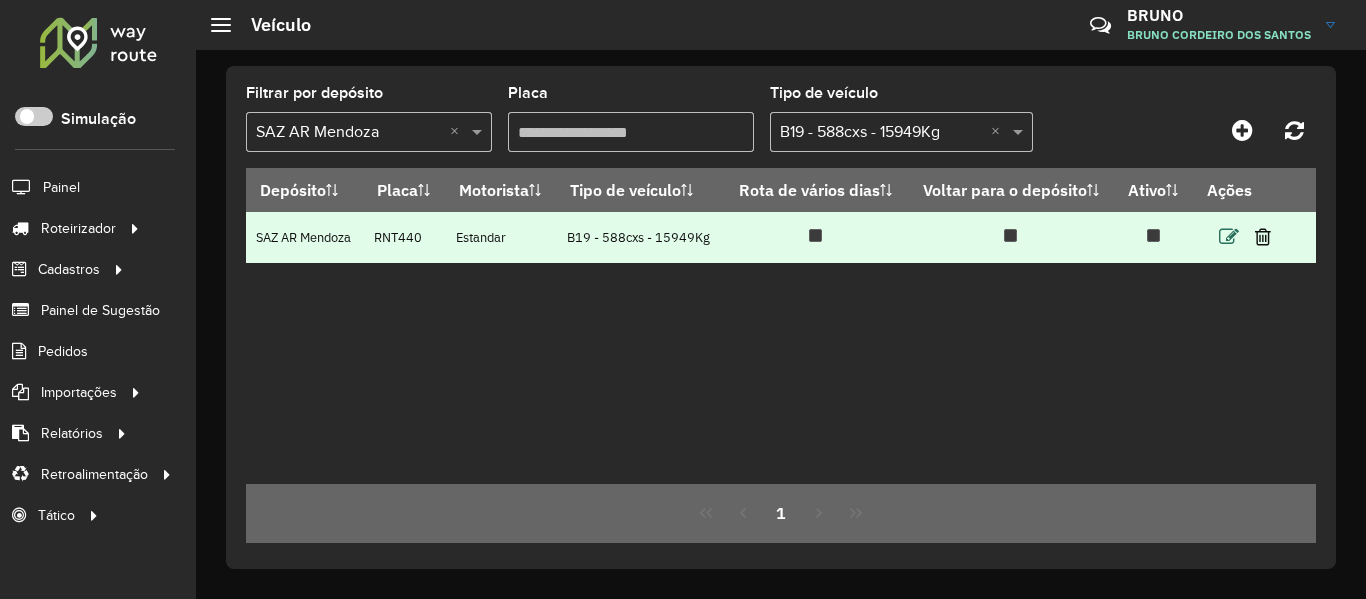 click at bounding box center [1229, 237] 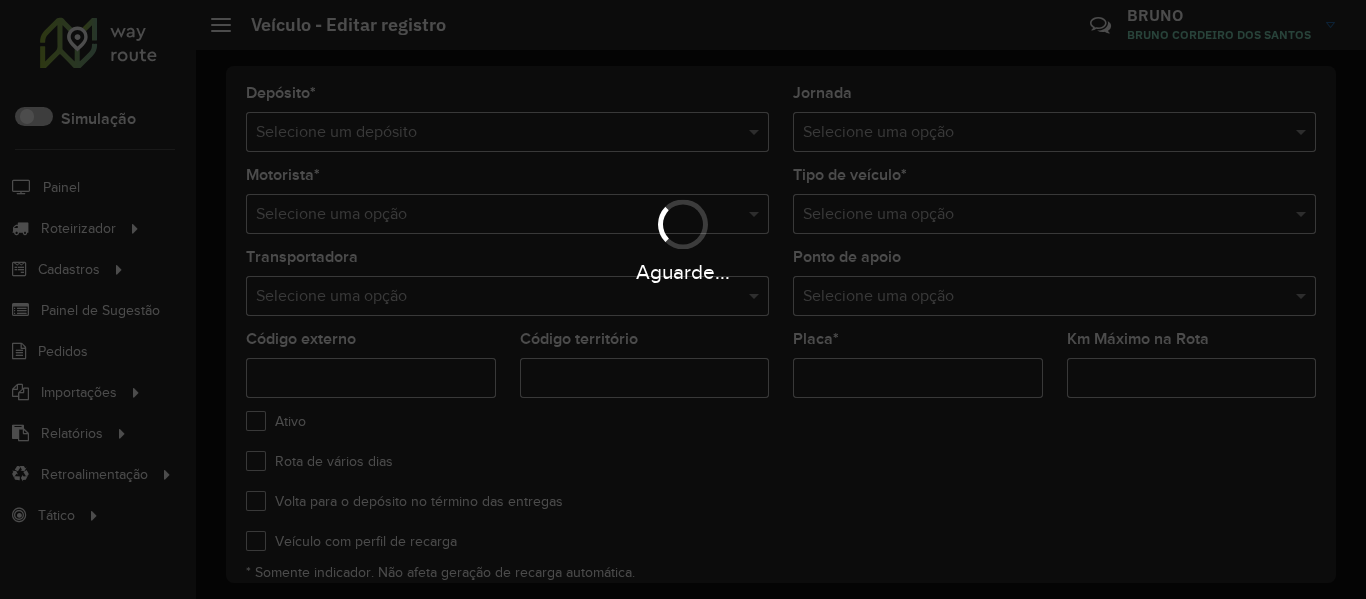 type on "***" 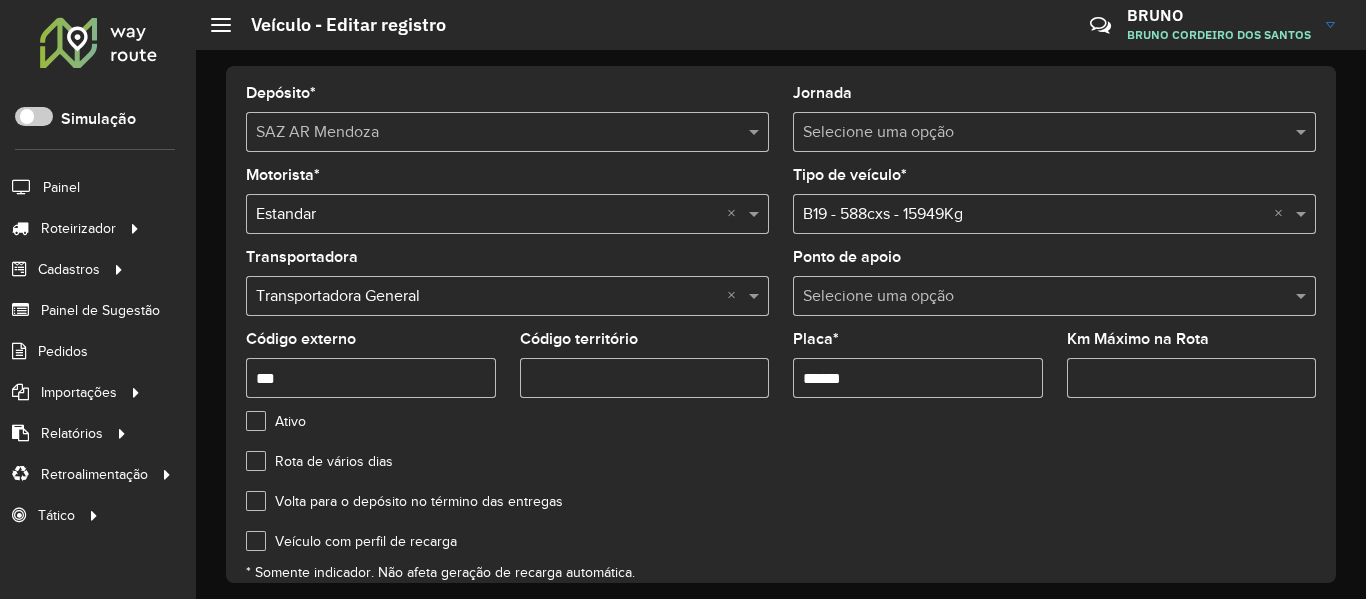 click on "******" at bounding box center (918, 378) 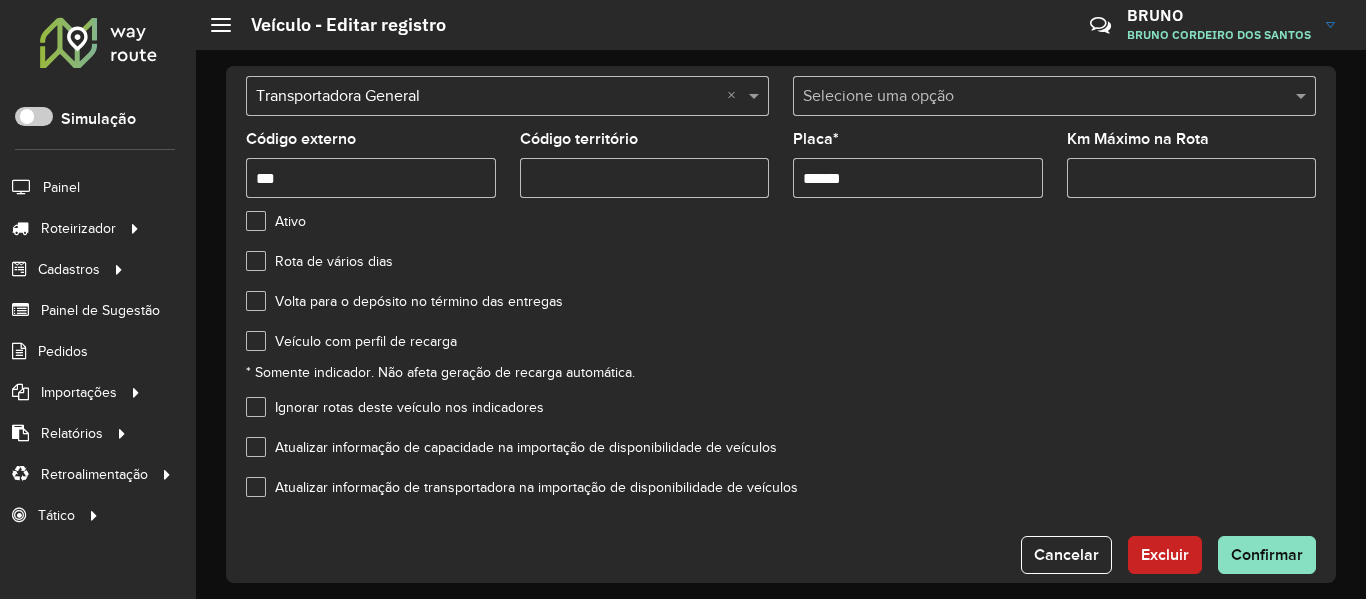 click on "Atualizar informação de transportadora na importação de disponibilidade de veículos" 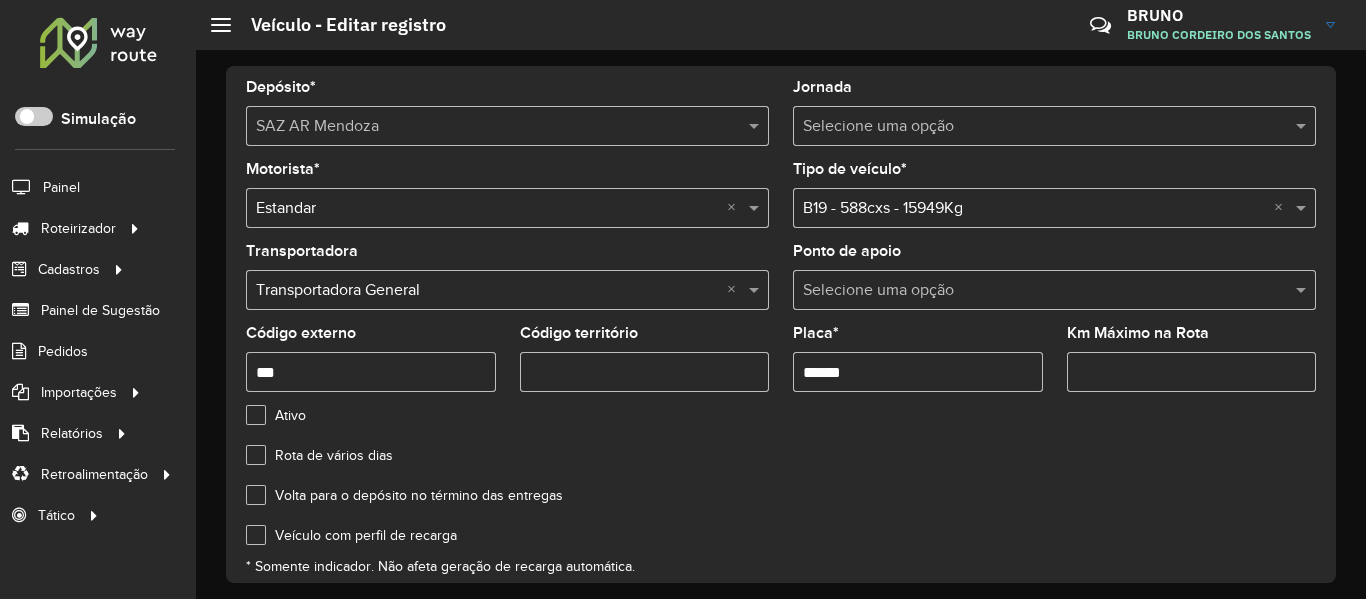 scroll, scrollTop: 0, scrollLeft: 0, axis: both 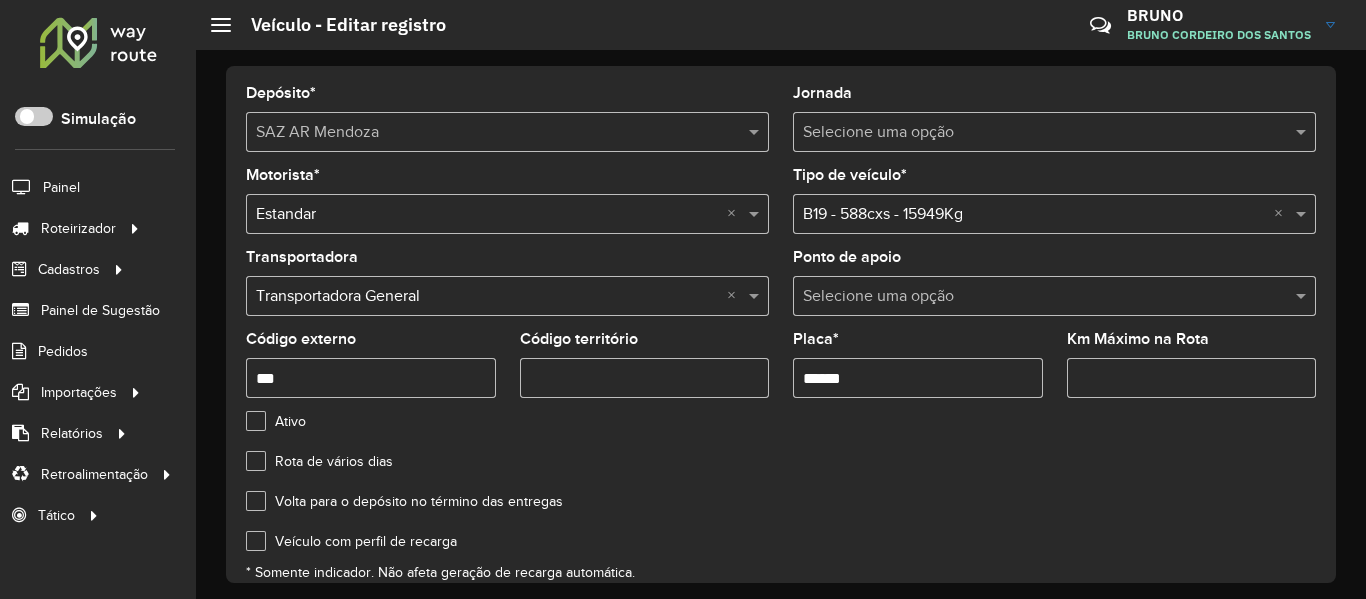 click on "***" at bounding box center (371, 378) 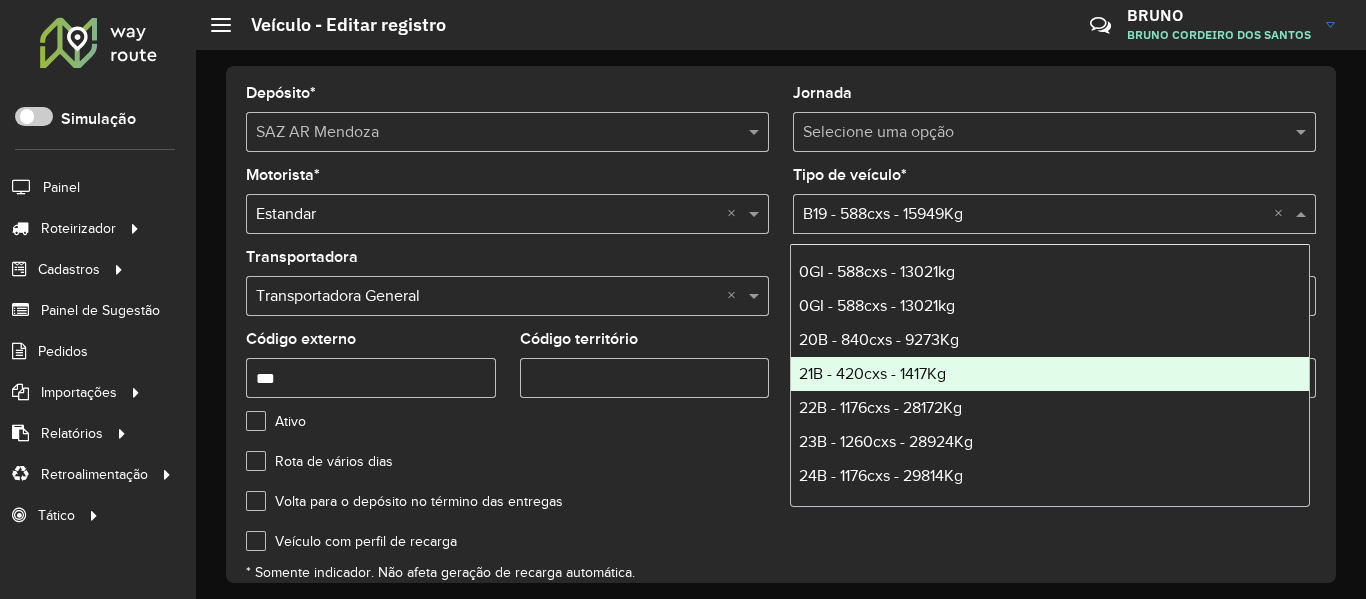 click on "Volta para o depósito no término das entregas" 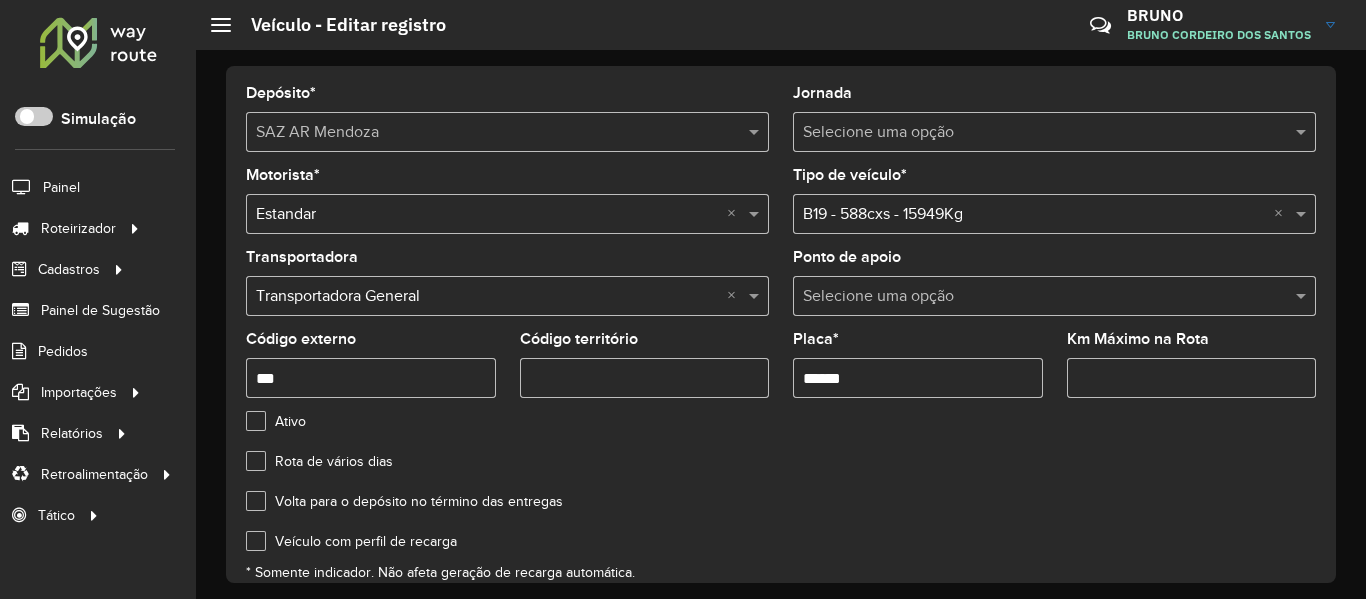 click on "******" at bounding box center [918, 378] 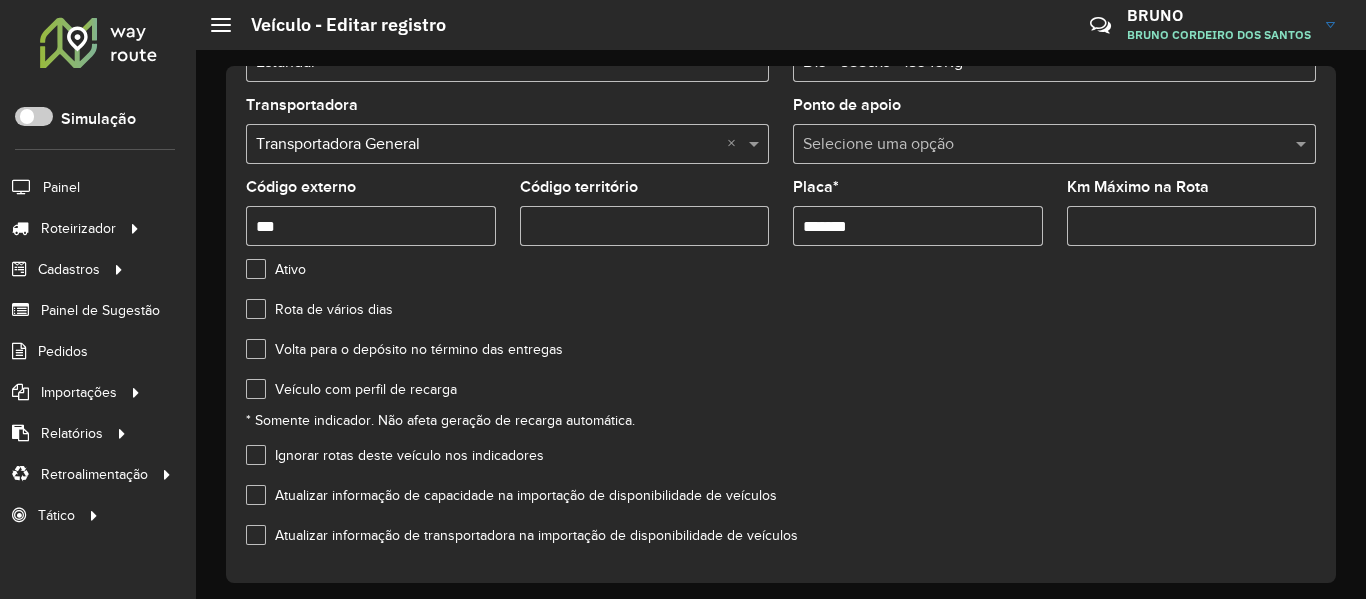 scroll, scrollTop: 200, scrollLeft: 0, axis: vertical 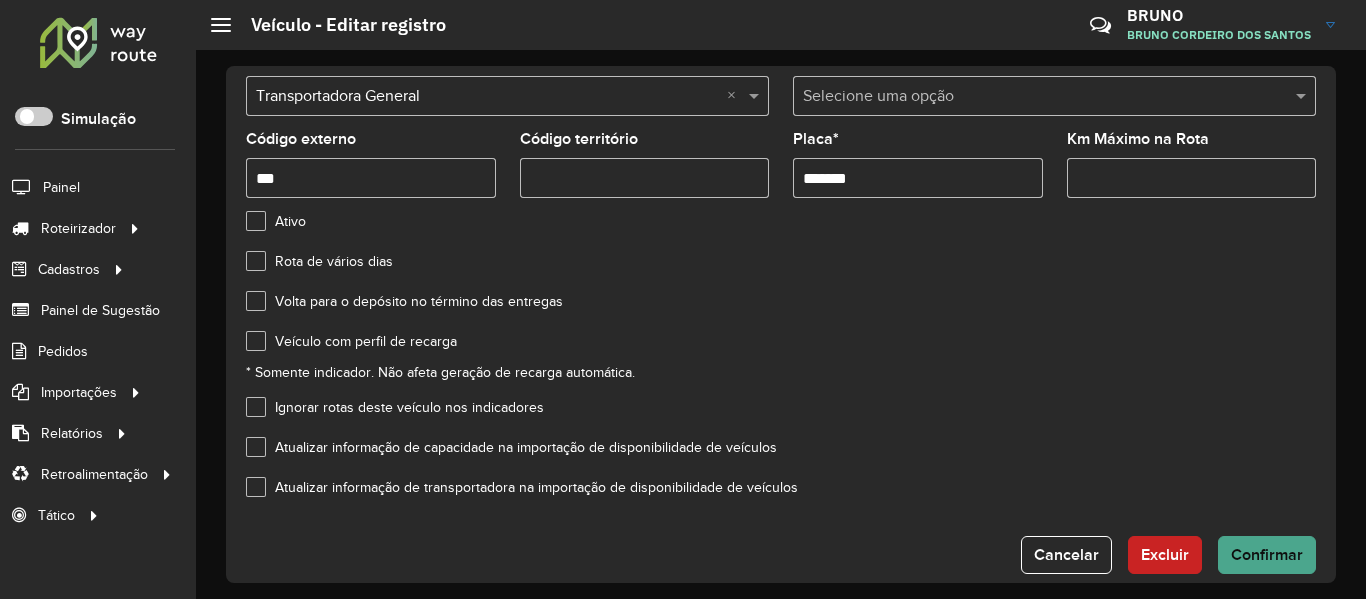 type on "*******" 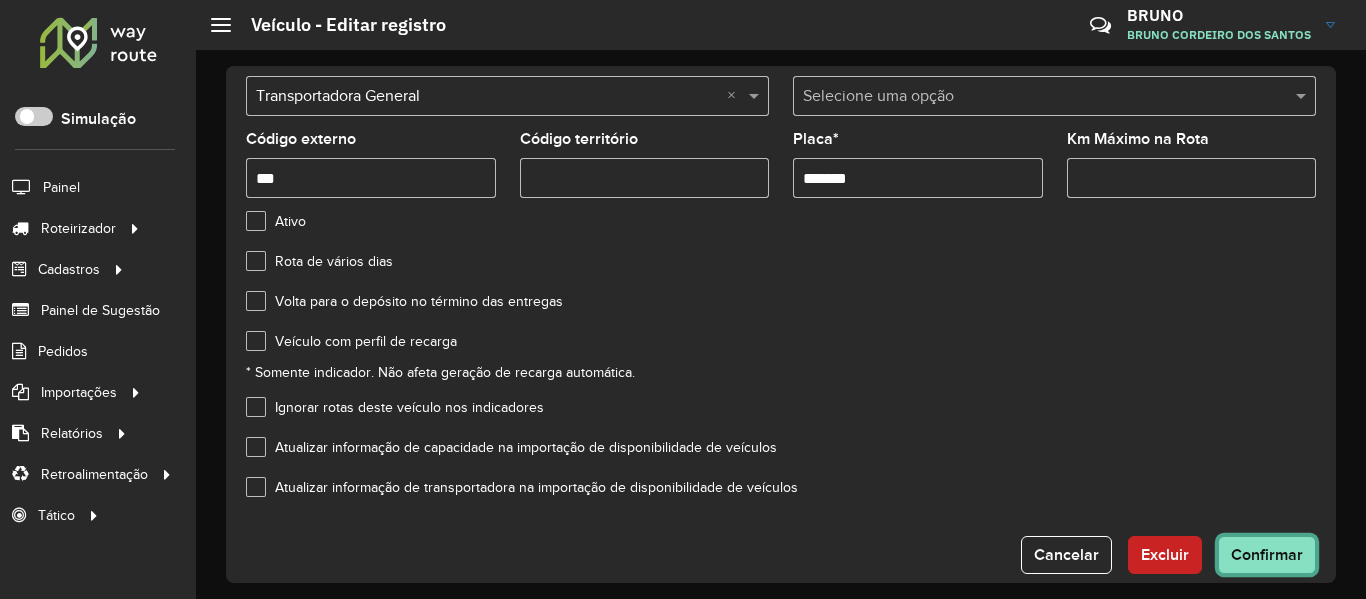 click on "Confirmar" 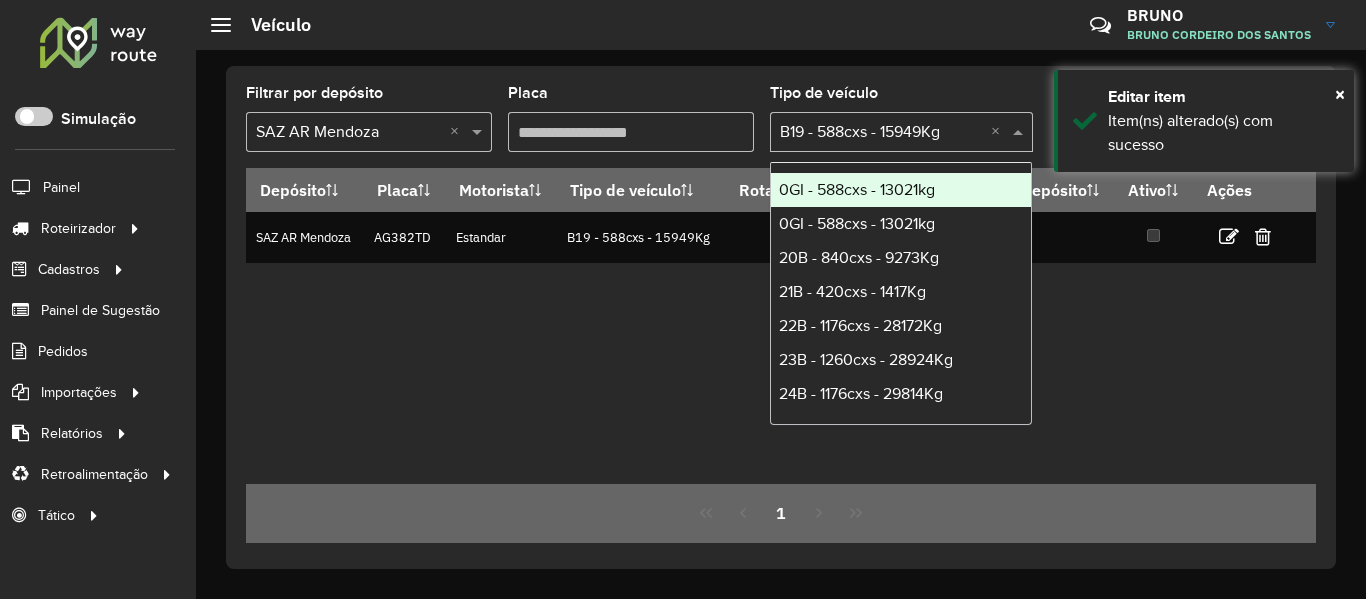 click at bounding box center (881, 133) 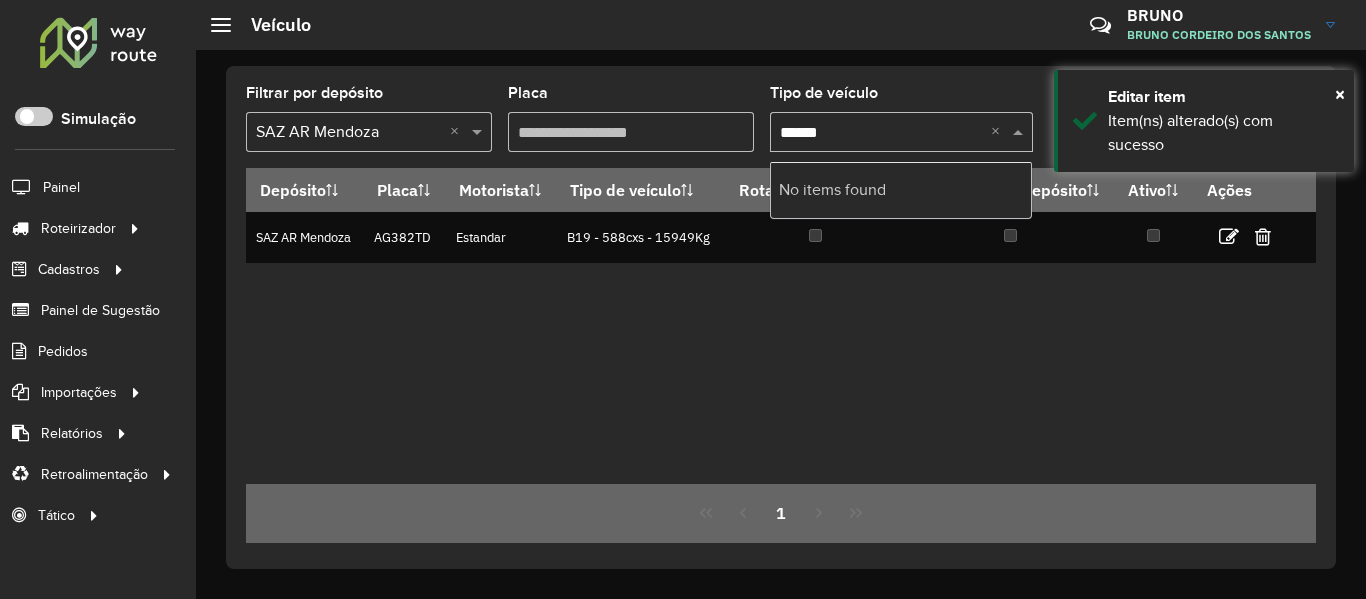 type on "******" 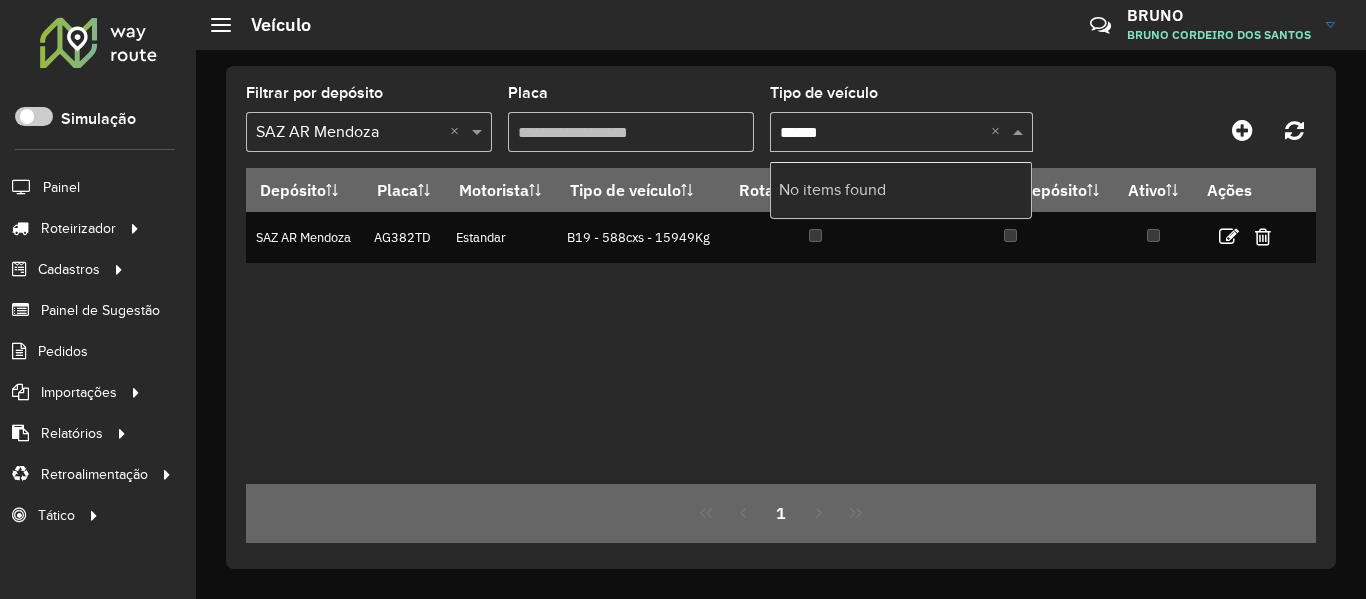 click on "Placa" 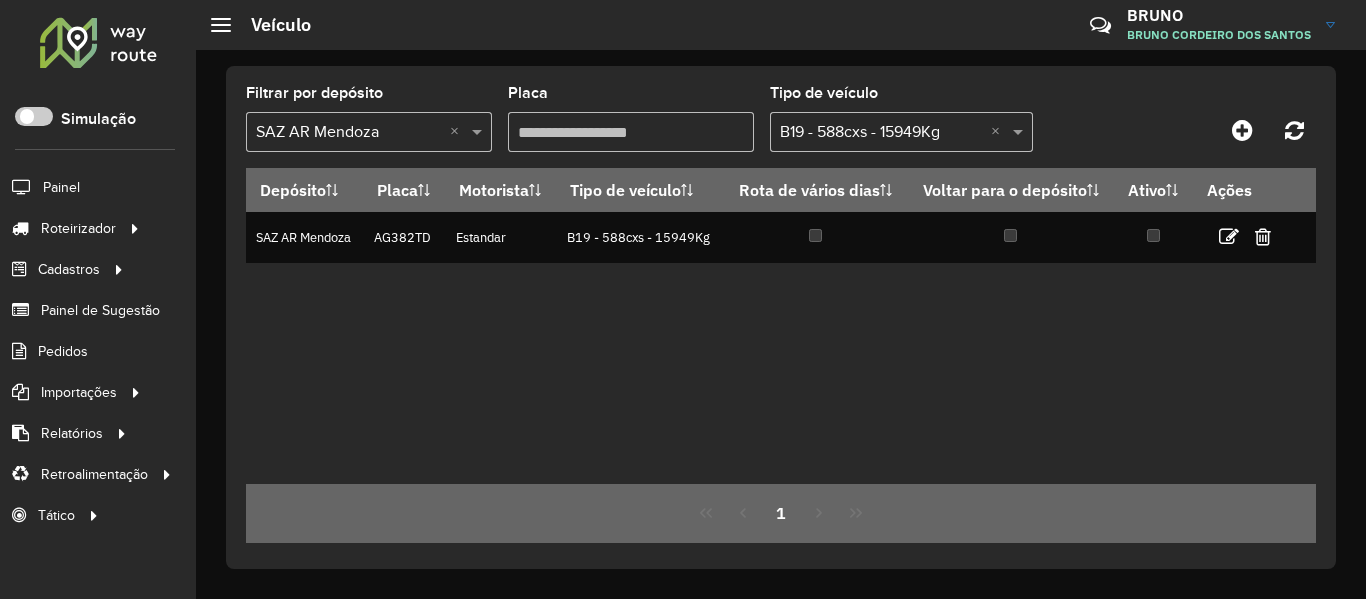 click at bounding box center (881, 133) 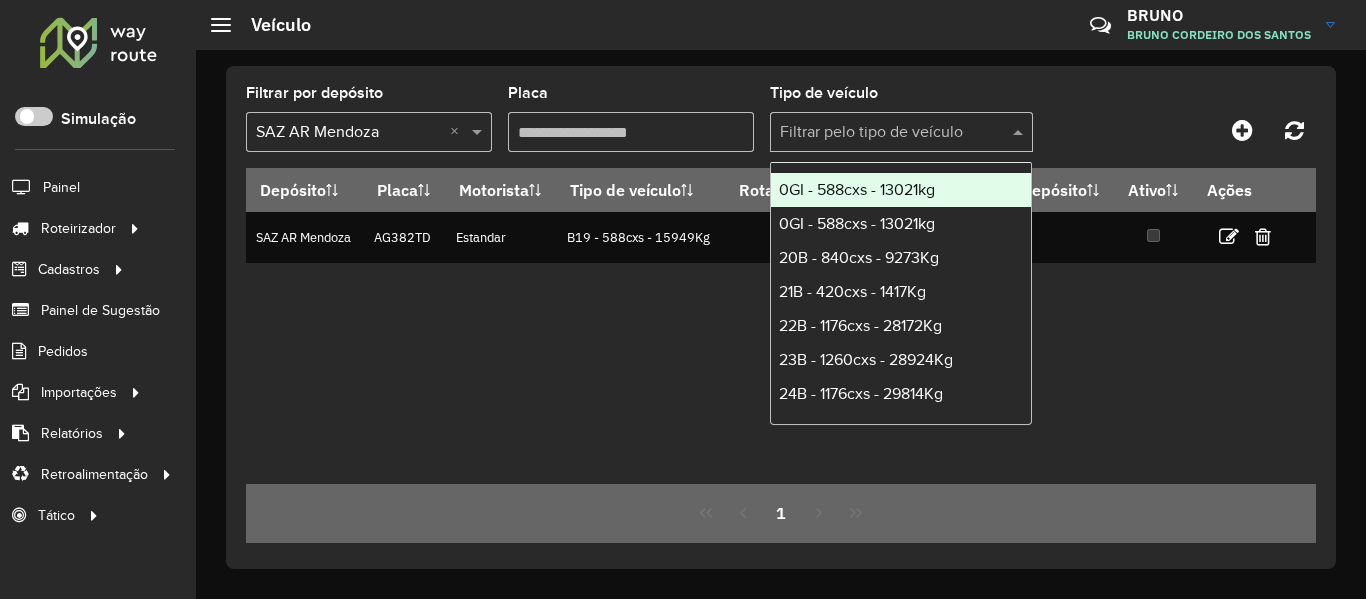 click on "Aguarde...  Pop-up bloqueado!  Seu navegador bloqueou automáticamente a abertura de uma nova janela.   Acesse as configurações e adicione o endereço do sistema a lista de permissão.   Fechar  Roteirizador AmbevTech Simulação Painel Roteirizador Entregas Cadastros Checkpoint Cliente Consulta de setores Depósito Disponibilidade de veículos Fator tipo de produto Grupo Rota Fator Tipo Produto Grupo de rotas exclusiva Grupo de setores Layout integração Modelo Parada Pedágio Ponto de apoio FAD Produto Rodízio de placa Rota exclusiva FAD Rótulo Setor Tipo de cliente Tipo de veículo Transportadora Veículo Painel de Sugestão Pedidos Importações Clientes Fator tipo produto Grade de atendimento Janela de atendimento Localização Pedidos Tempo de espera Veículos Relatórios Ações da sessão Clientes Clientes fora malha Exclusão pedido Fator tipo de produto Filtros da sessão Indicadores roteirização Integração automática Pedidos agrupados Pedidos não Roteirizados Romaneio Roteirização ×" at bounding box center (683, 299) 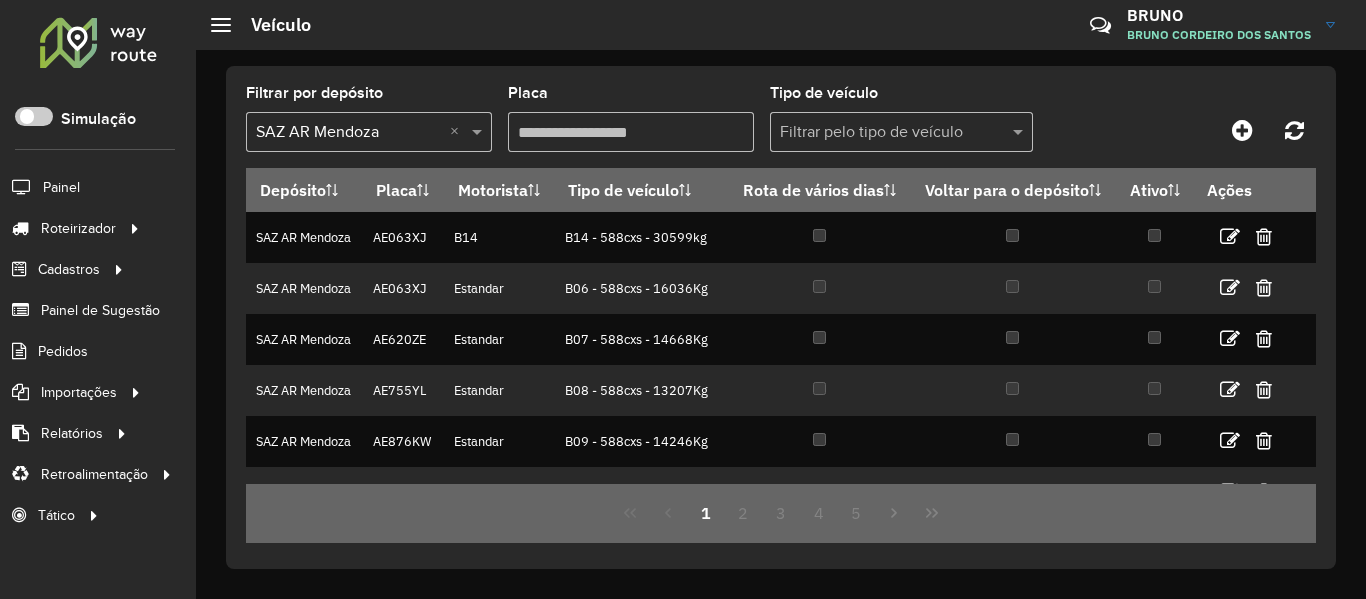 click on "Placa" at bounding box center [631, 132] 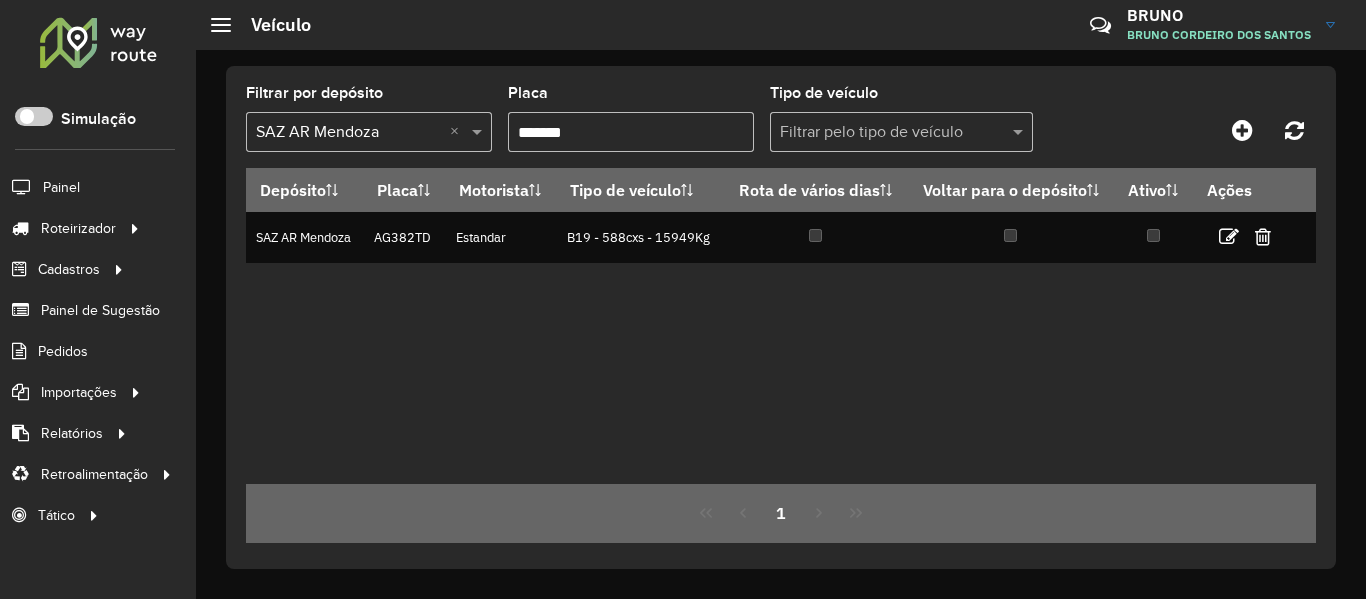 click on "*******" at bounding box center (631, 132) 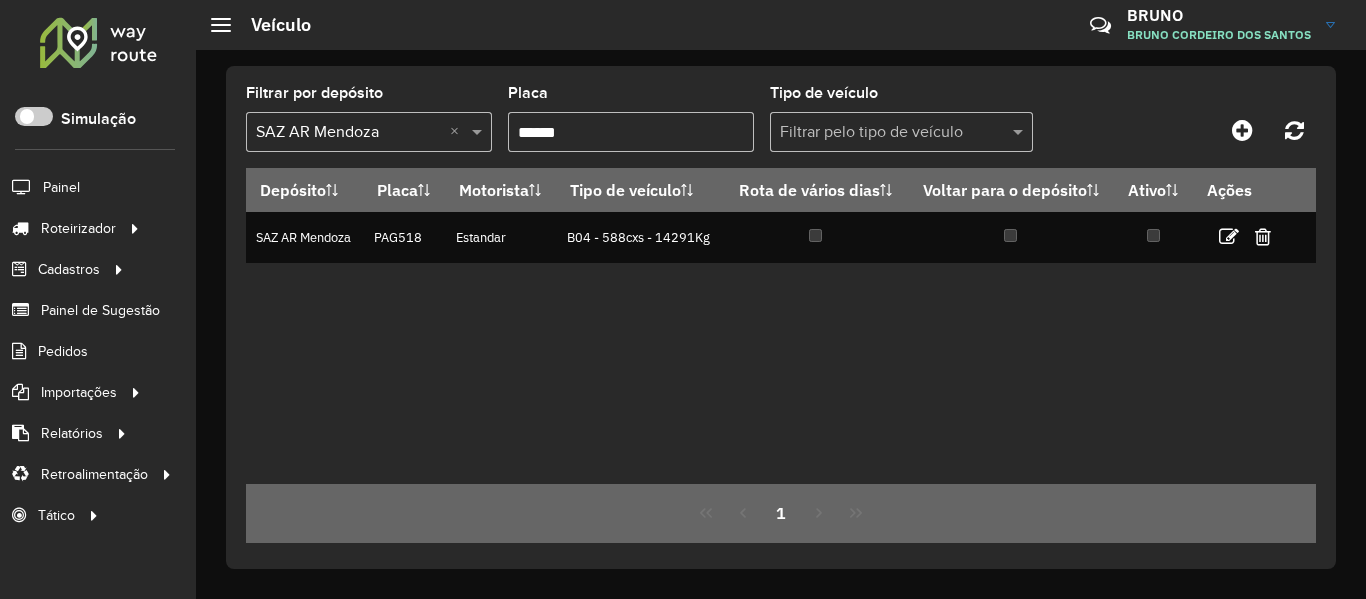 type on "******" 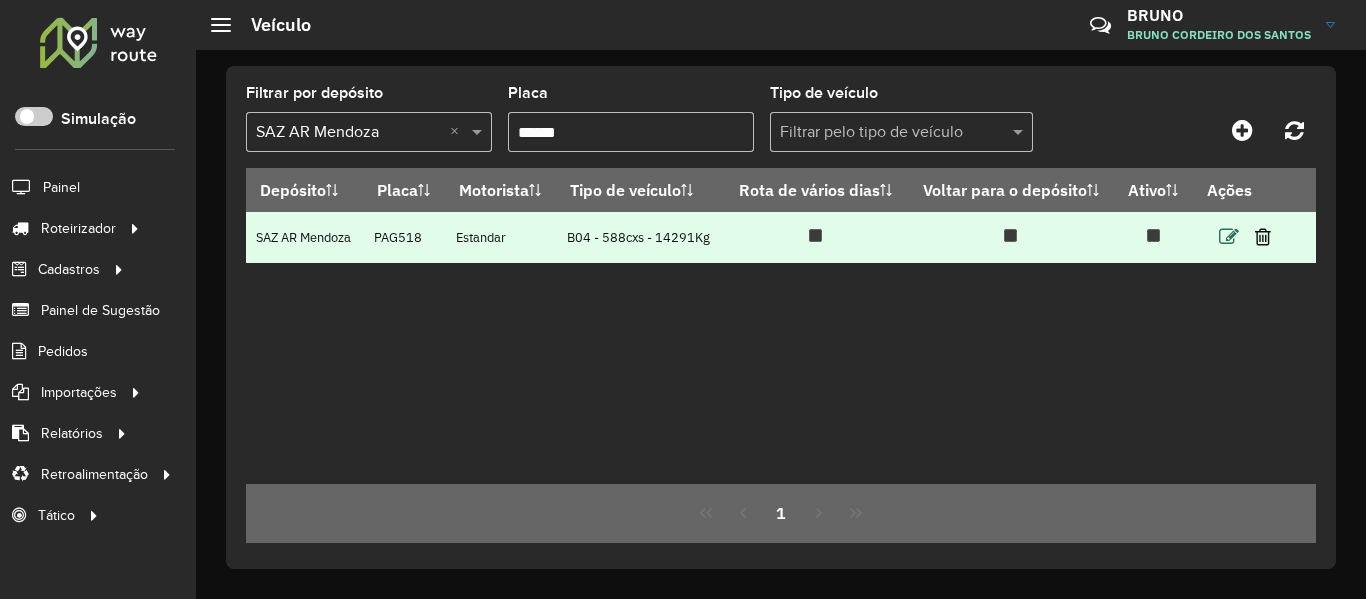 click at bounding box center (1229, 237) 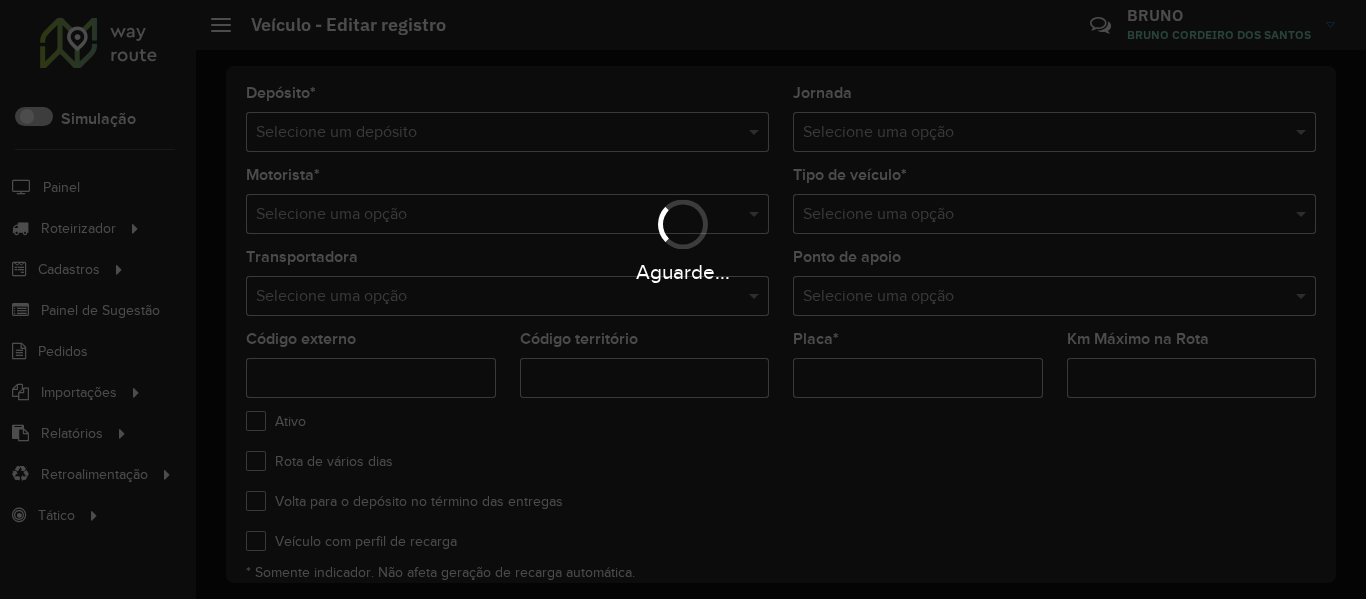 type on "***" 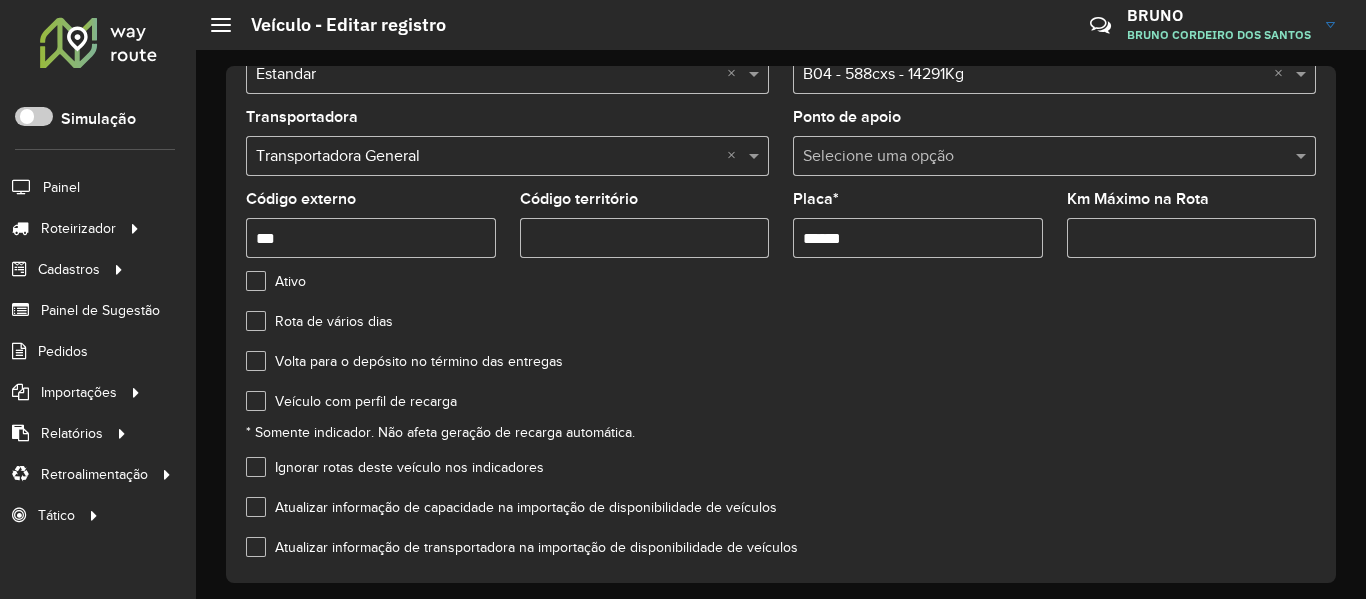 scroll, scrollTop: 227, scrollLeft: 0, axis: vertical 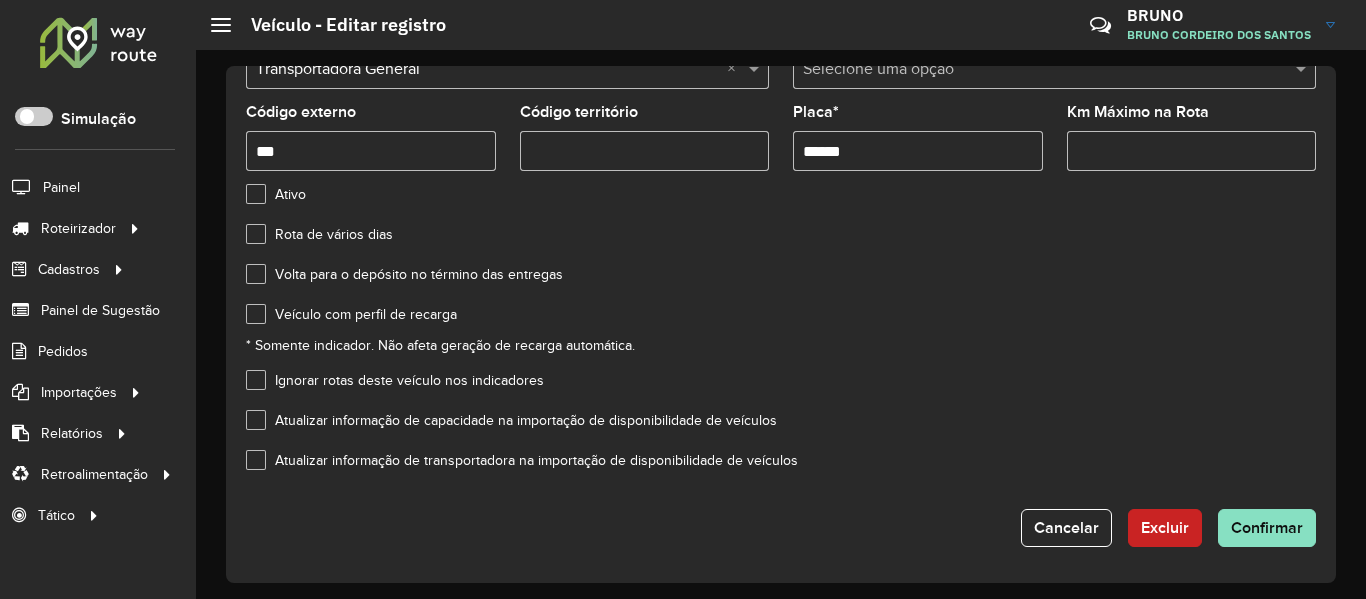 drag, startPoint x: 660, startPoint y: 461, endPoint x: 719, endPoint y: 467, distance: 59.3043 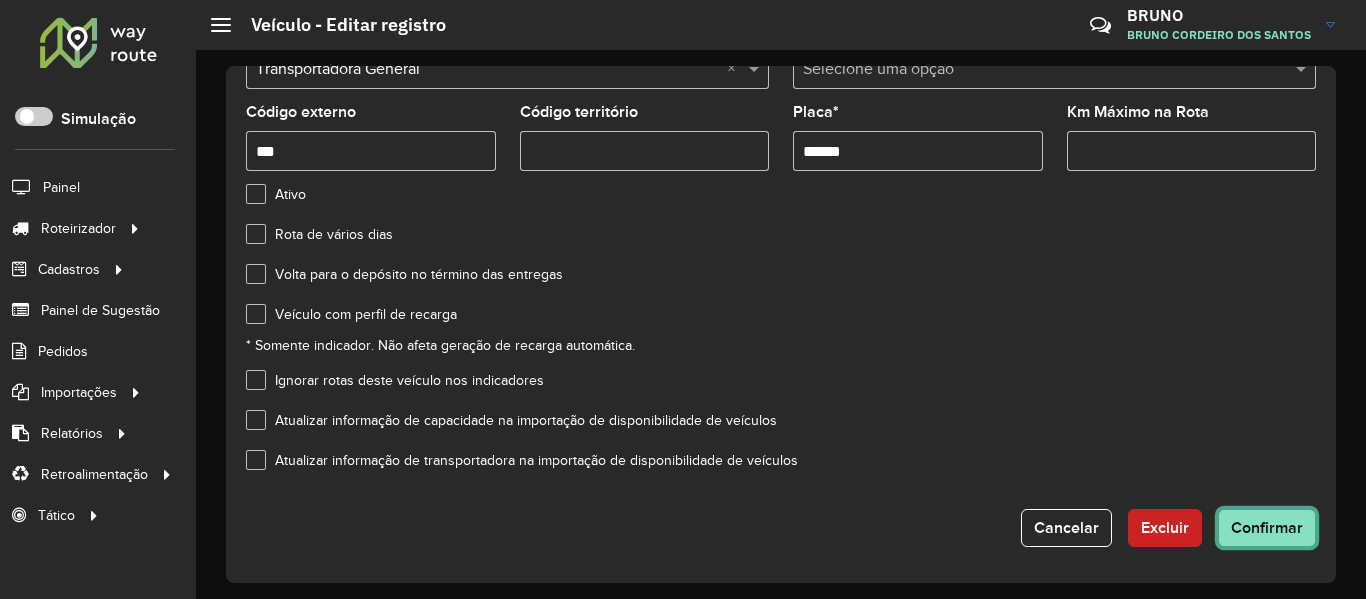 click on "Confirmar" 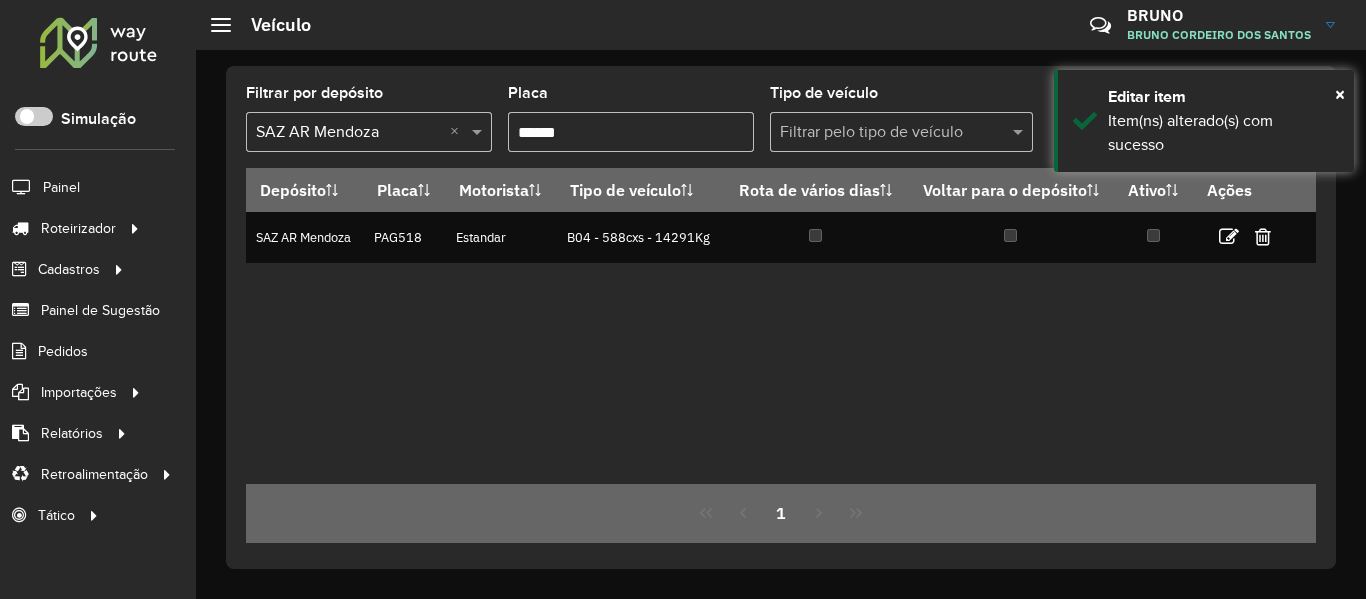 click on "******" at bounding box center [631, 132] 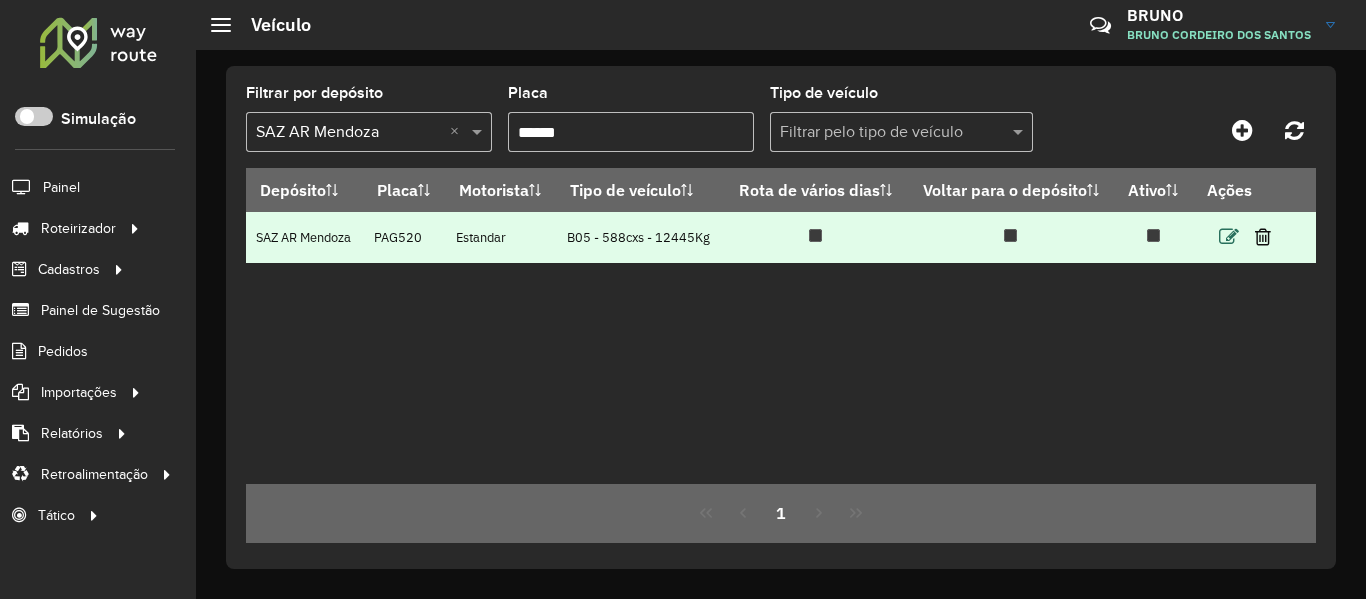 type on "******" 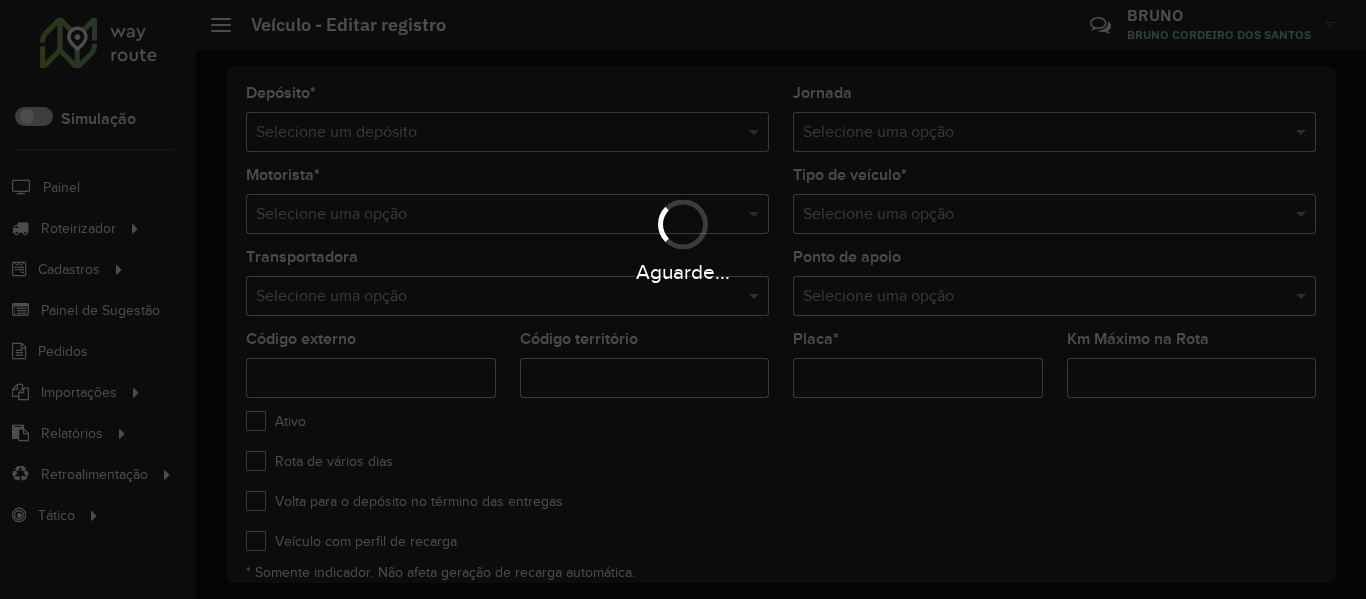 type on "***" 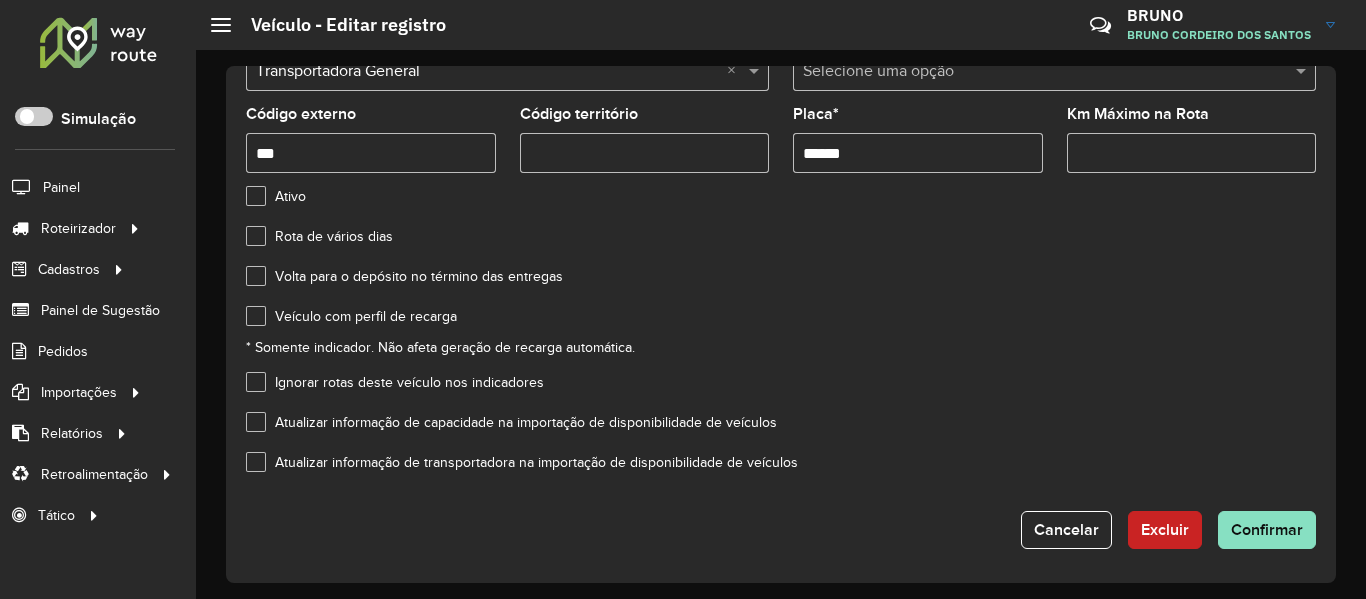 scroll, scrollTop: 227, scrollLeft: 0, axis: vertical 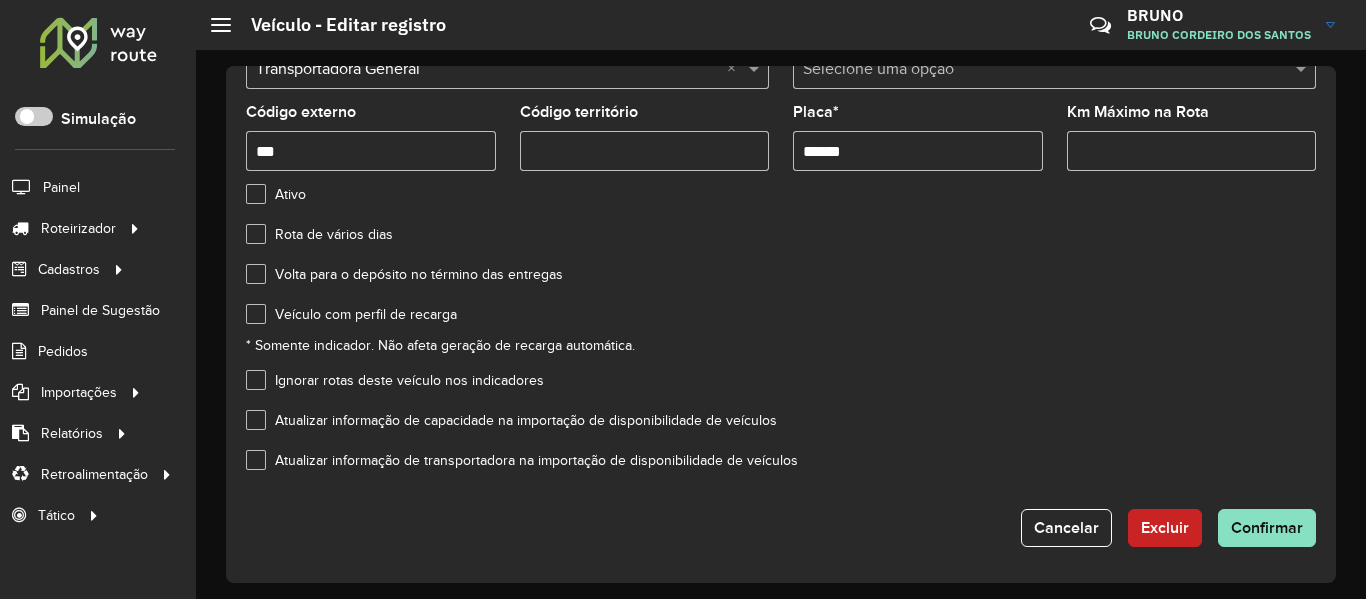 click on "Atualizar informação de transportadora na importação de disponibilidade de veículos" 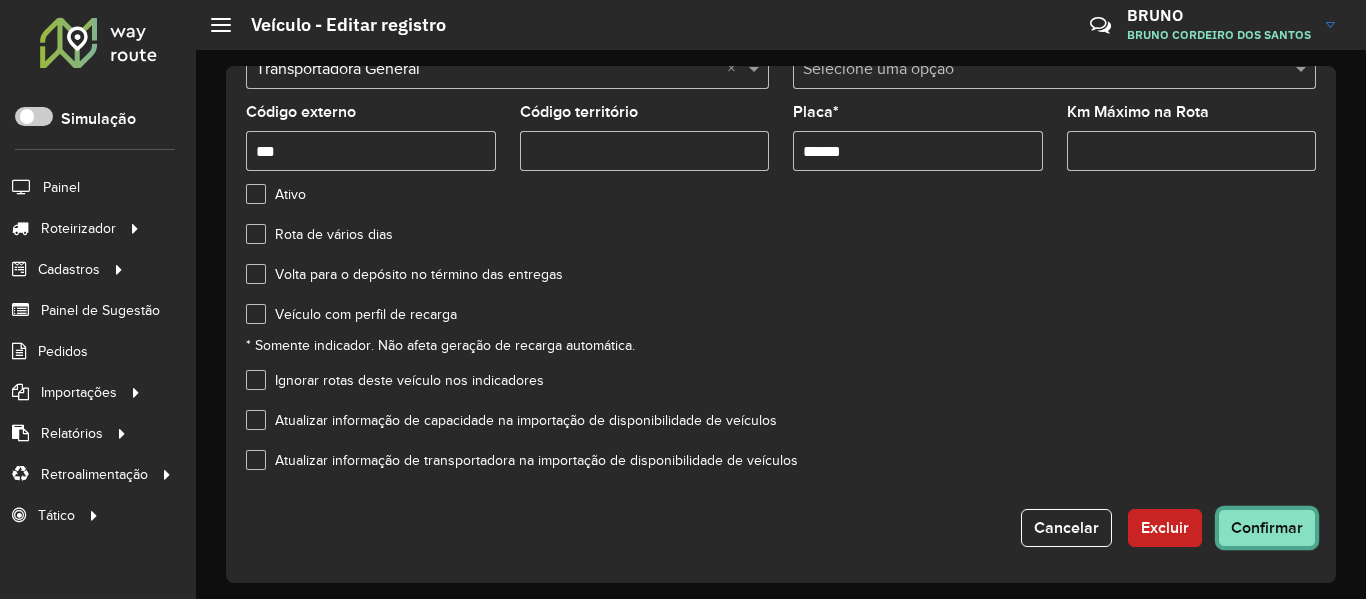 click on "Confirmar" 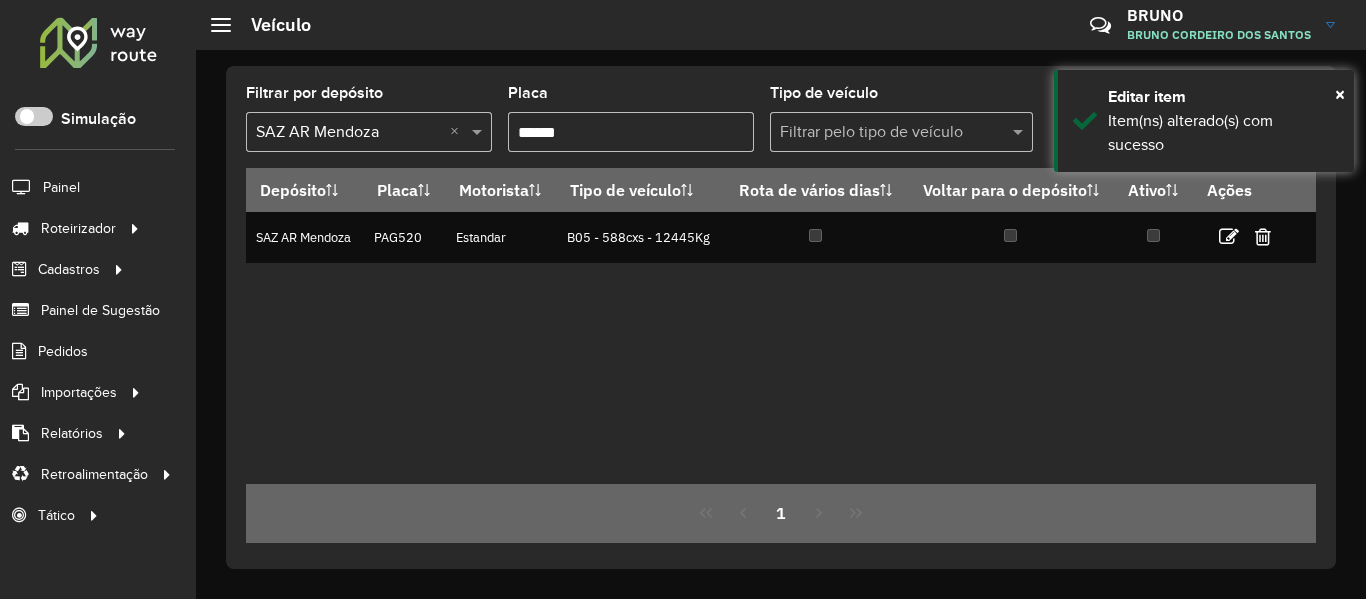 click on "******" at bounding box center (631, 132) 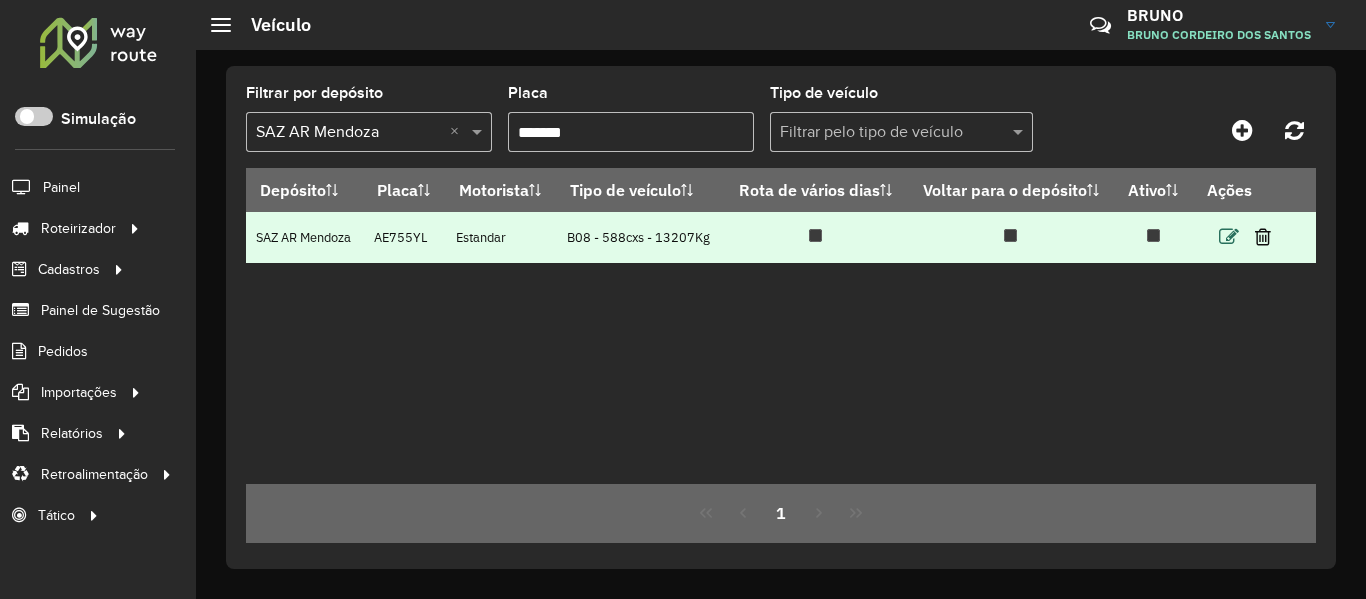 type on "*******" 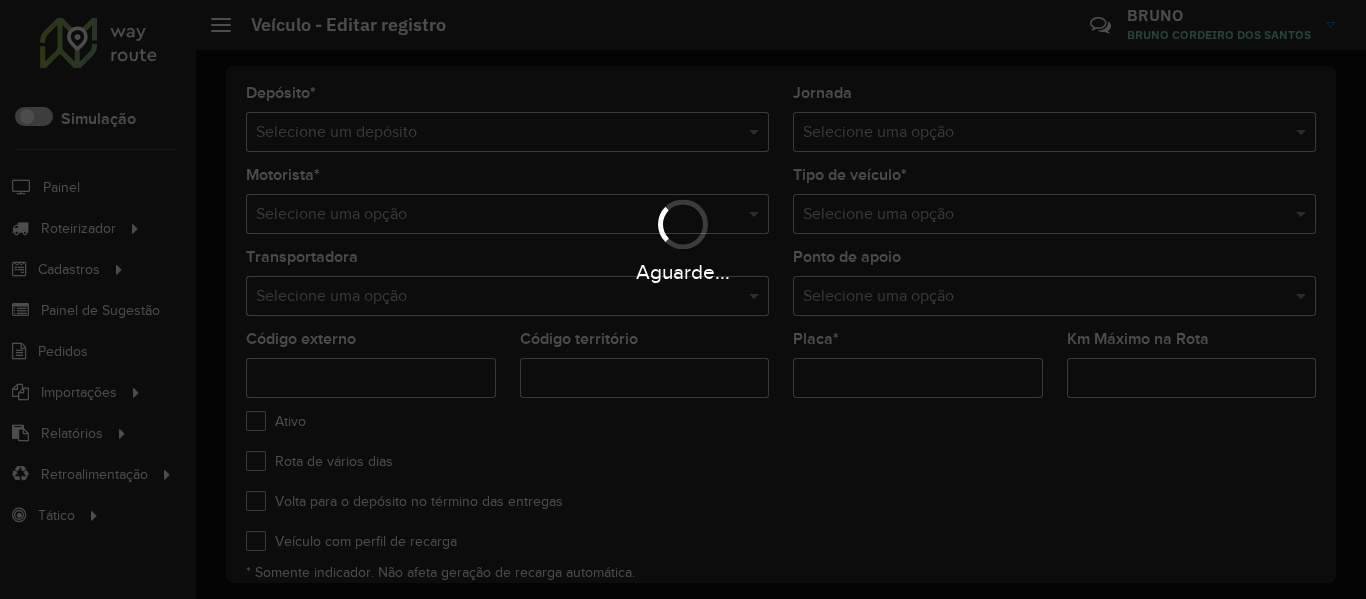 type on "***" 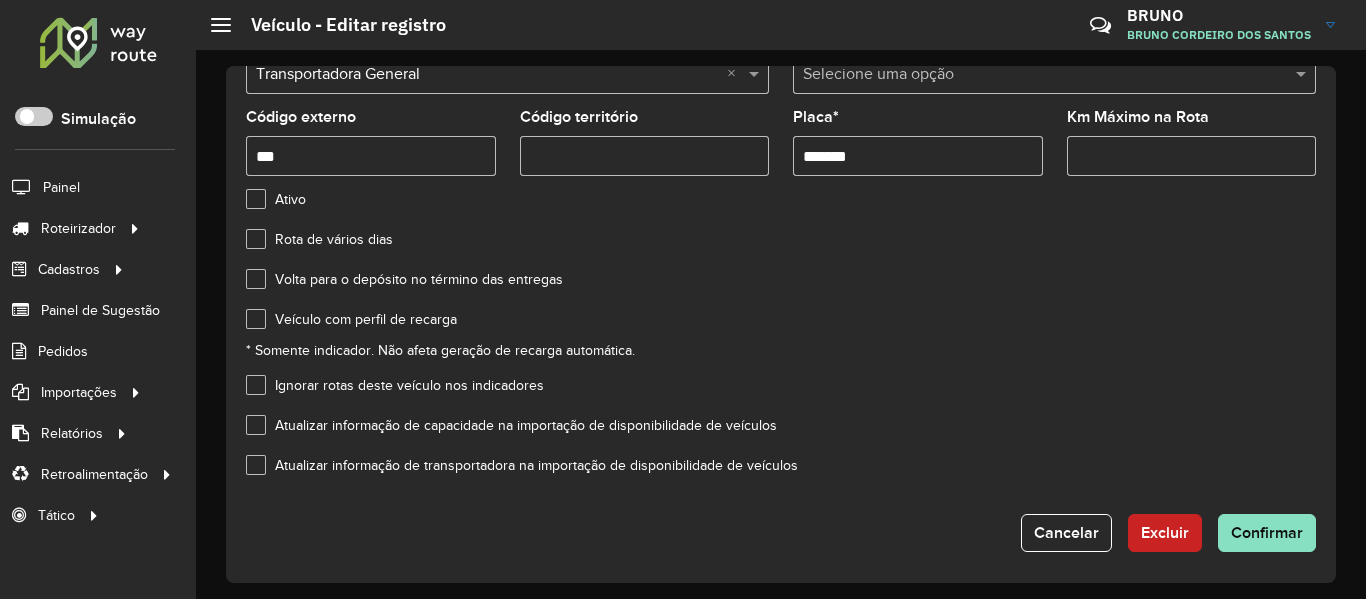 scroll, scrollTop: 227, scrollLeft: 0, axis: vertical 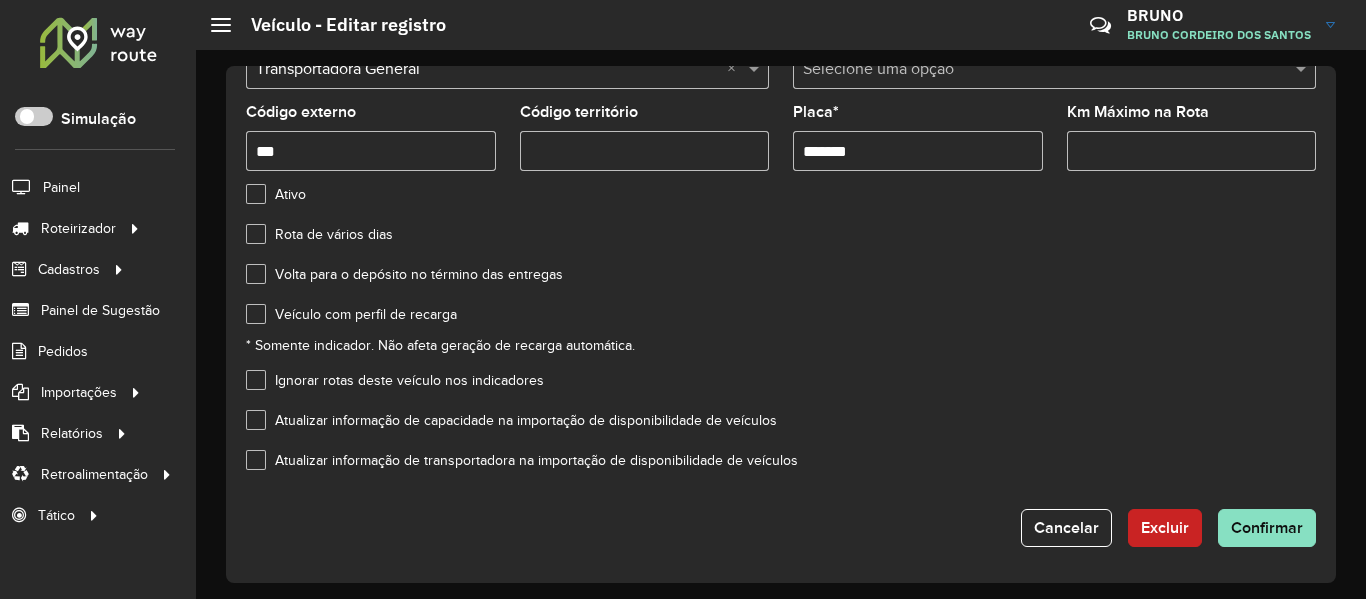 click on "Atualizar informação de transportadora na importação de disponibilidade de veículos" 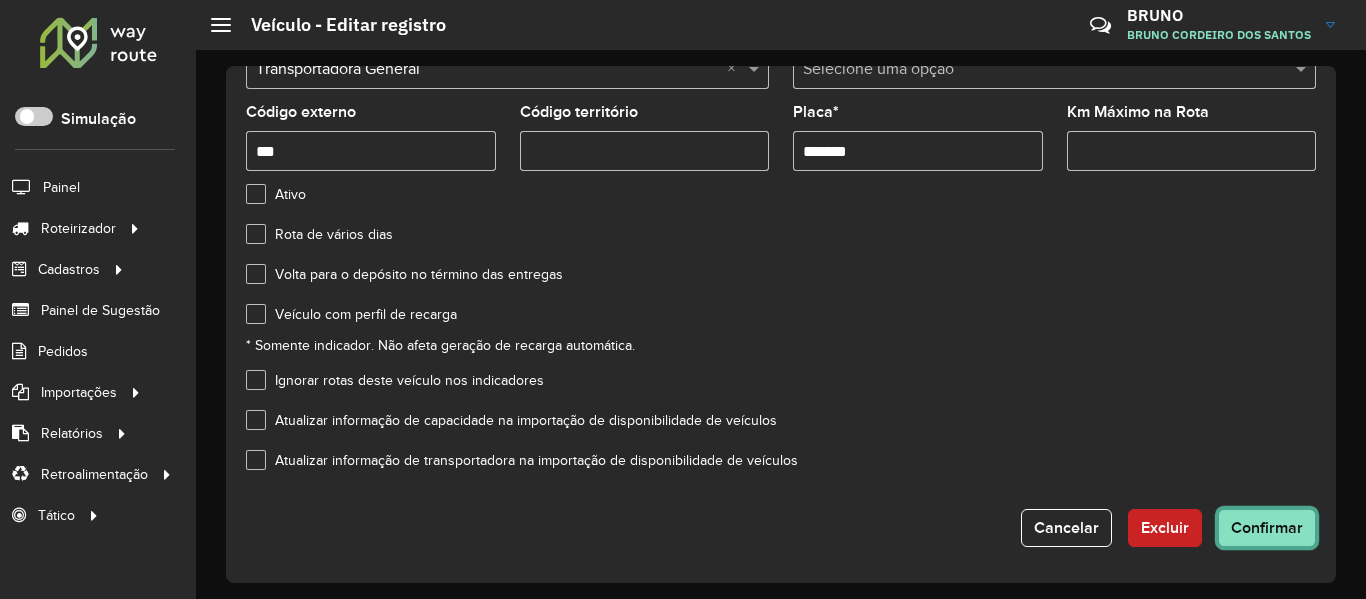 click on "Confirmar" 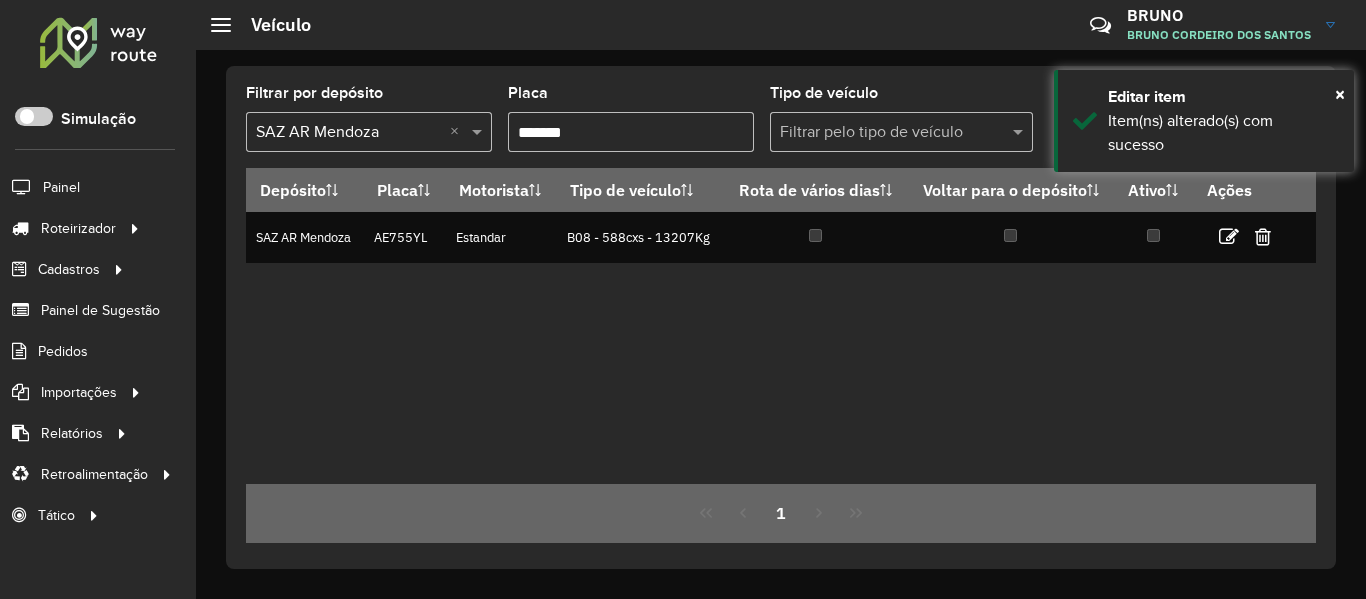 click on "Filtrar por depósito  Selecione um depósito × SAZ AR Mendoza ×  Placa  *******  Tipo de veículo  Filtrar pelo tipo de veículo" 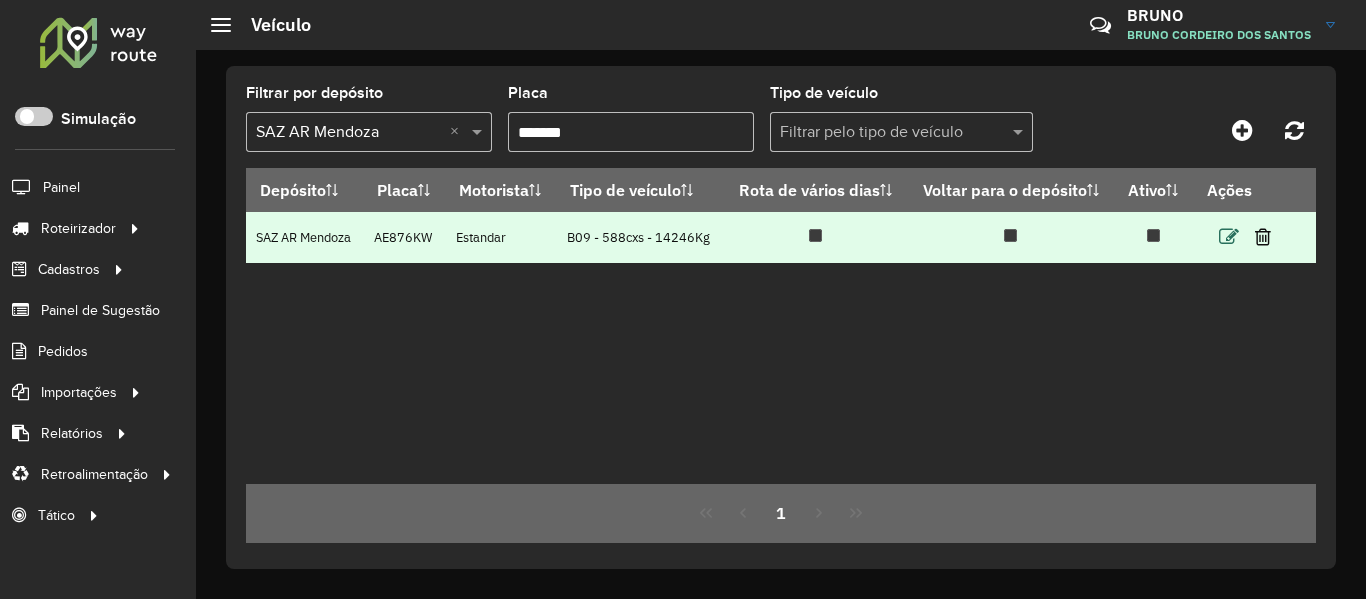type on "*******" 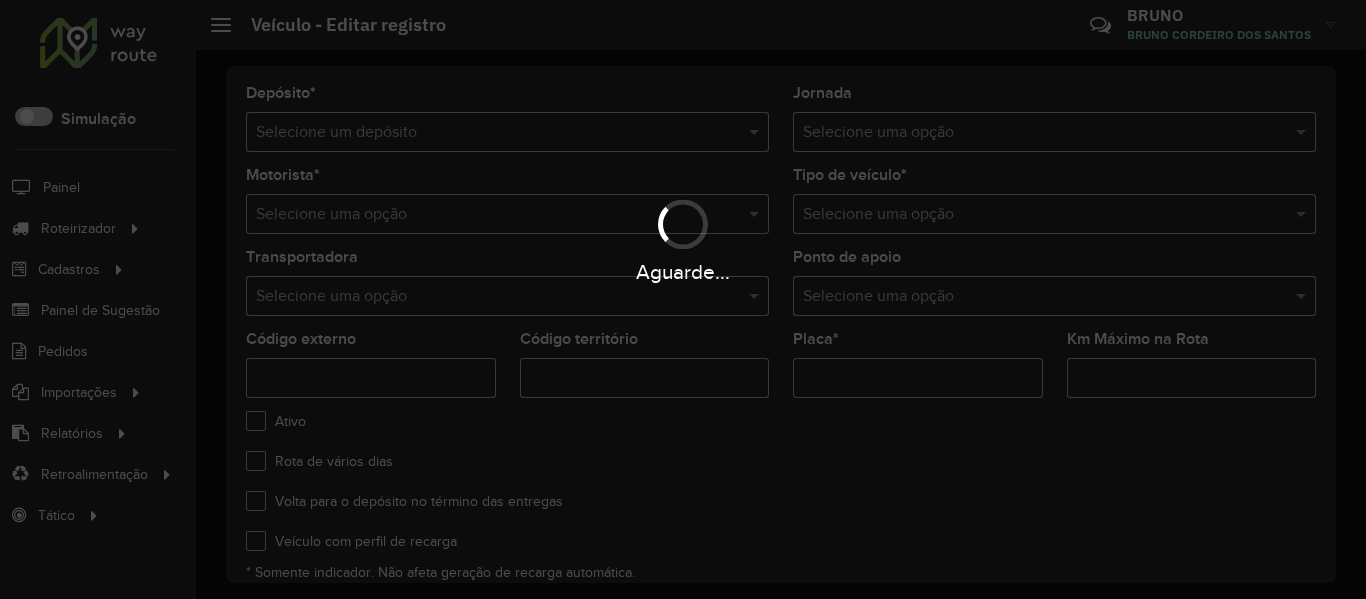 type on "***" 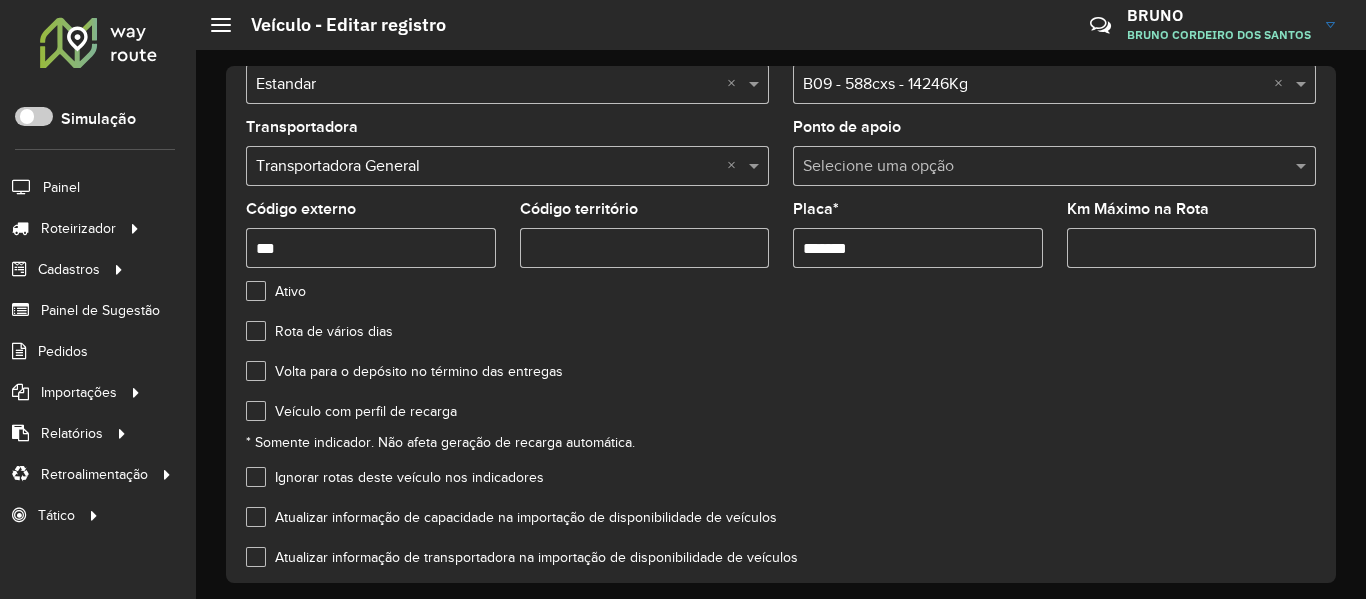 scroll, scrollTop: 227, scrollLeft: 0, axis: vertical 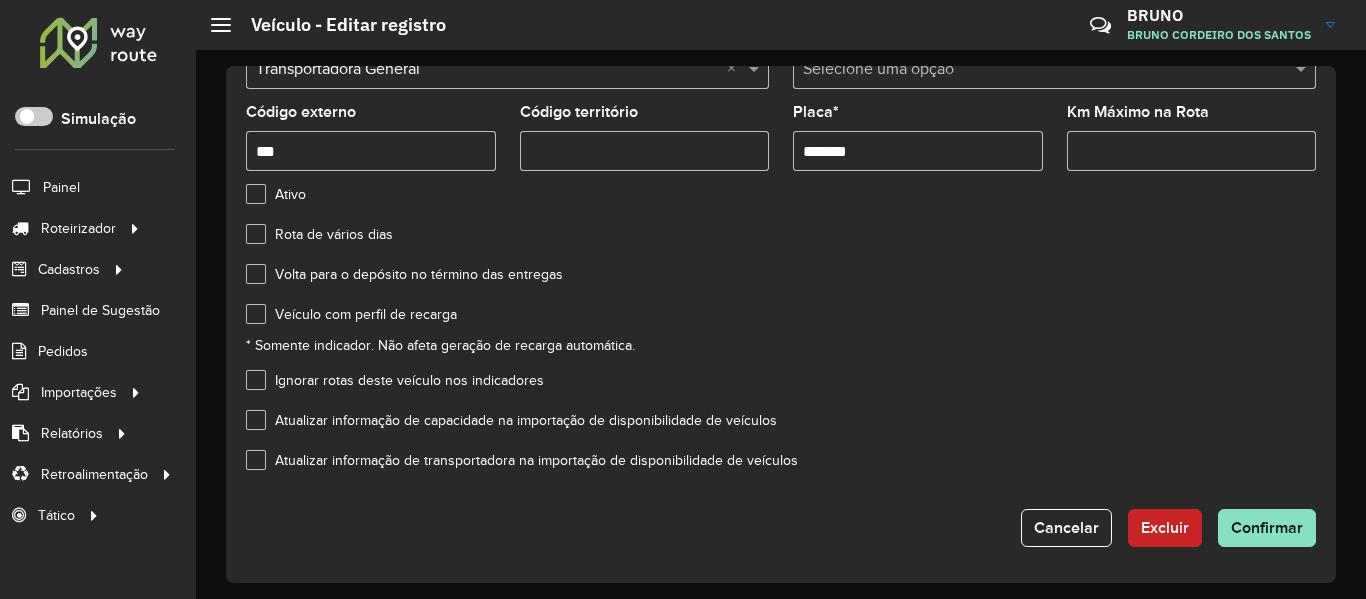 click on "Atualizar informação de capacidade na importação de disponibilidade de veículos" 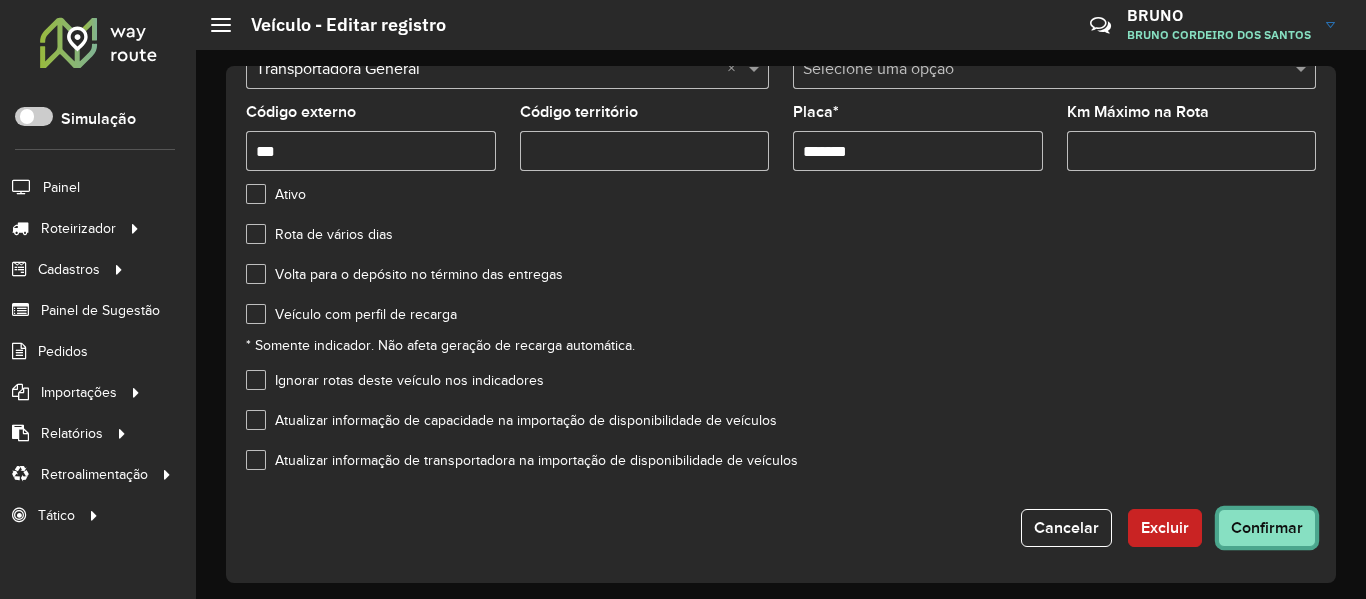 drag, startPoint x: 1268, startPoint y: 532, endPoint x: 1301, endPoint y: 520, distance: 35.1141 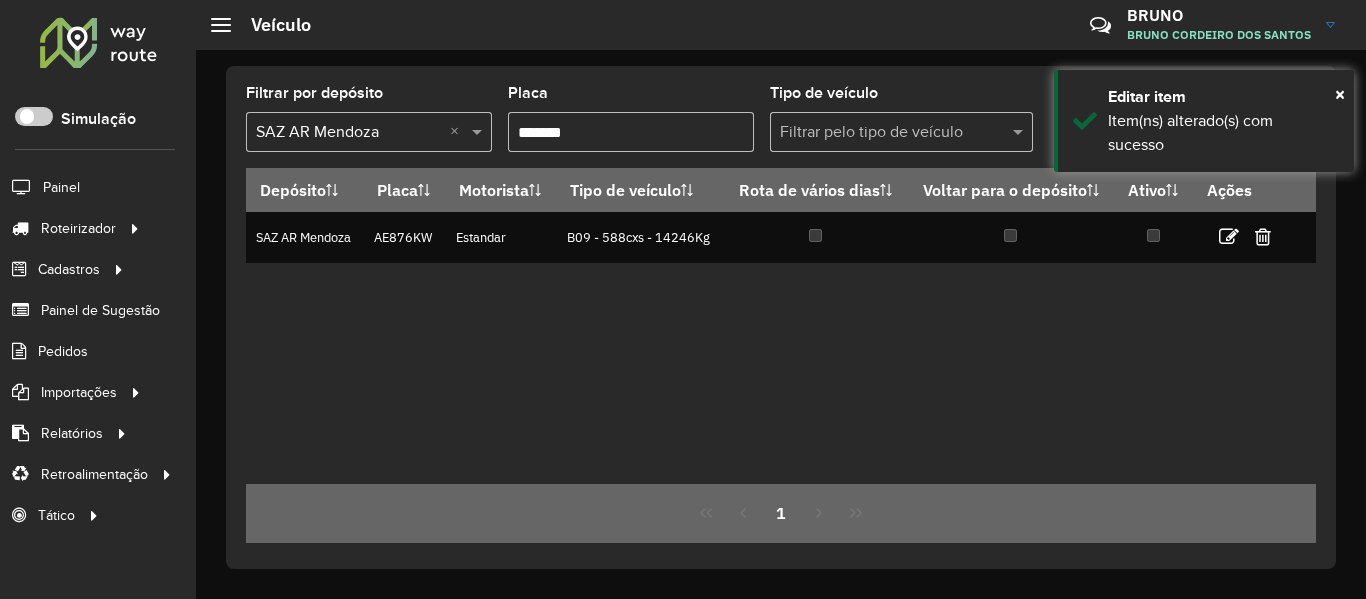 click on "*******" at bounding box center [631, 132] 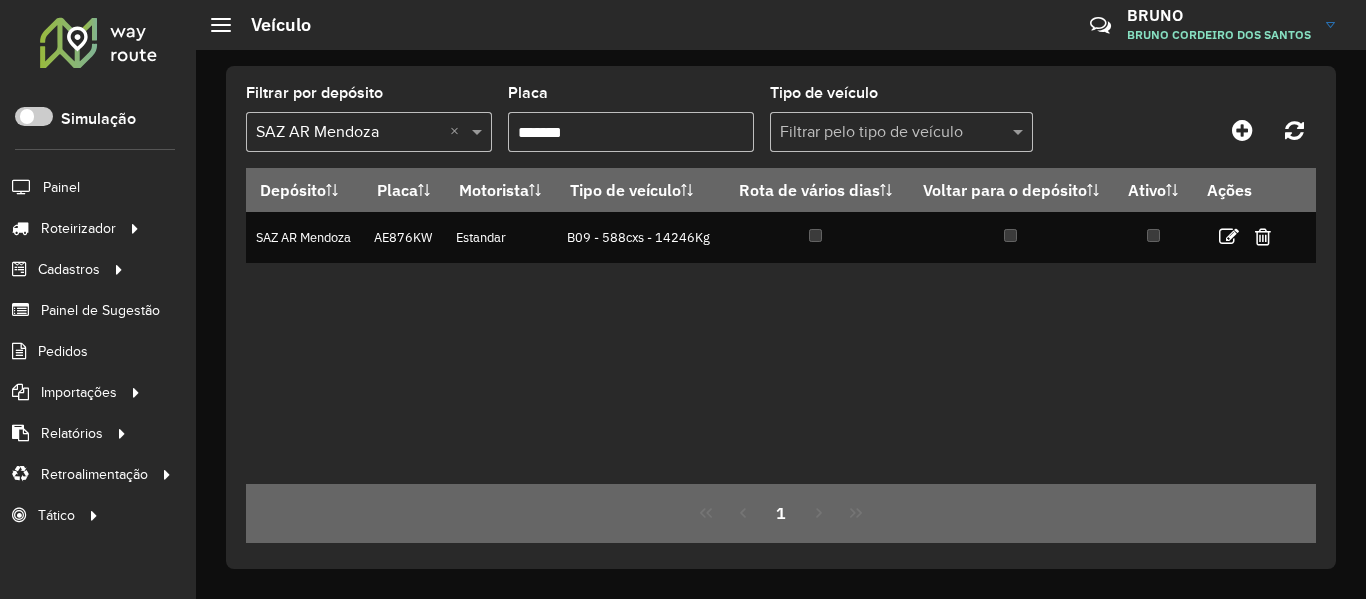 paste 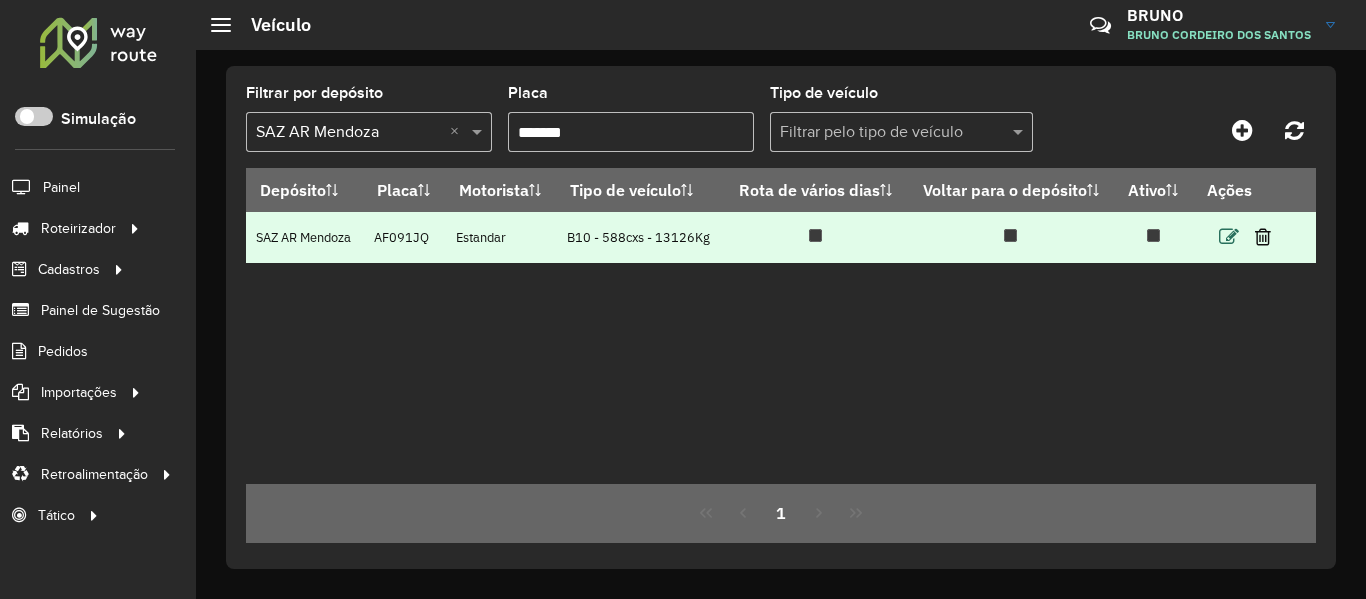 type on "*******" 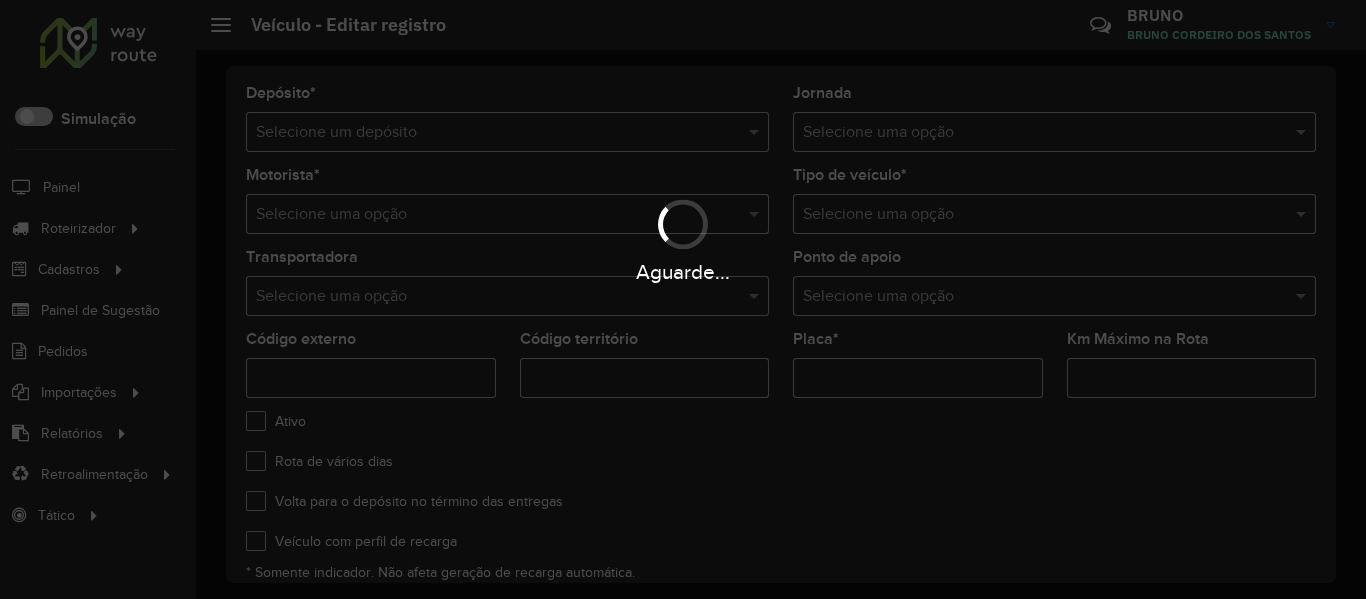 type on "***" 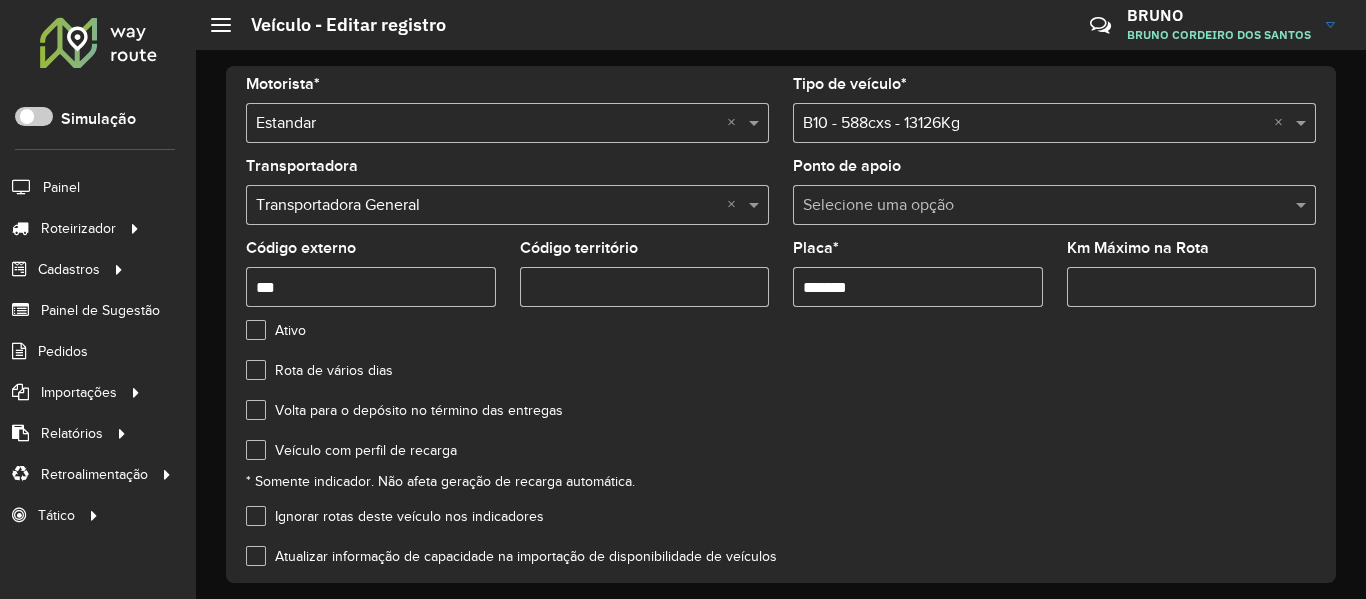 scroll, scrollTop: 227, scrollLeft: 0, axis: vertical 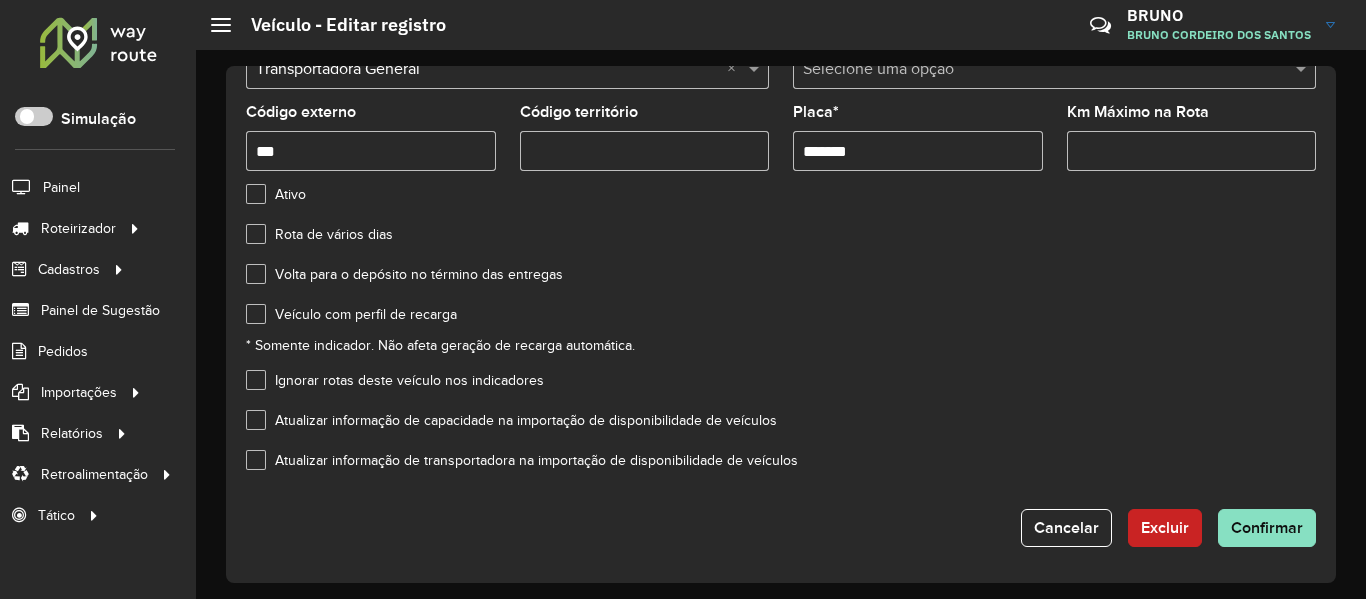 click on "Atualizar informação de transportadora na importação de disponibilidade de veículos" 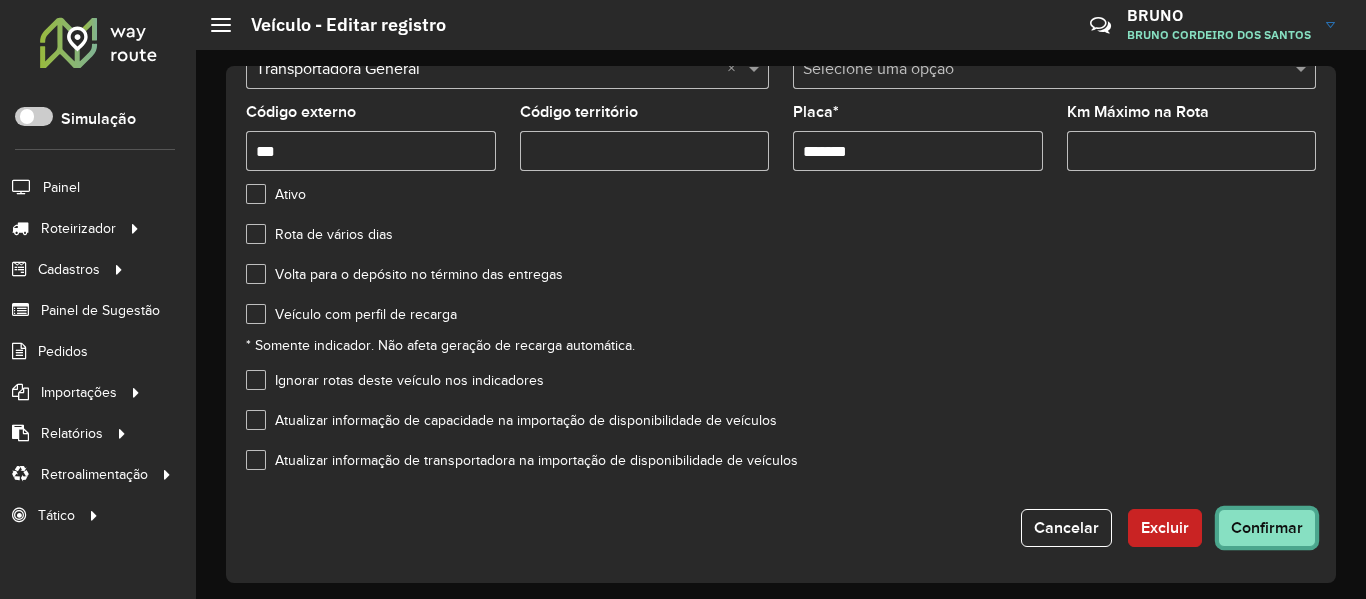 click on "Confirmar" 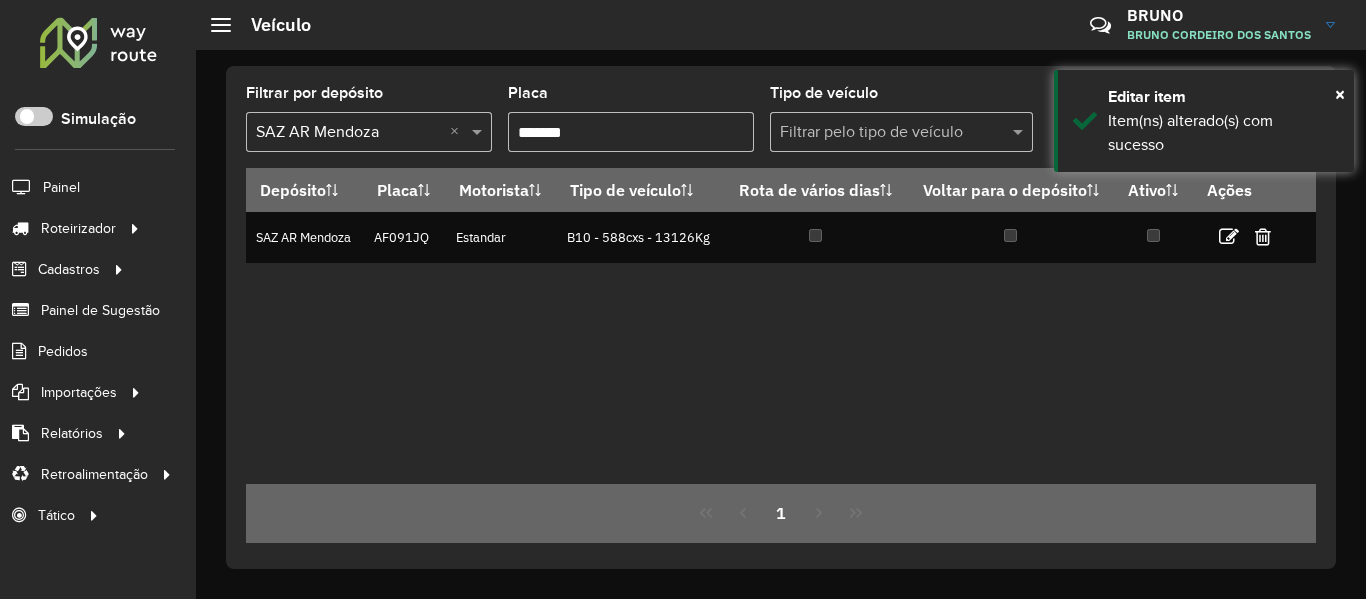 click at bounding box center (881, 133) 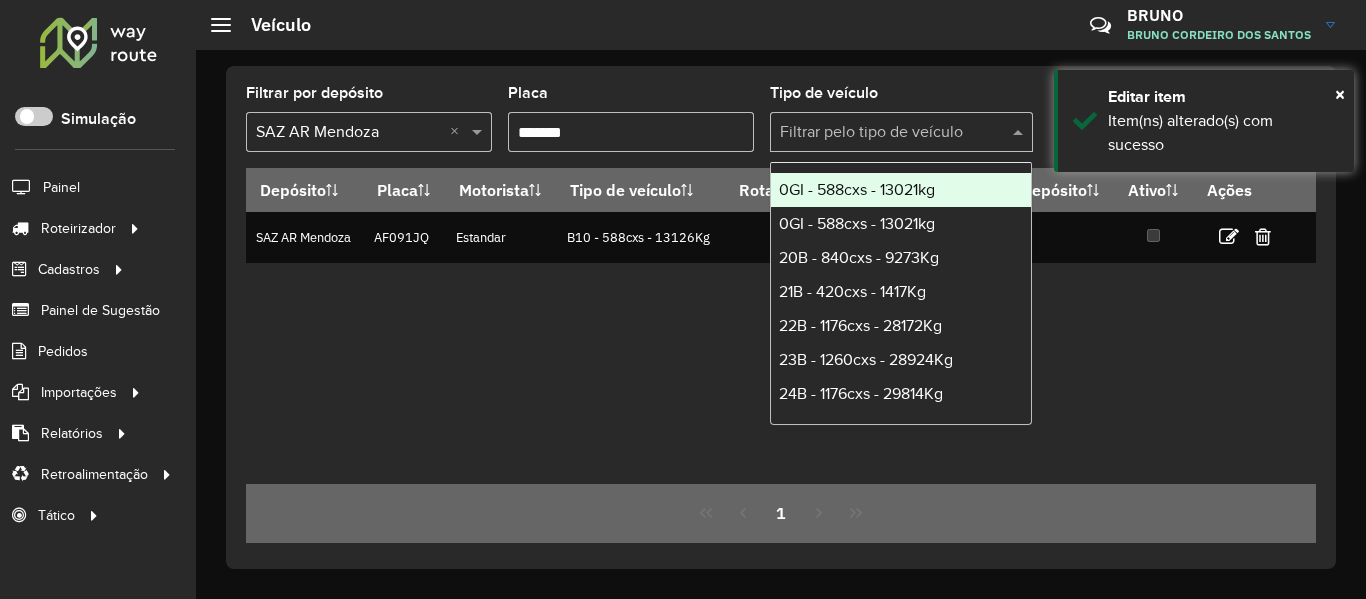 click on "*******" at bounding box center (631, 132) 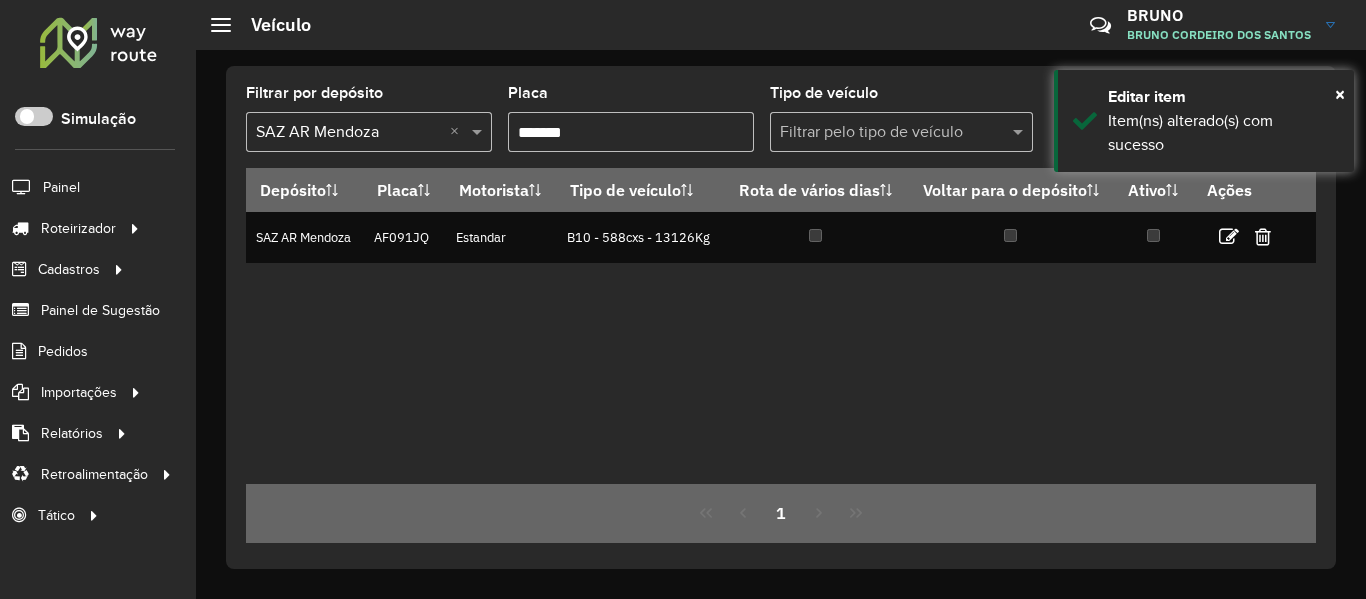 paste 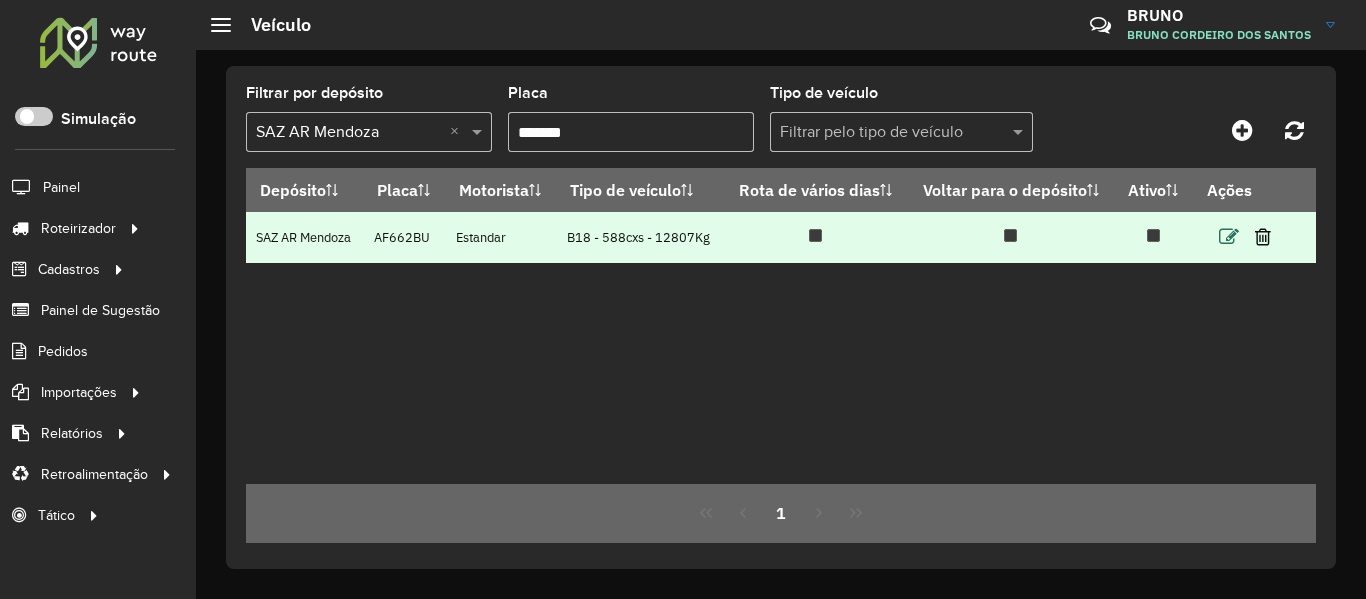 type on "*******" 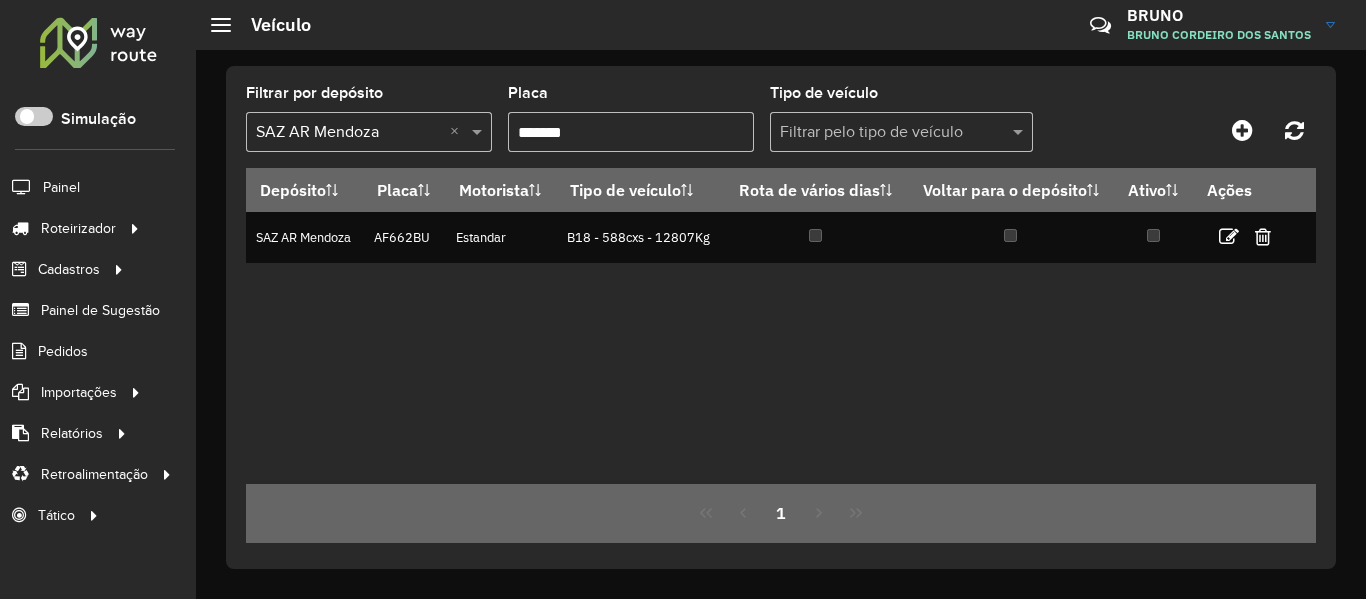 drag, startPoint x: 1228, startPoint y: 235, endPoint x: 1215, endPoint y: 237, distance: 13.152946 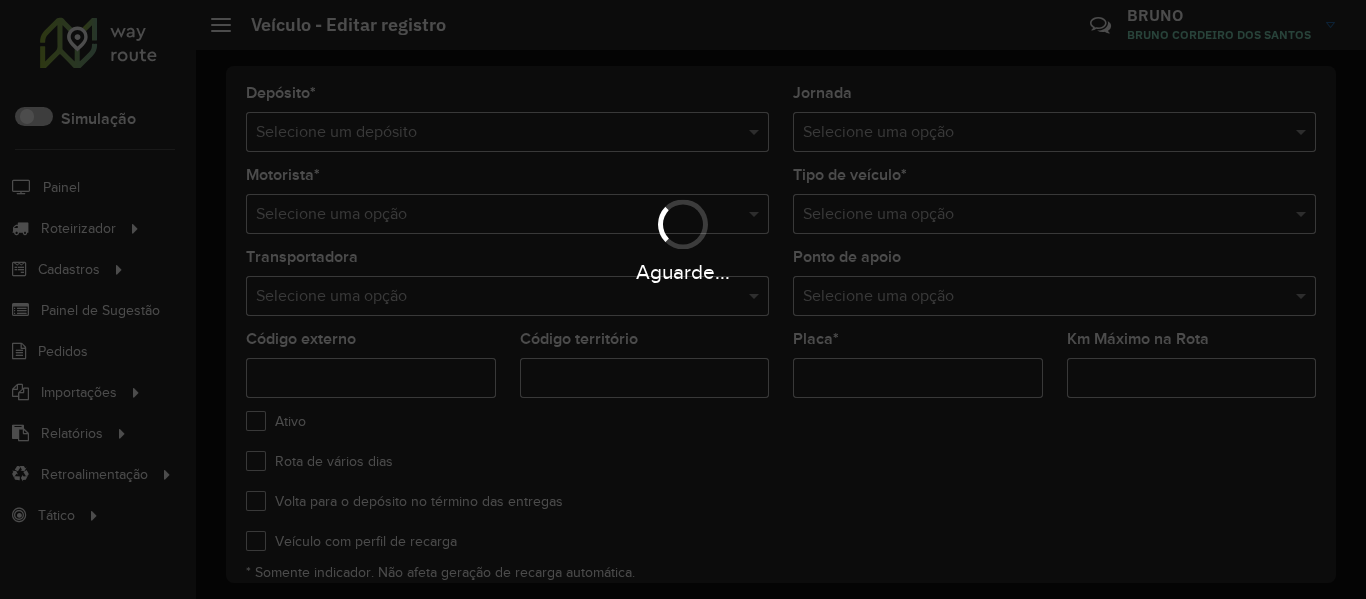 type on "***" 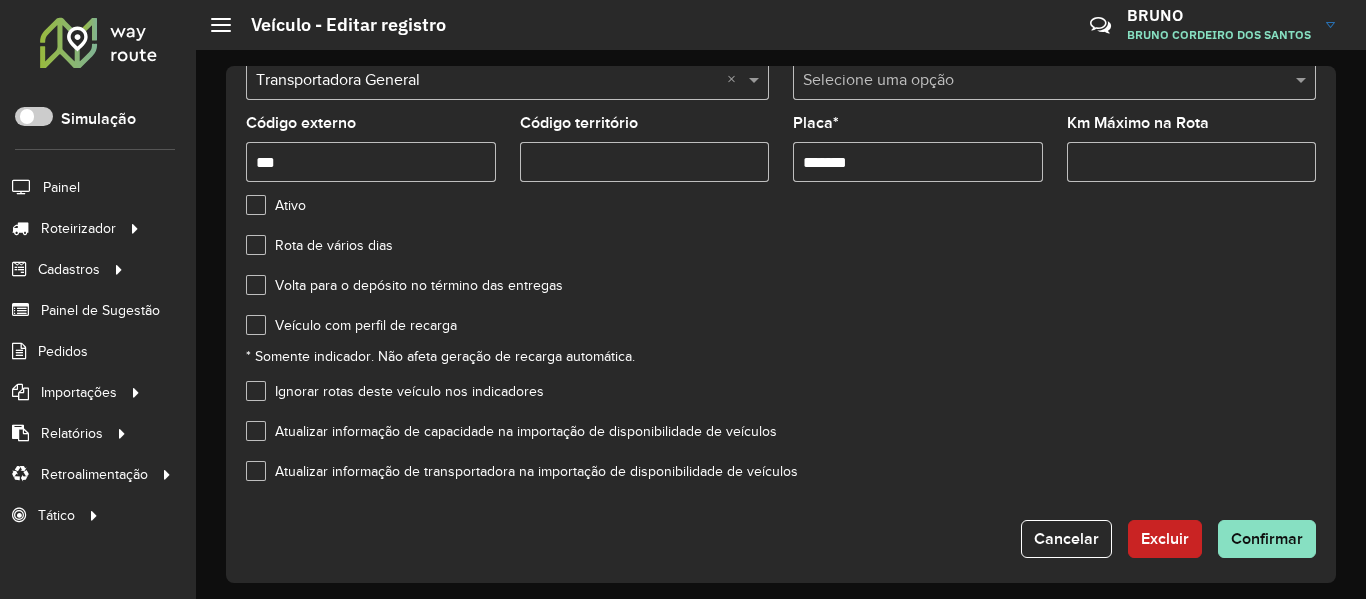 scroll, scrollTop: 227, scrollLeft: 0, axis: vertical 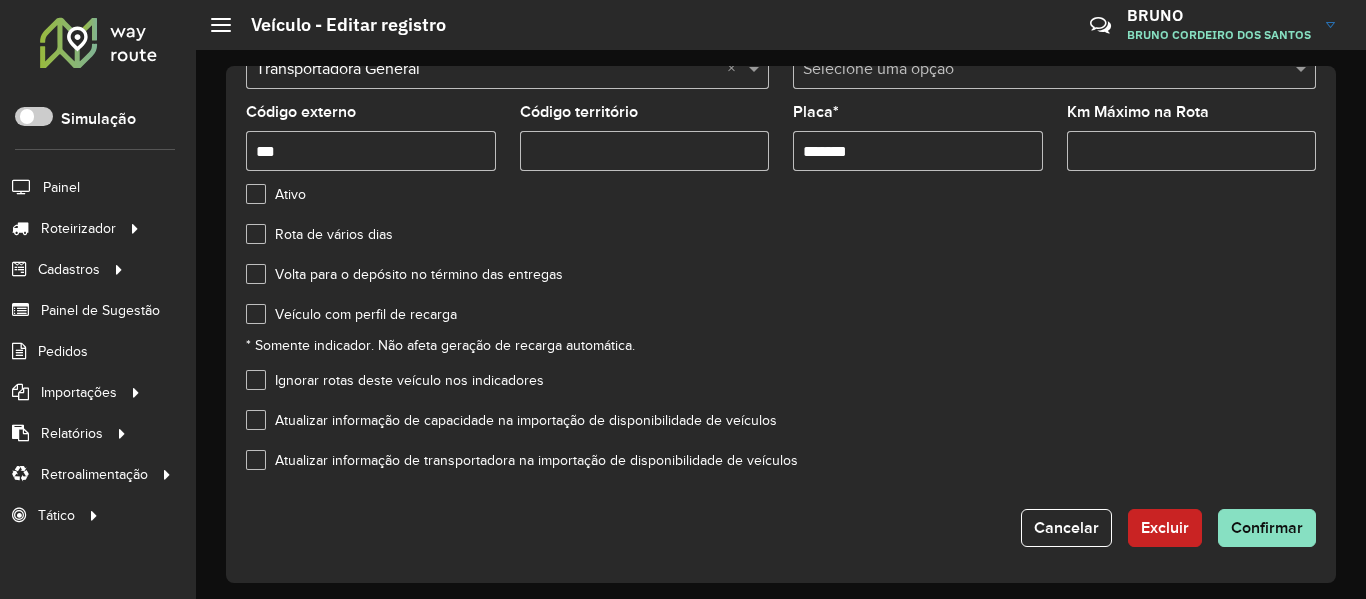 click on "Atualizar informação de capacidade na importação de disponibilidade de veículos" 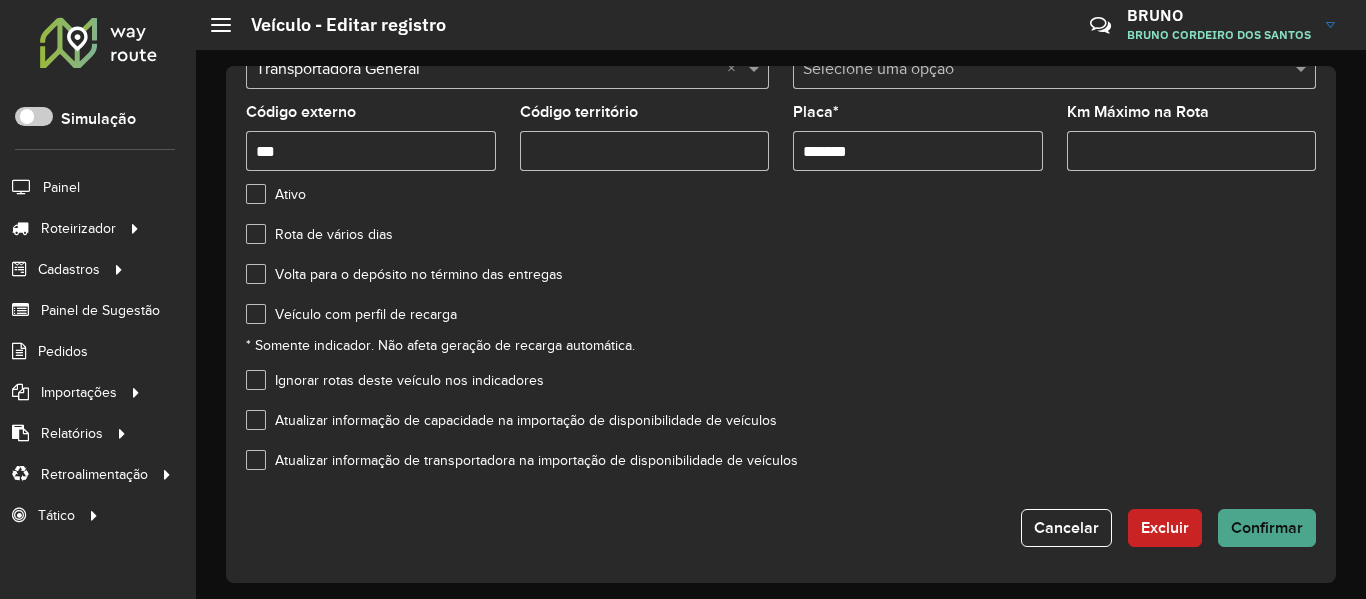 drag, startPoint x: 1313, startPoint y: 545, endPoint x: 1300, endPoint y: 539, distance: 14.3178215 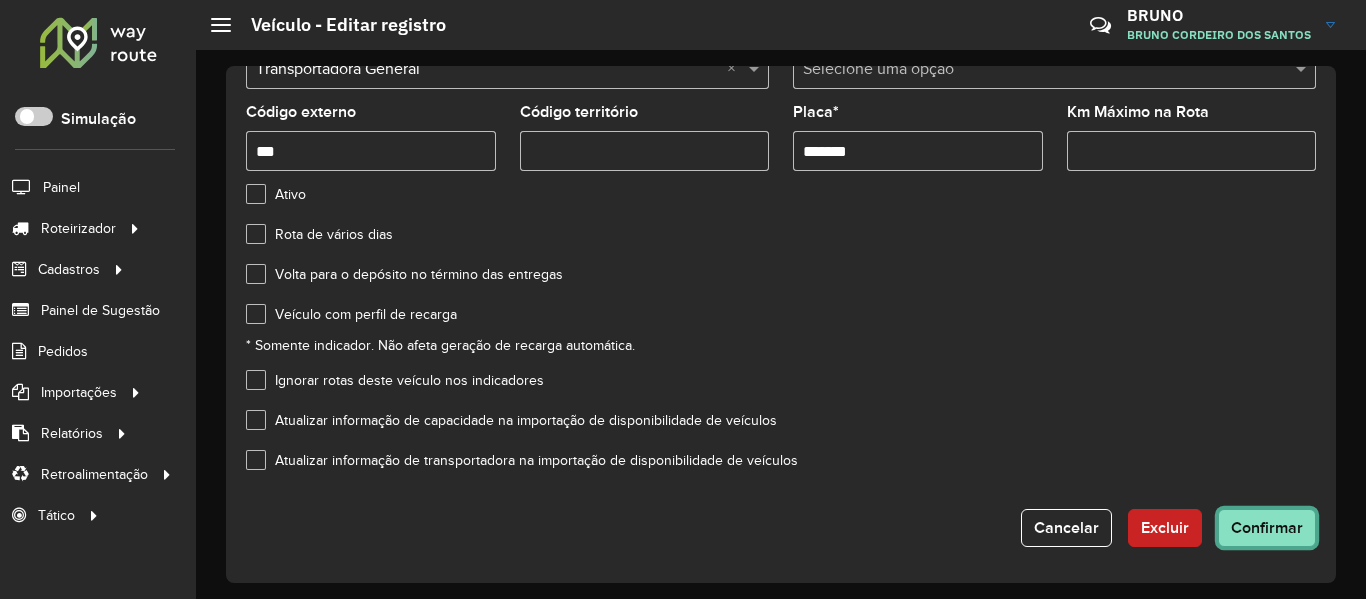 click on "Confirmar" 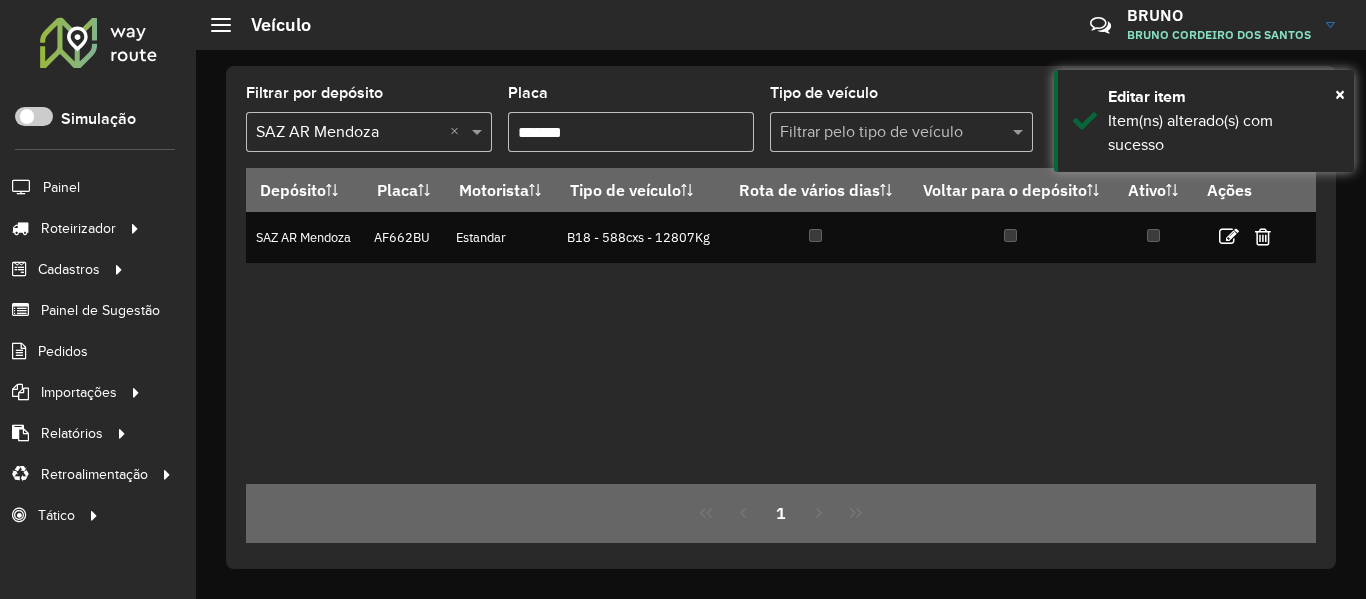 click on "*******" at bounding box center [631, 132] 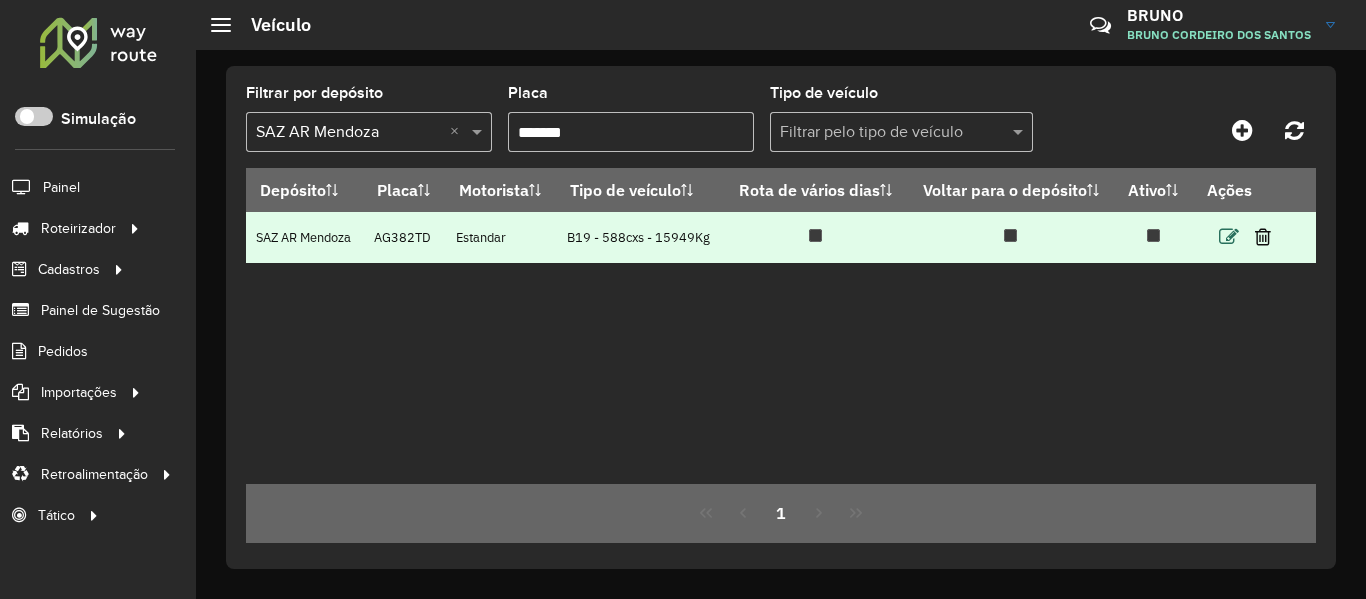 type on "*******" 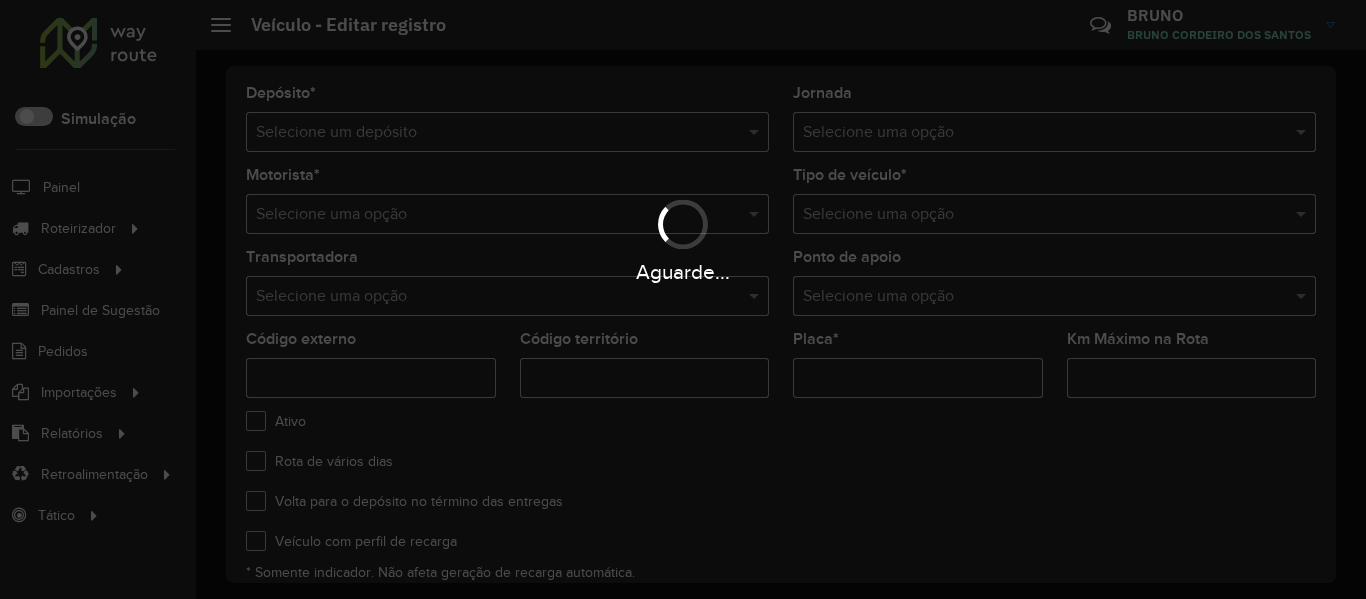 type on "***" 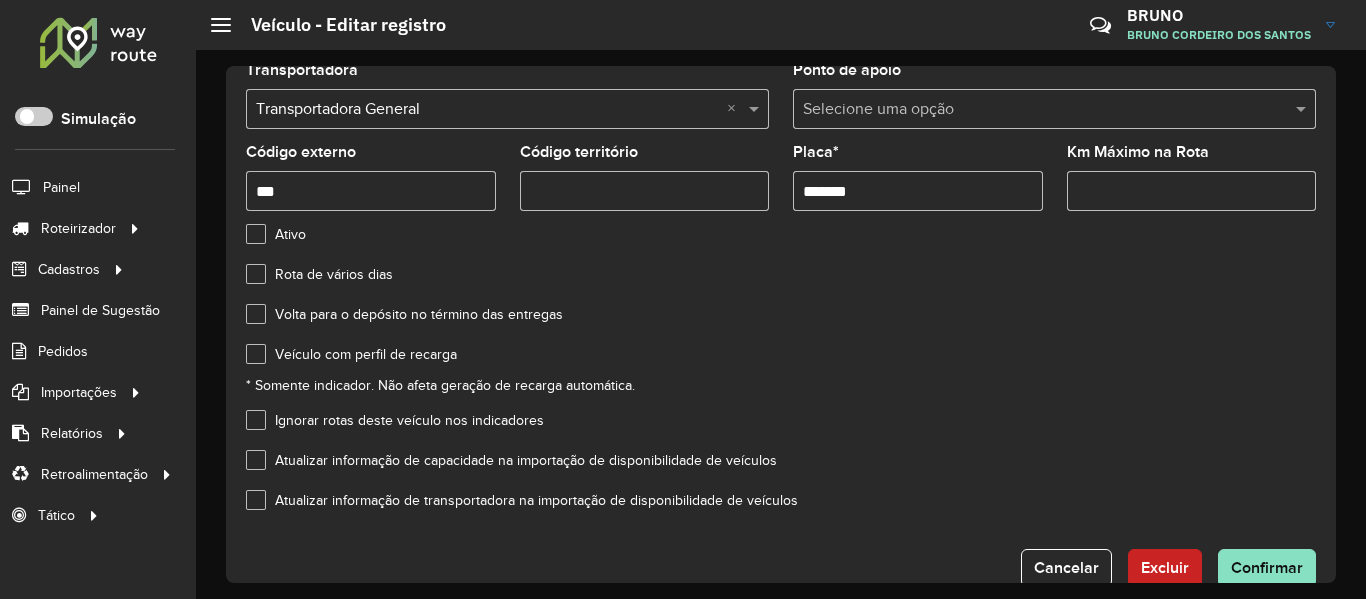 scroll, scrollTop: 227, scrollLeft: 0, axis: vertical 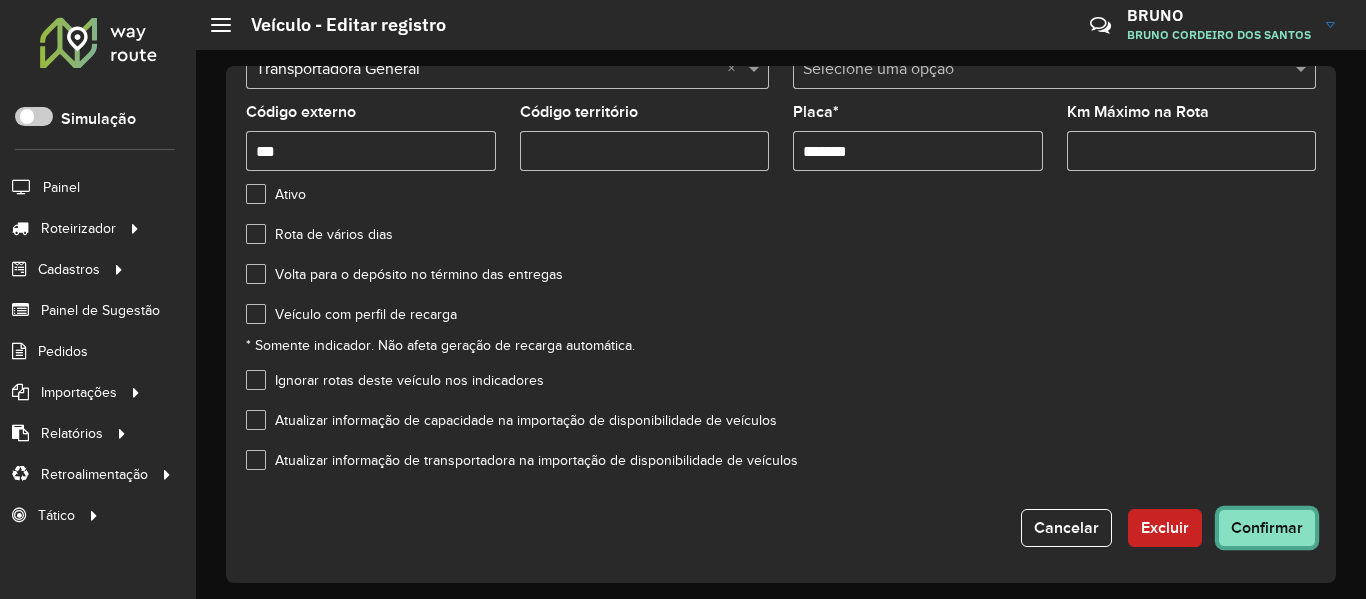 click on "Confirmar" 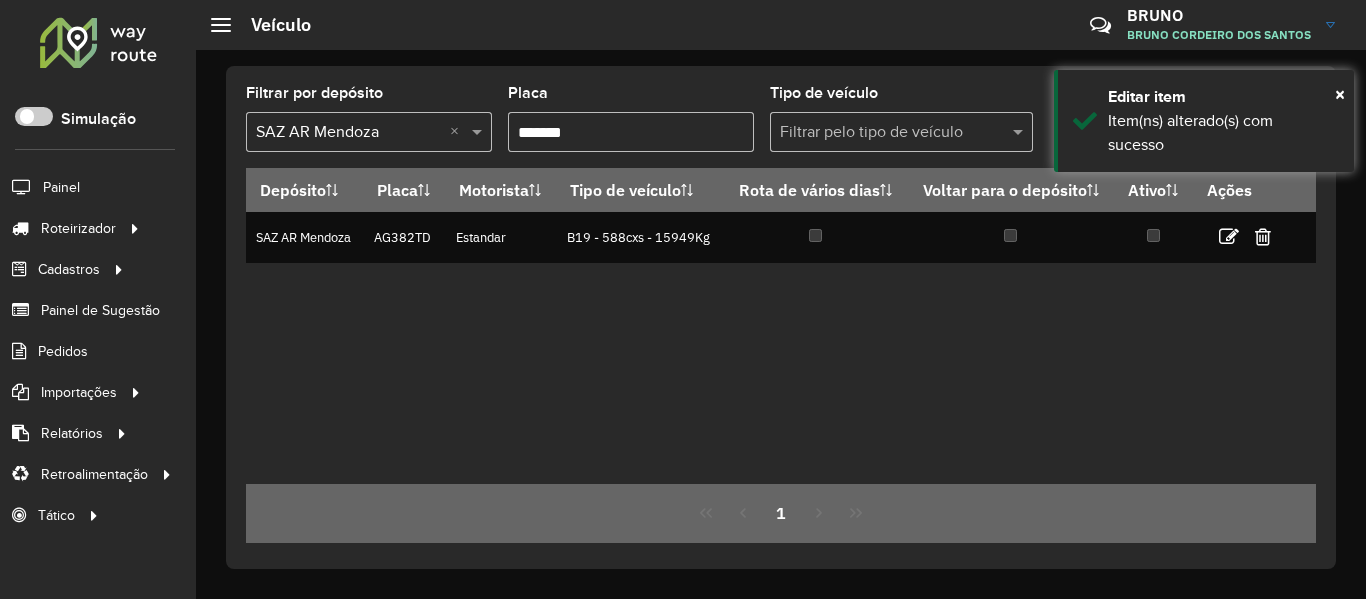 click on "*******" at bounding box center (631, 132) 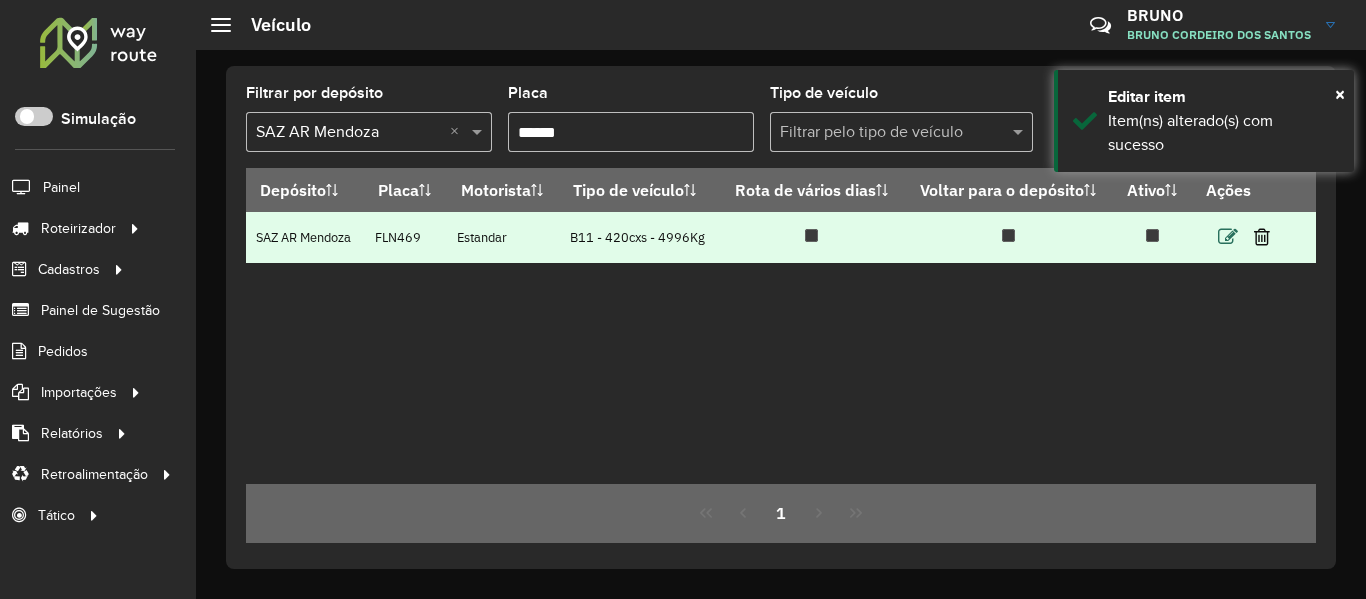 type on "******" 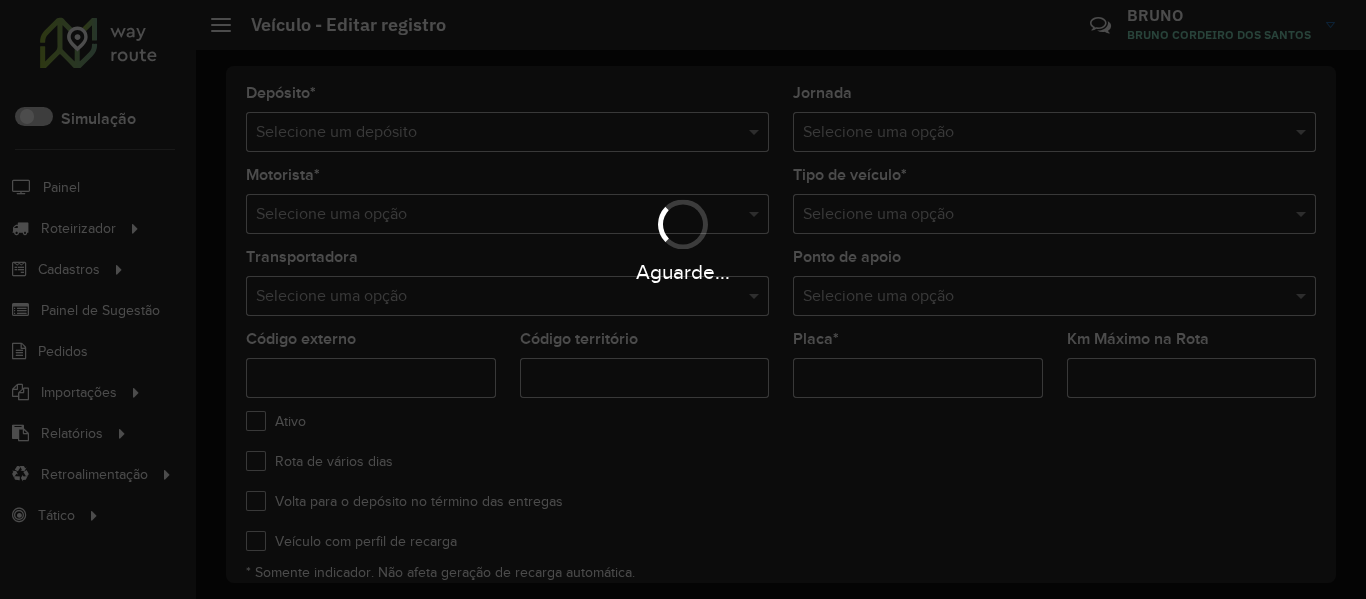 type on "***" 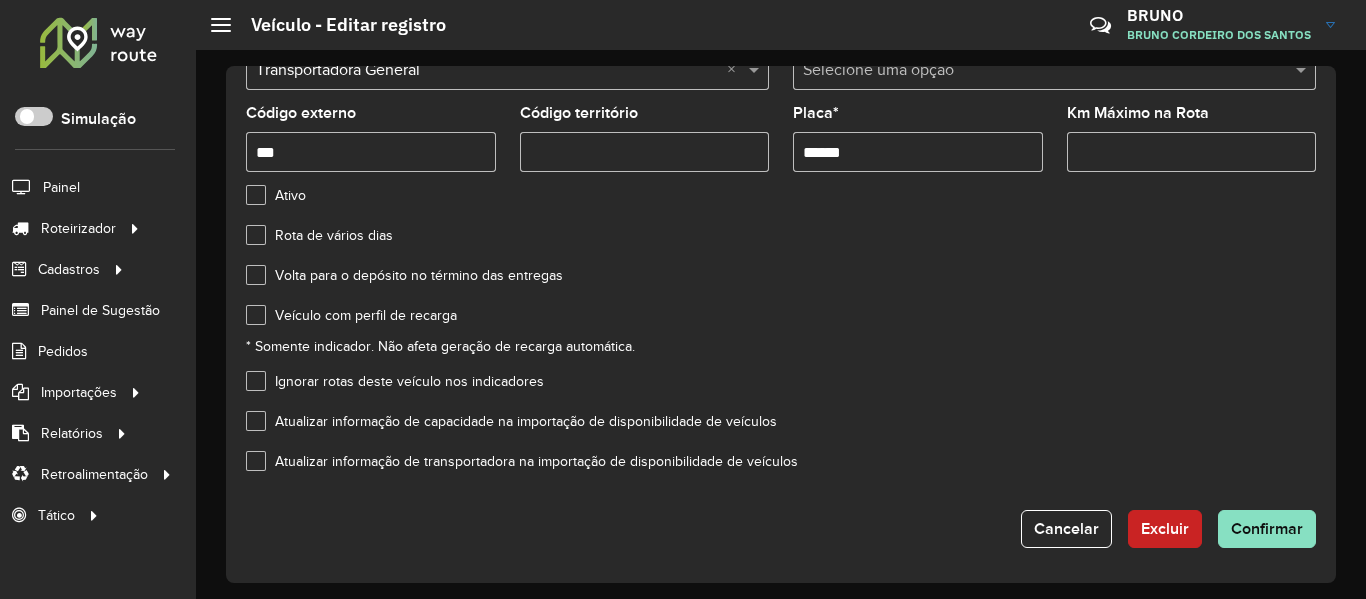 scroll, scrollTop: 227, scrollLeft: 0, axis: vertical 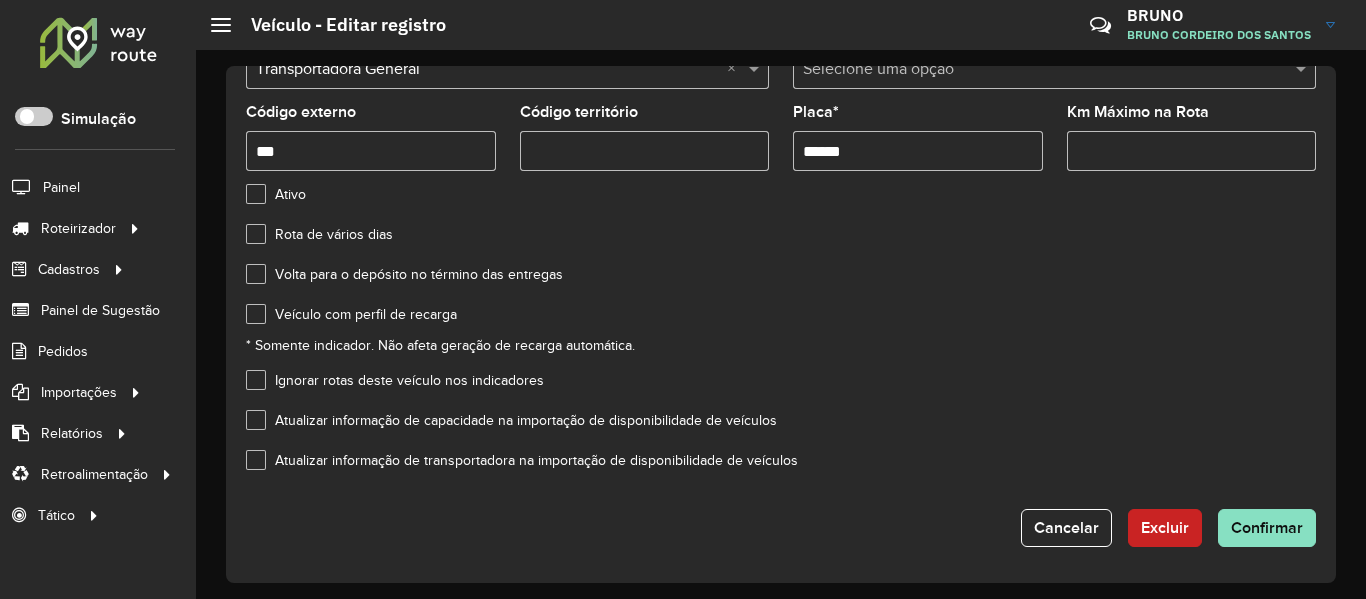 drag, startPoint x: 749, startPoint y: 457, endPoint x: 879, endPoint y: 479, distance: 131.8484 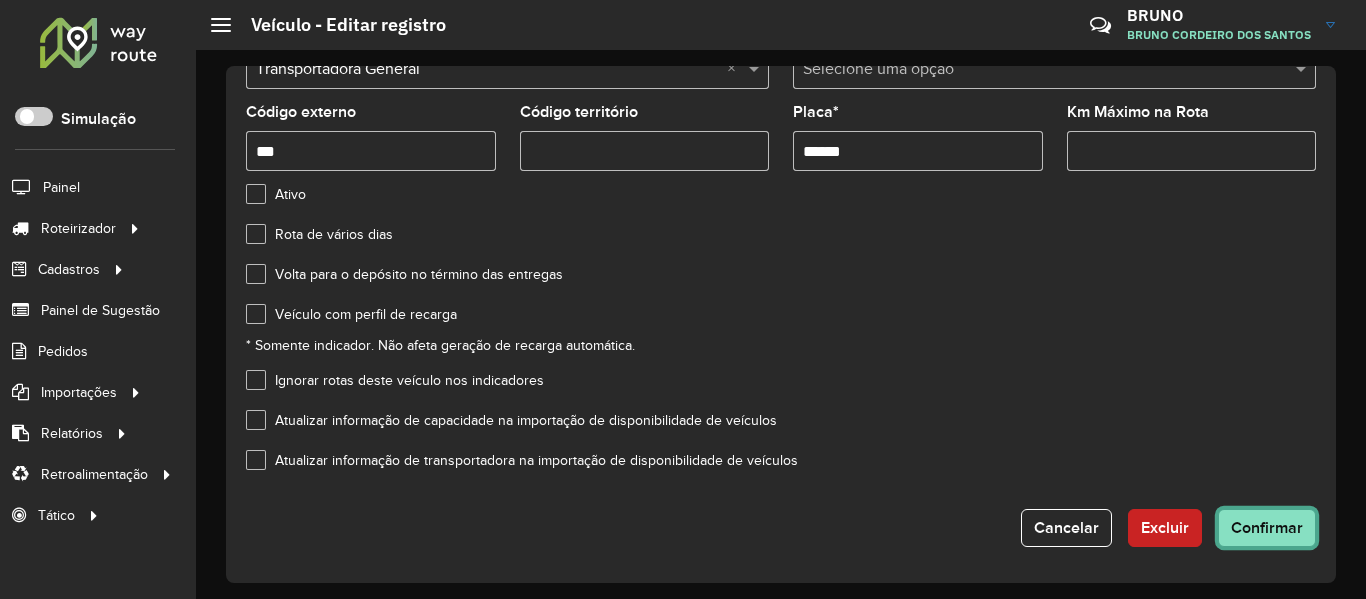click on "Confirmar" 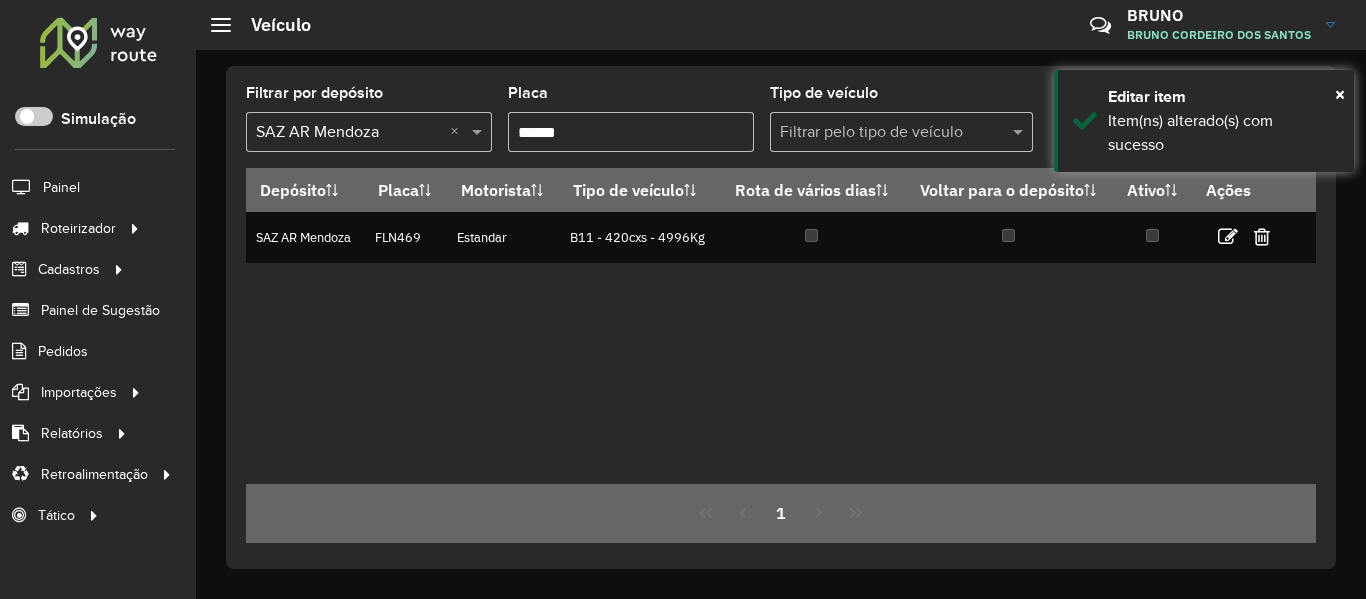 click on "******" at bounding box center (631, 132) 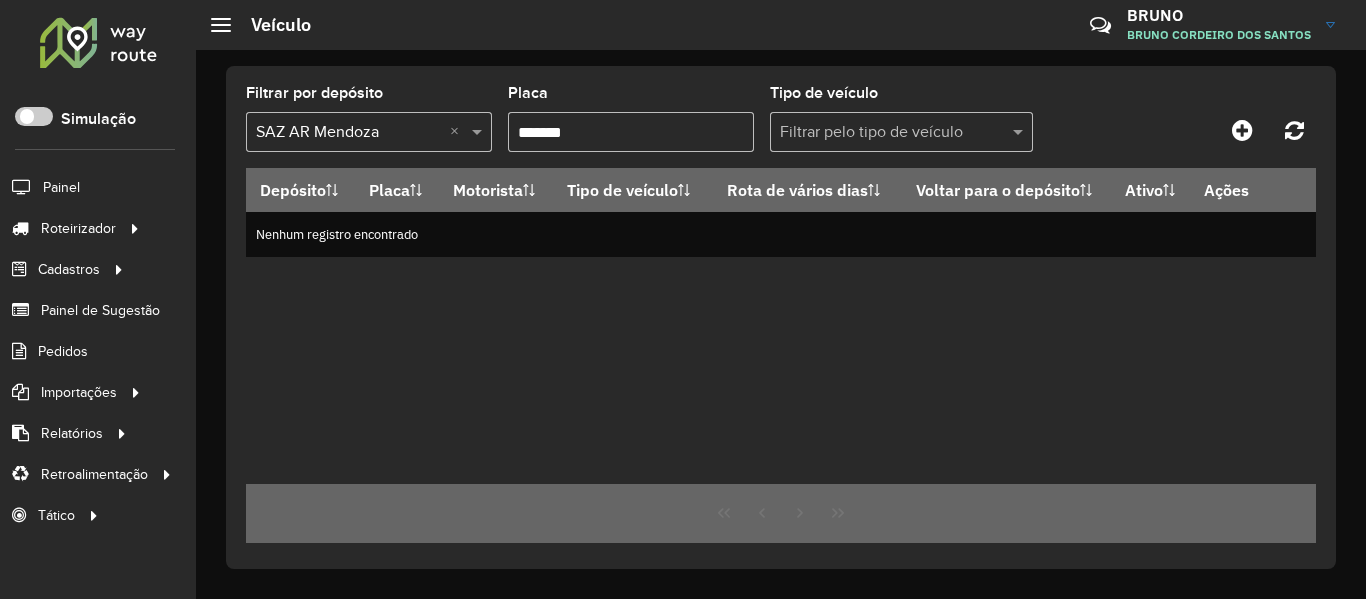 click on "*******" at bounding box center (631, 132) 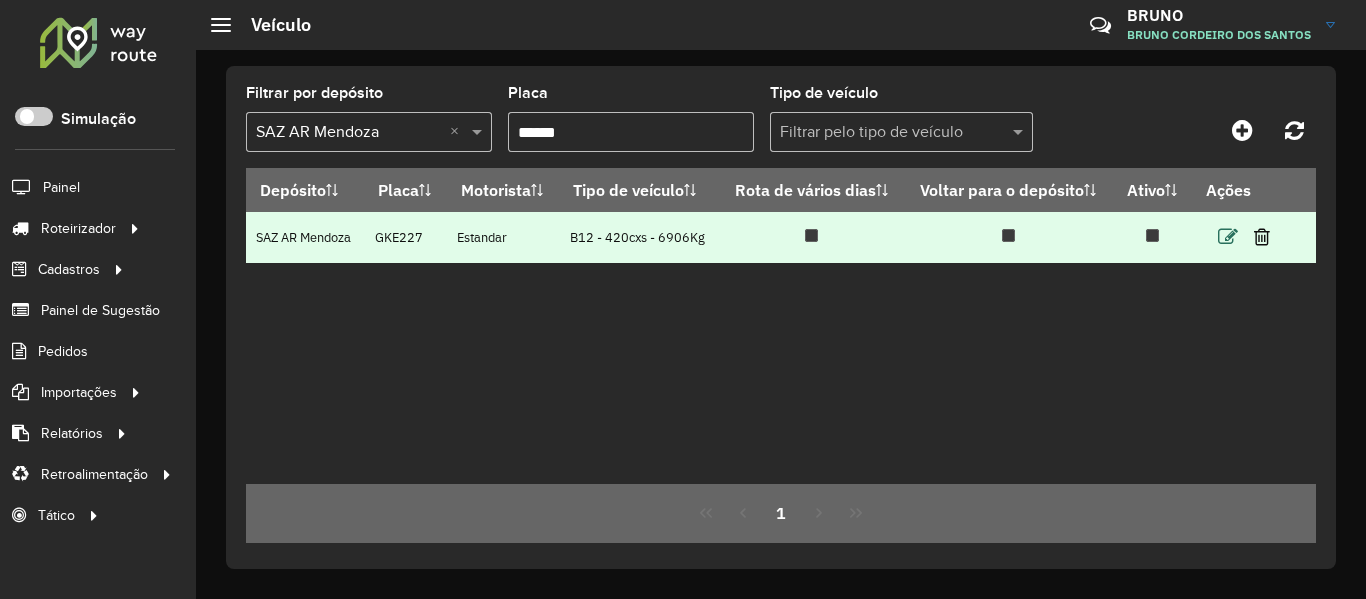 type on "******" 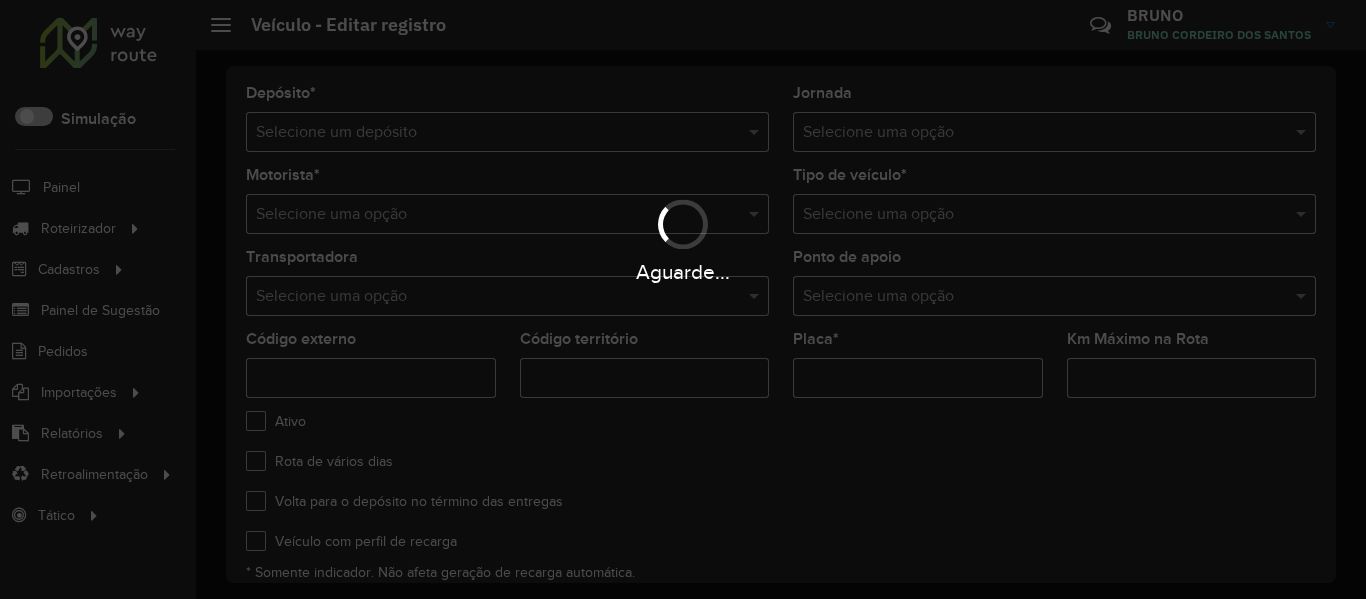 type on "***" 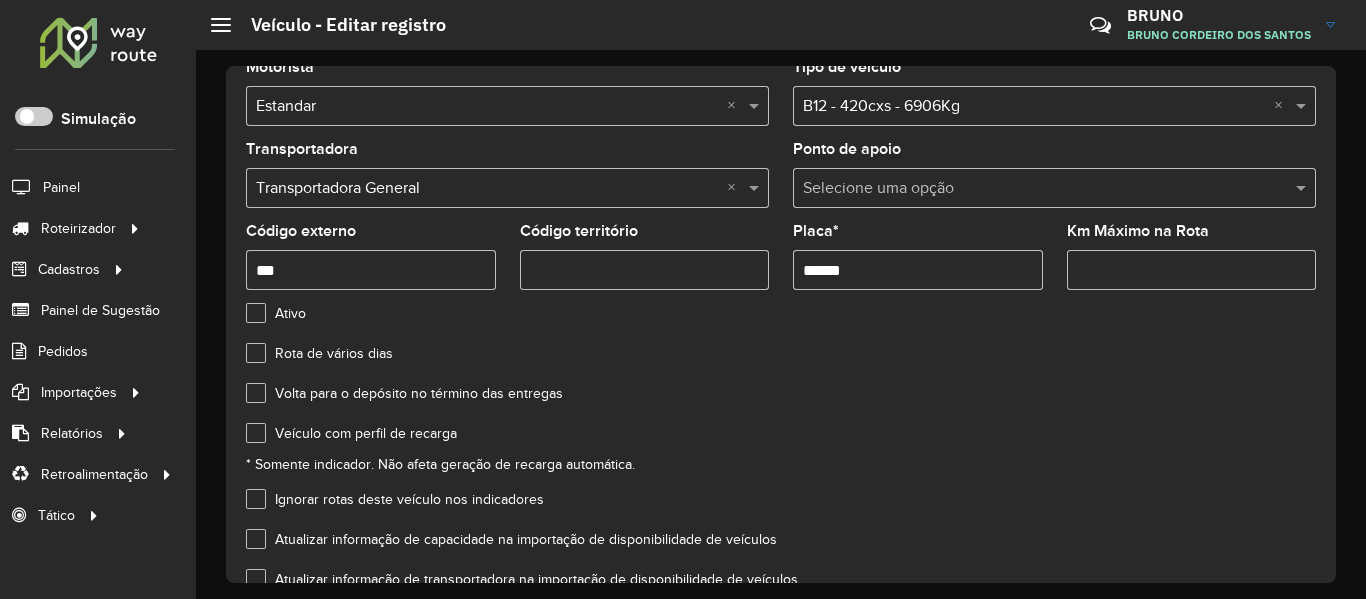 scroll, scrollTop: 227, scrollLeft: 0, axis: vertical 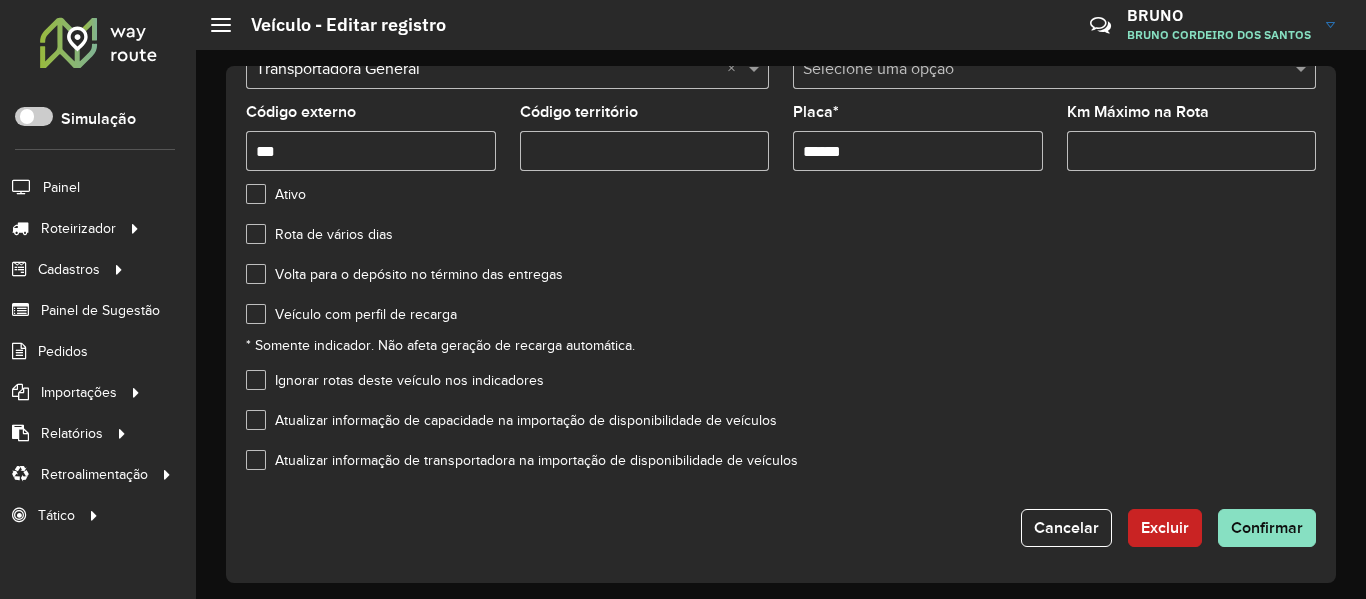 click on "Atualizar informação de transportadora na importação de disponibilidade de veículos" 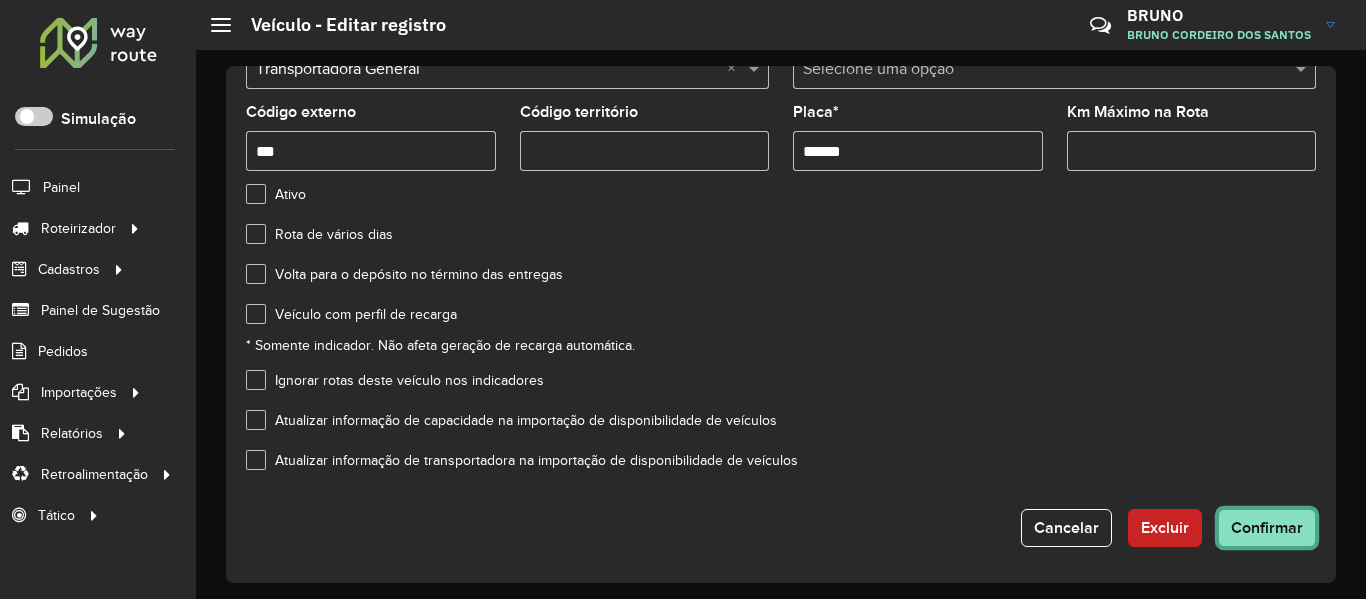 drag, startPoint x: 1298, startPoint y: 540, endPoint x: 1284, endPoint y: 536, distance: 14.56022 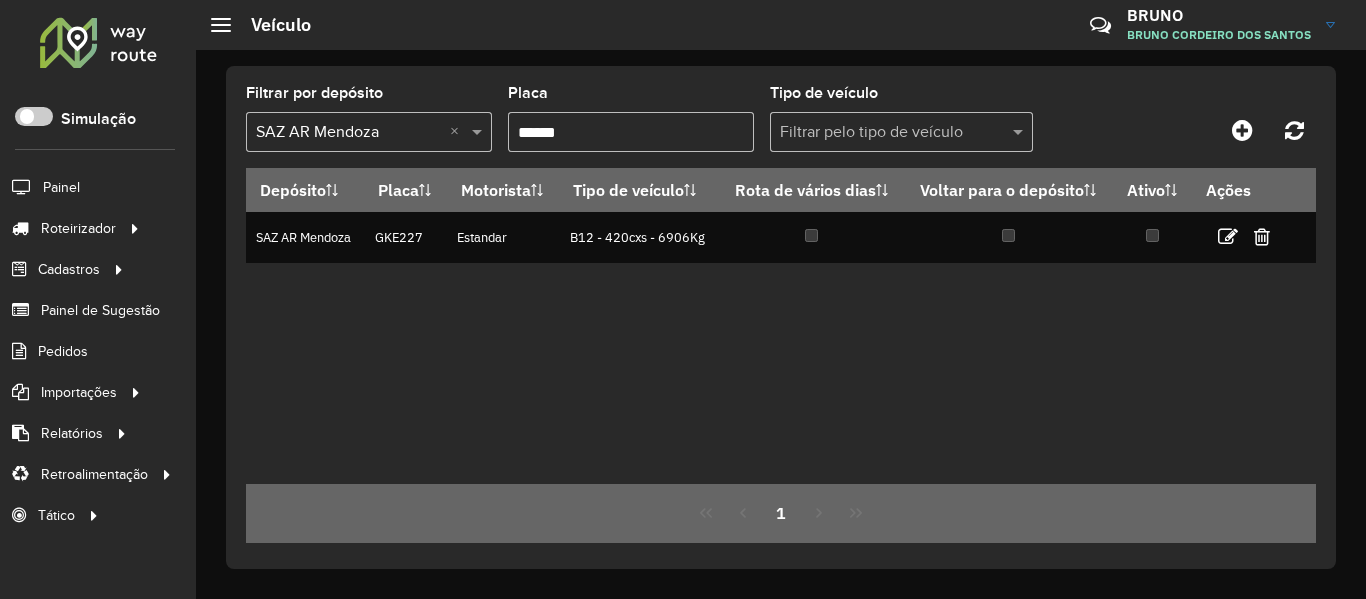 click on "******" at bounding box center [631, 132] 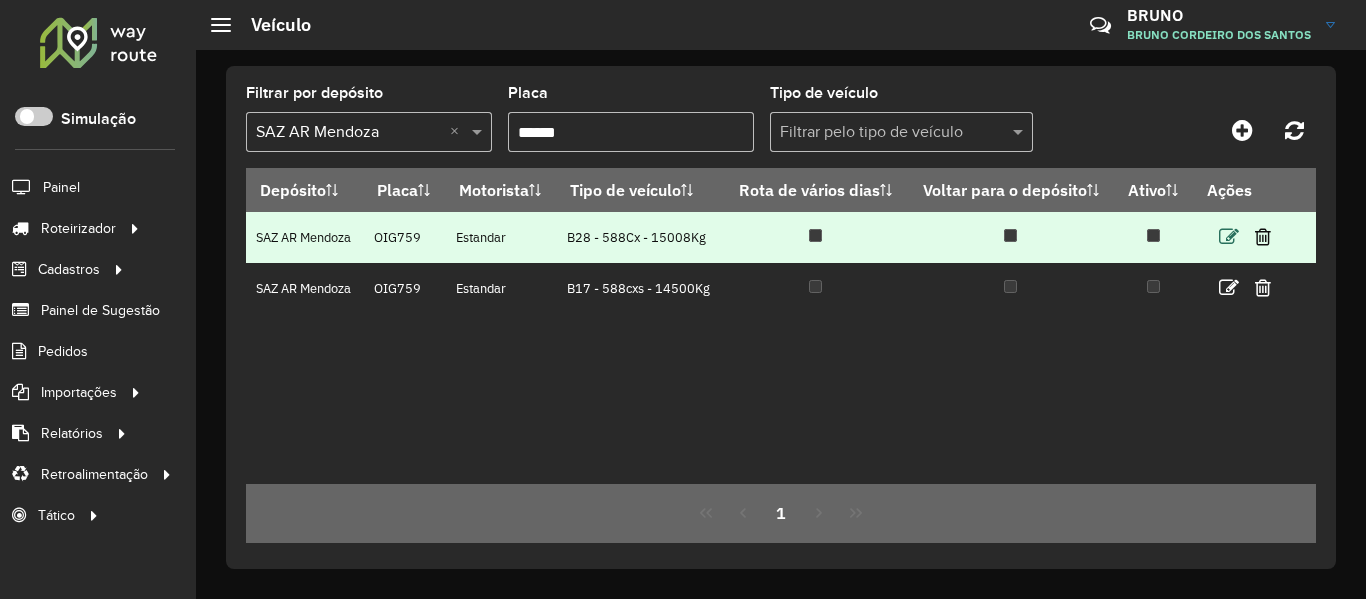 type on "******" 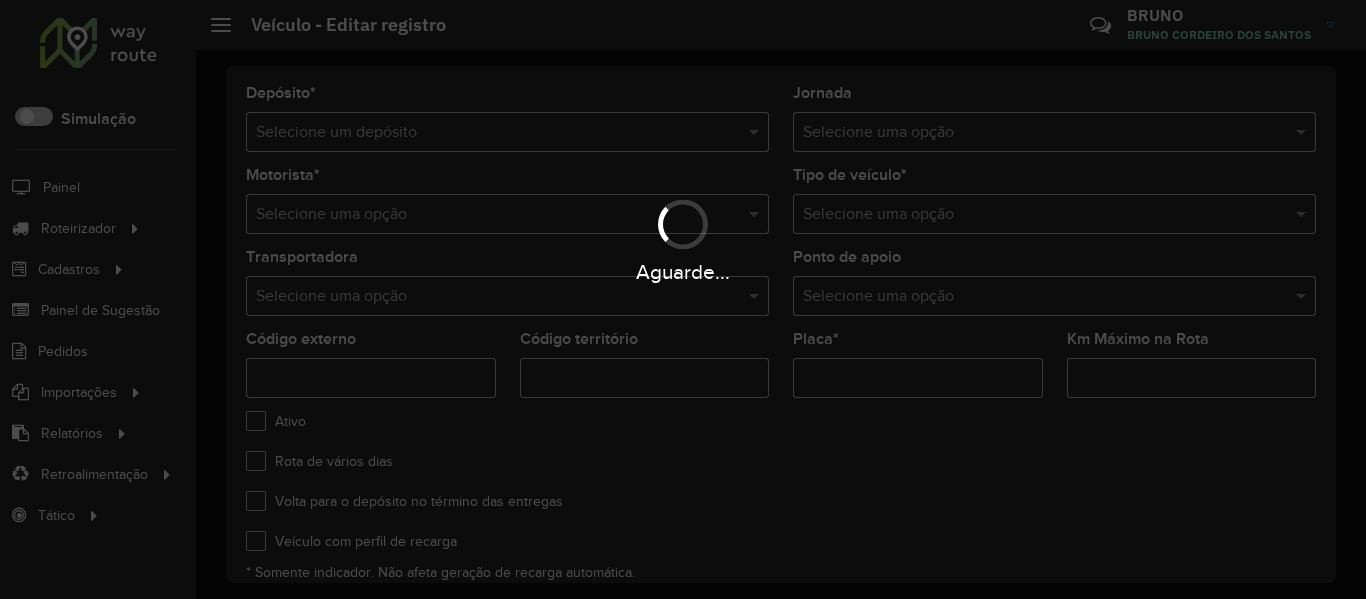 type on "***" 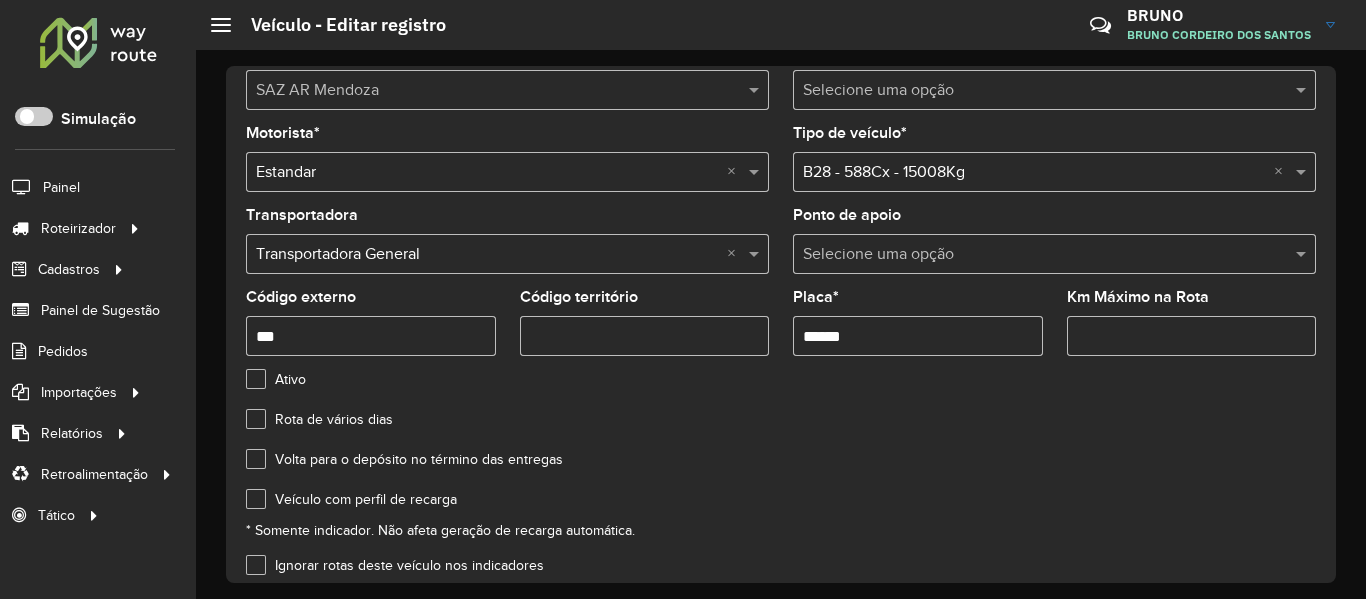 scroll, scrollTop: 27, scrollLeft: 0, axis: vertical 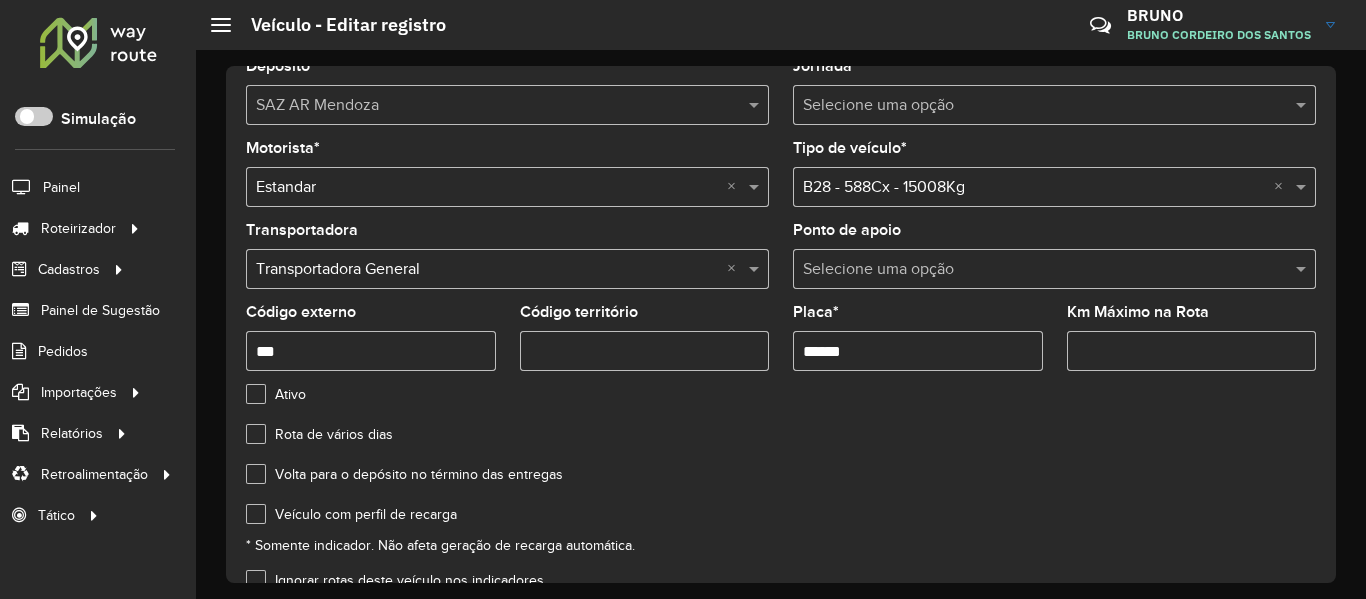 drag, startPoint x: 938, startPoint y: 351, endPoint x: 926, endPoint y: 412, distance: 62.169125 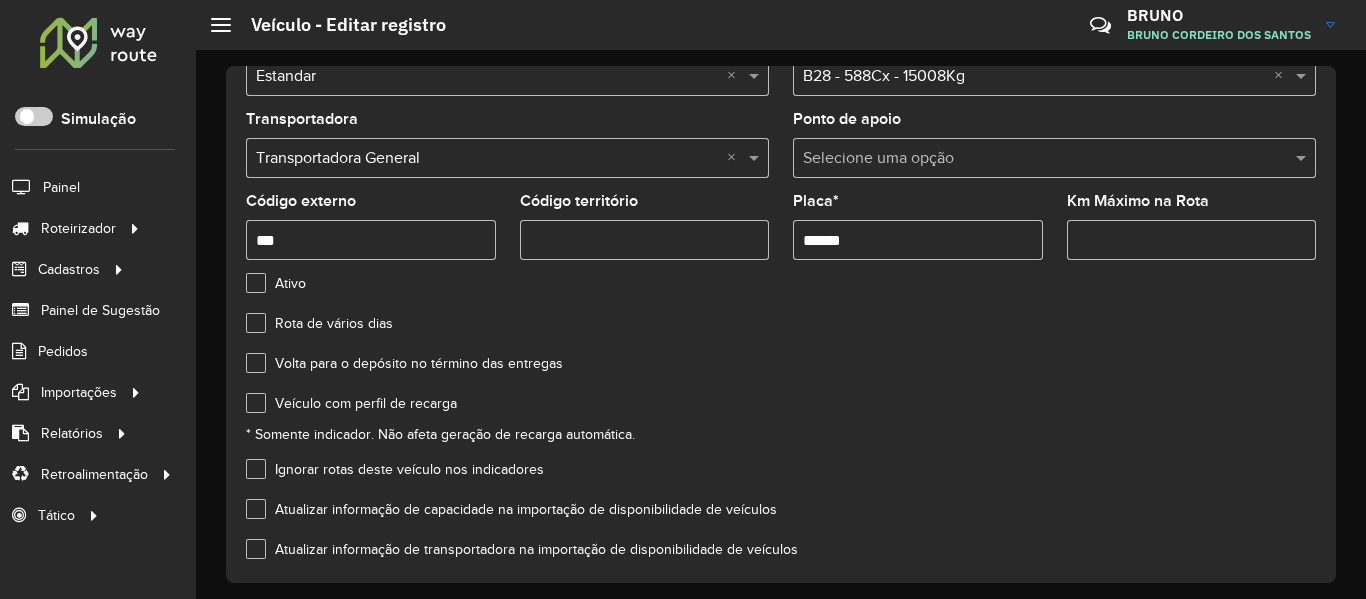 scroll, scrollTop: 227, scrollLeft: 0, axis: vertical 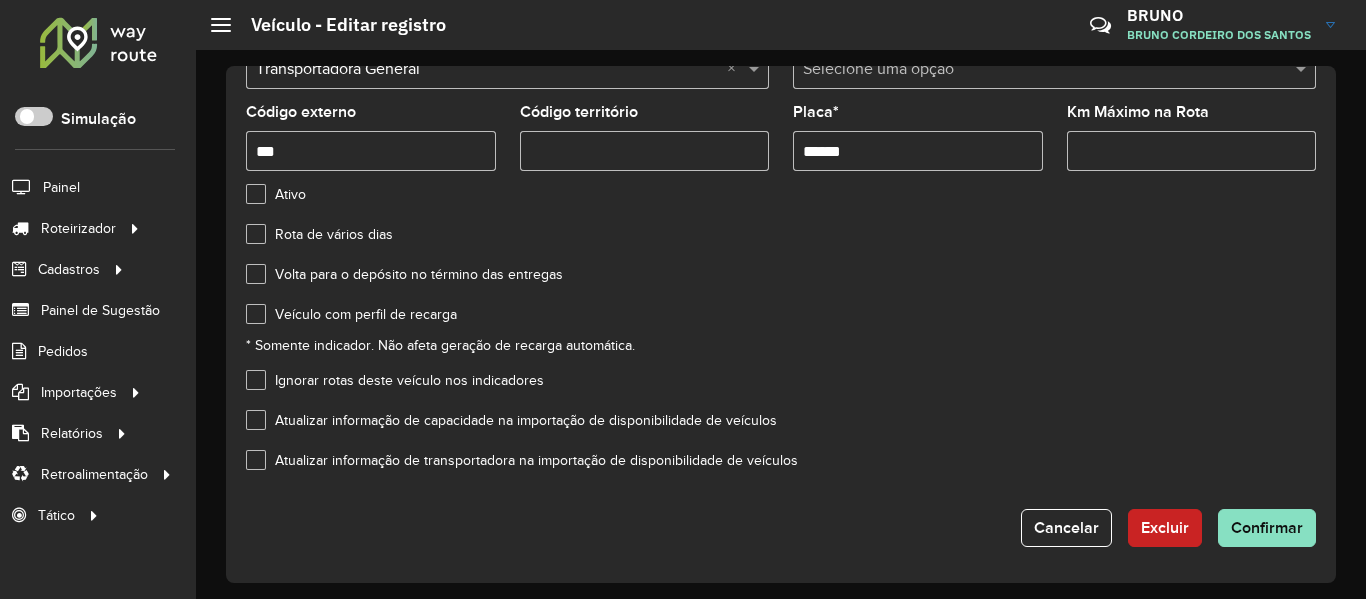 click on "Depósito  * Selecione um depósito × SAZ AR Mendoza  Jornada  Selecione uma opção  Motorista  * Selecione uma opção × Estandar ×  Tipo de veículo  * Selecione uma opção × B28 - 588Cx - 15008Kg ×  Transportadora  Selecione uma opção × Transportadora General ×  Ponto de apoio  Selecione uma opção  Código externo  ***  Código território   Placa  * ******  Km Máximo na Rota   Ativo   Rota de vários dias   Volta para o depósito no término das entregas   Veículo com perfil de recarga  * Somente indicador. Não afeta geração de recarga automática.  Ignorar rotas deste veículo nos indicadores   Atualizar informação de capacidade na importação de disponibilidade de veículos   Atualizar informação de transportadora na importação de disponibilidade de veículos   Cancelar   Excluir   Confirmar" 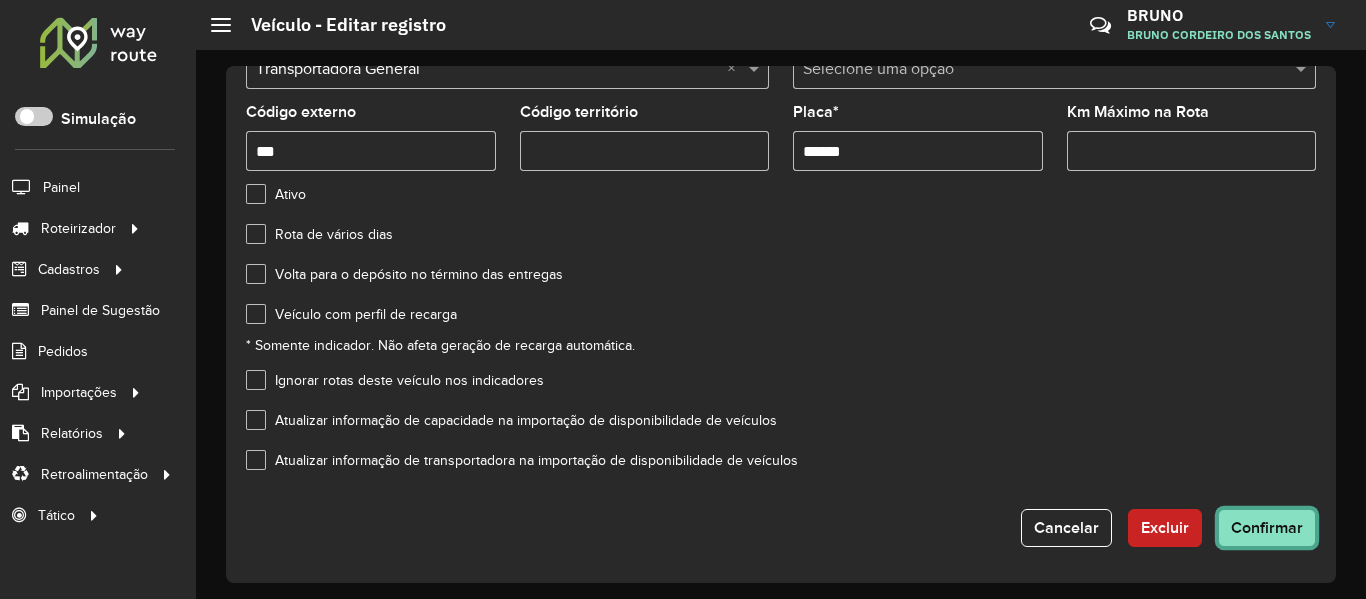 click on "Confirmar" 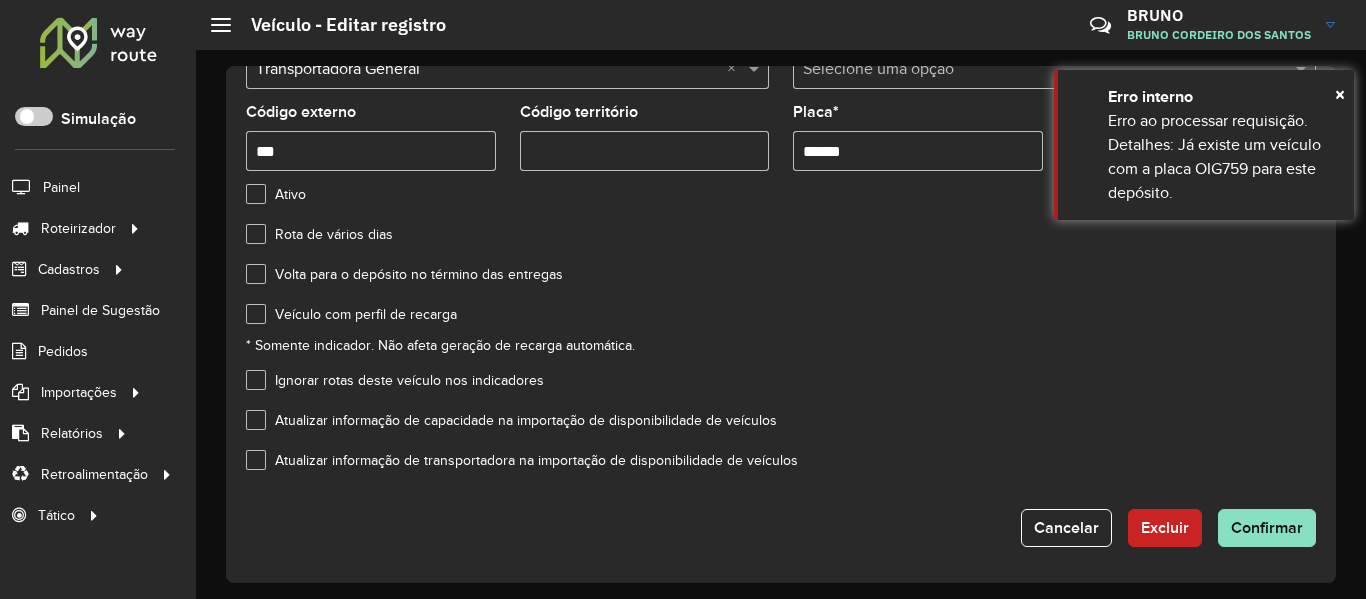 click on "Depósito  * Selecione um depósito × SAZ AR Mendoza  Jornada  Selecione uma opção  Motorista  * Selecione uma opção × Estandar ×  Tipo de veículo  * Selecione uma opção × B28 - 588Cx - 15008Kg ×  Transportadora  Selecione uma opção × Transportadora General ×  Ponto de apoio  Selecione uma opção  Código externo  ***  Código território   Placa  * ******  Km Máximo na Rota   Ativo   Rota de vários dias   Volta para o depósito no término das entregas   Veículo com perfil de recarga  * Somente indicador. Não afeta geração de recarga automática.  Ignorar rotas deste veículo nos indicadores   Atualizar informação de capacidade na importação de disponibilidade de veículos   Atualizar informação de transportadora na importação de disponibilidade de veículos   Cancelar   Excluir   Confirmar" 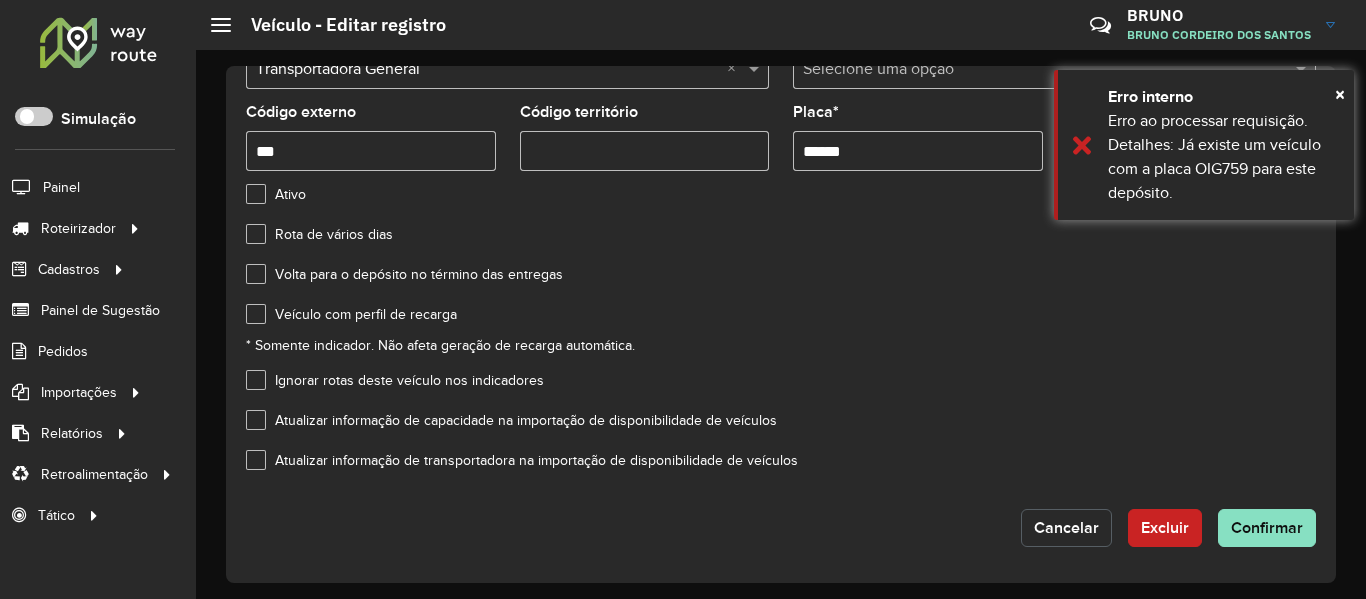 click on "Cancelar" 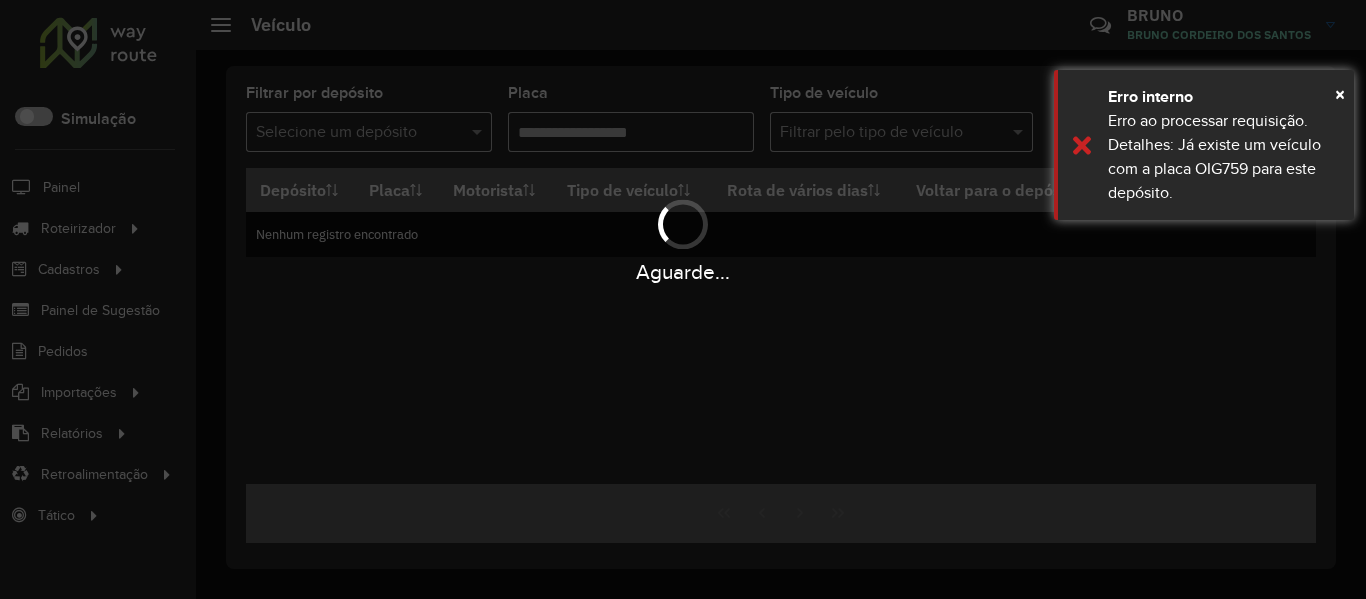 type on "******" 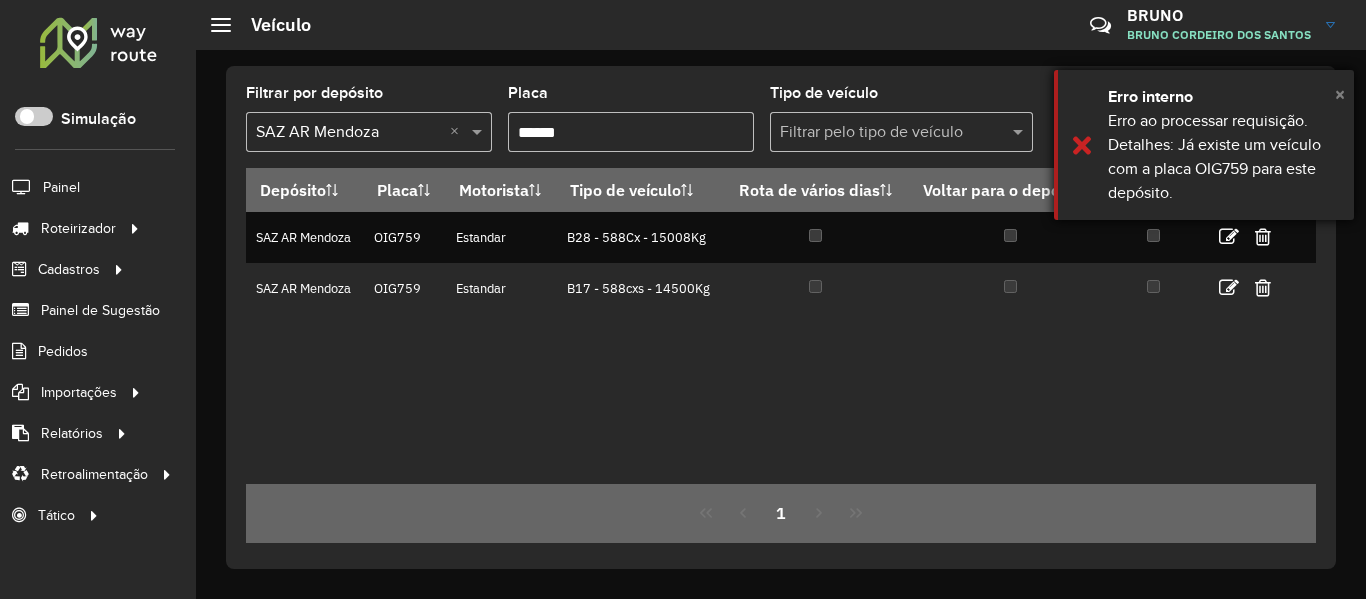 click on "×" at bounding box center [1340, 94] 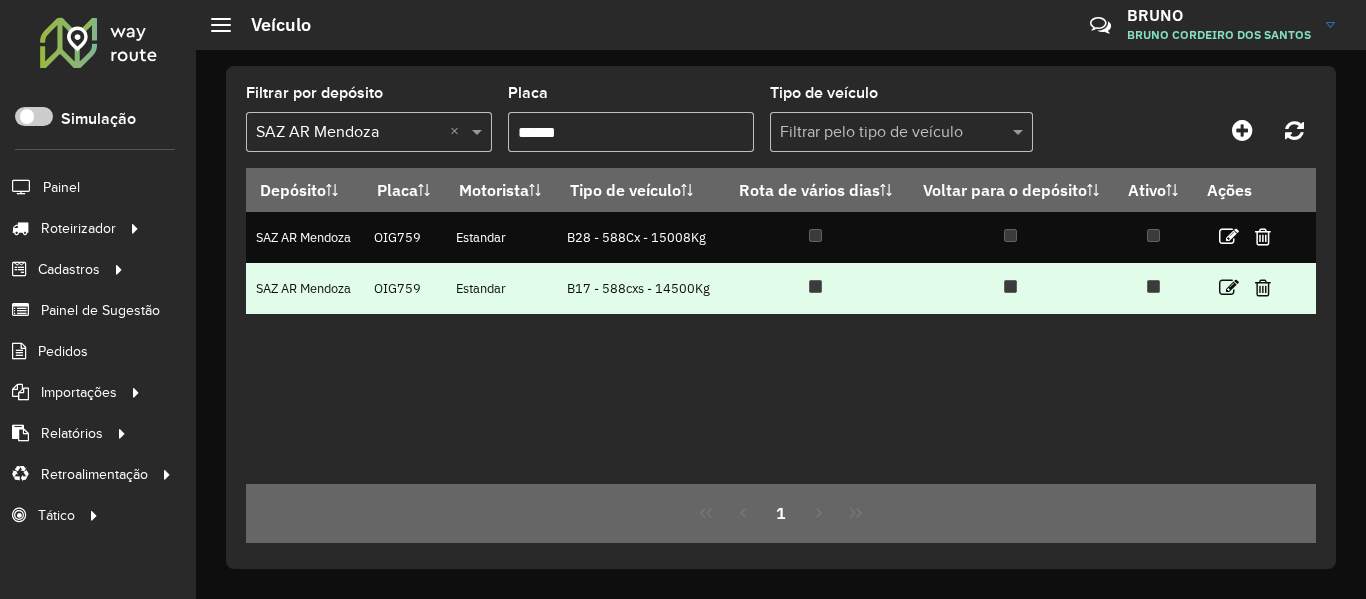 click at bounding box center (1253, 288) 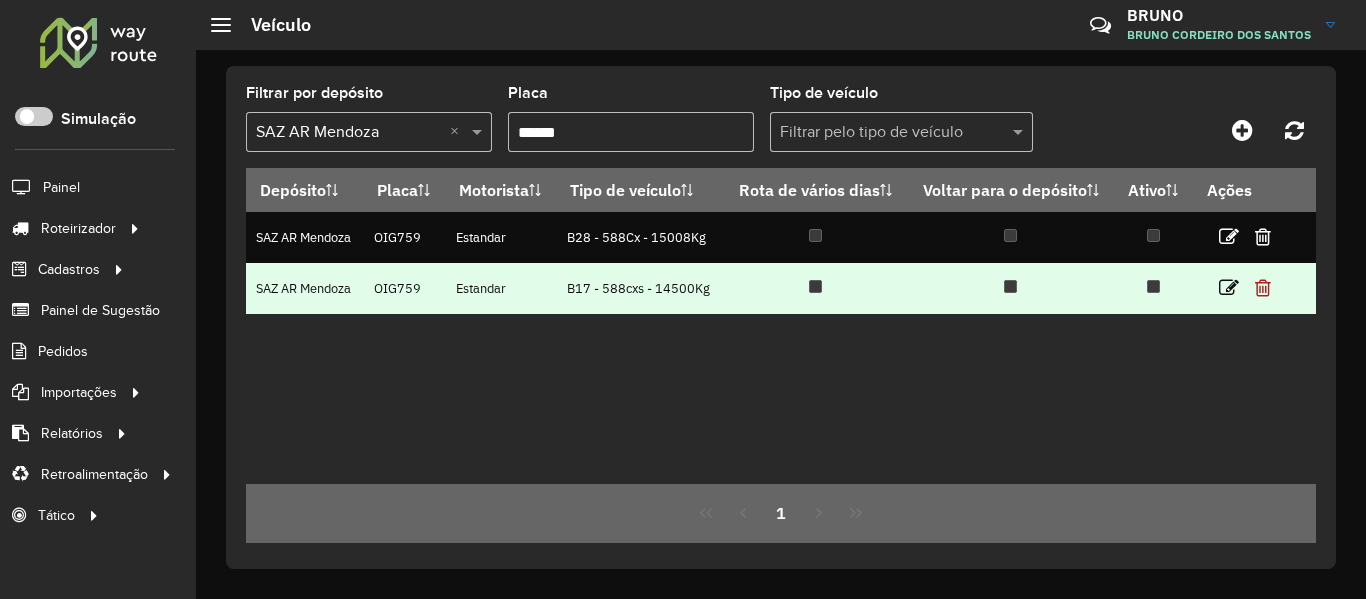 click at bounding box center (1263, 288) 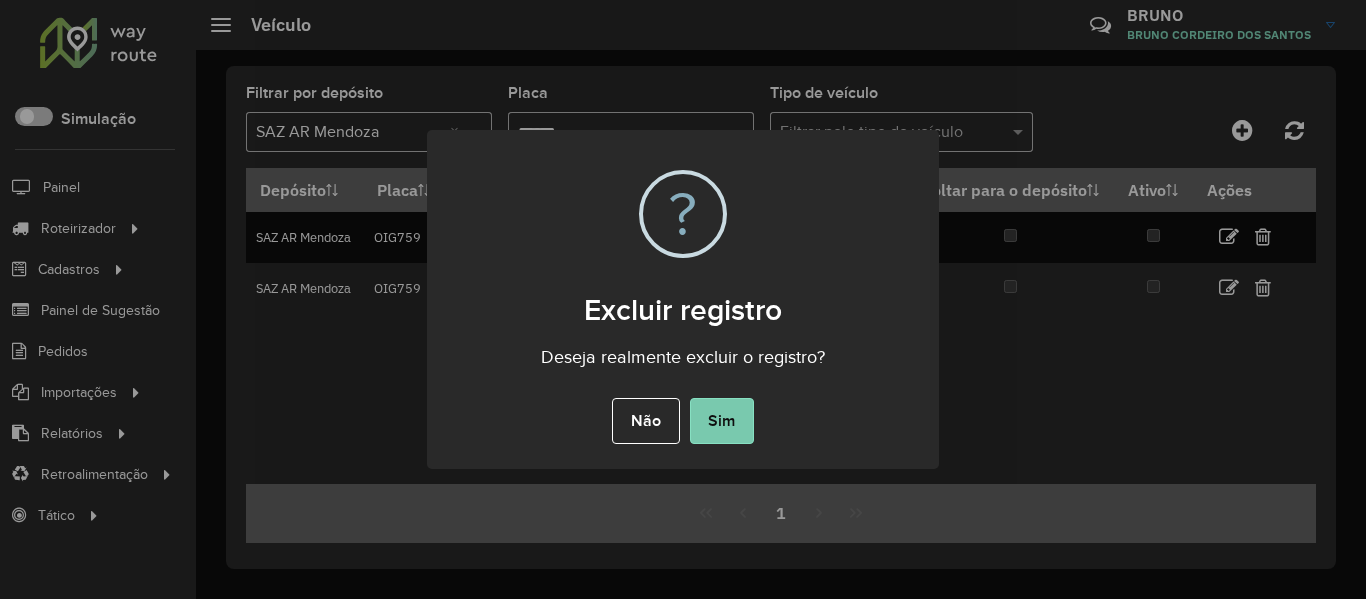 click on "Sim" at bounding box center [722, 421] 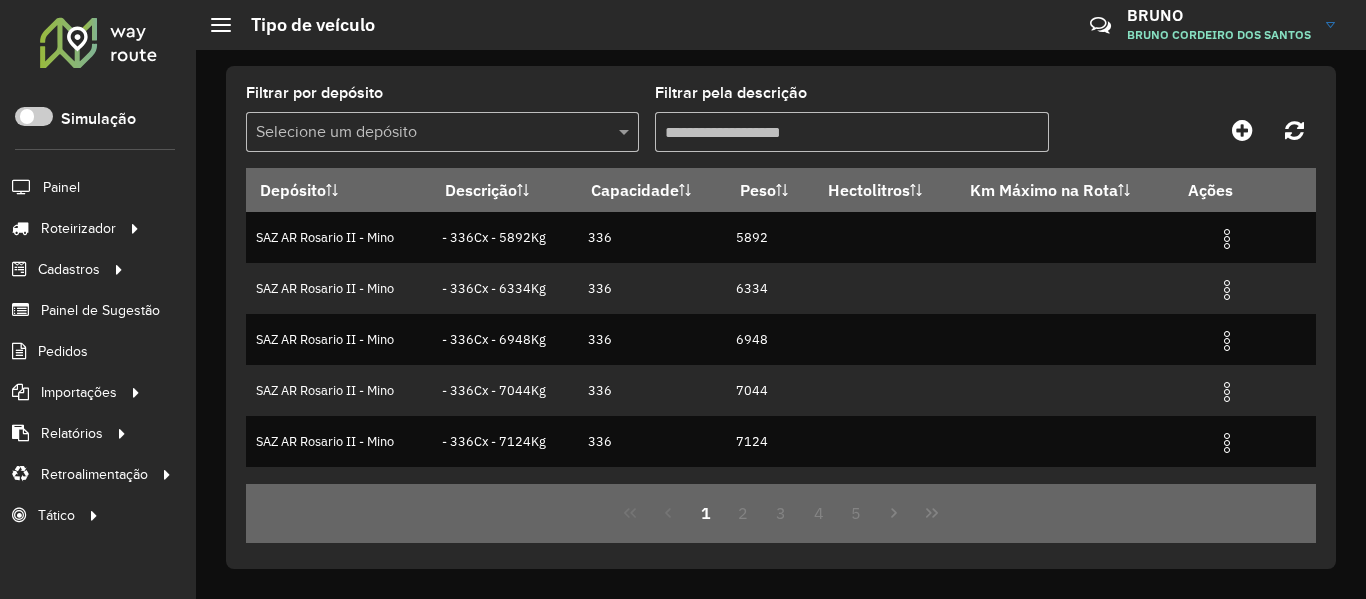 scroll, scrollTop: 0, scrollLeft: 0, axis: both 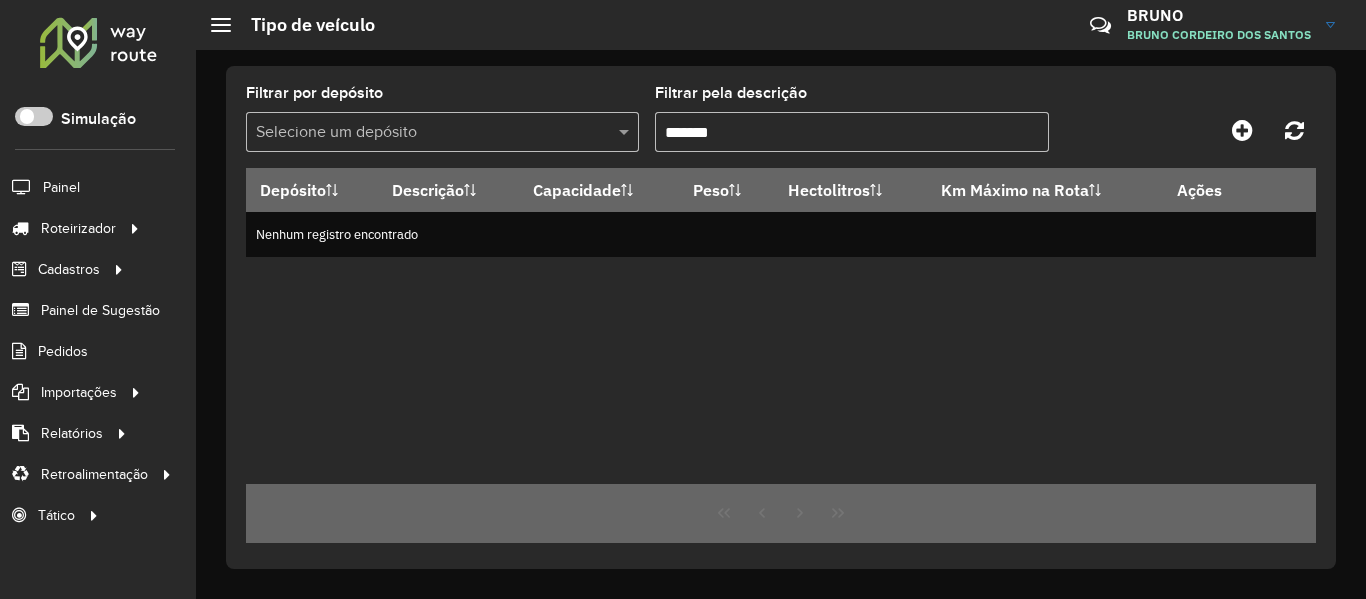 click on "*******" at bounding box center (851, 132) 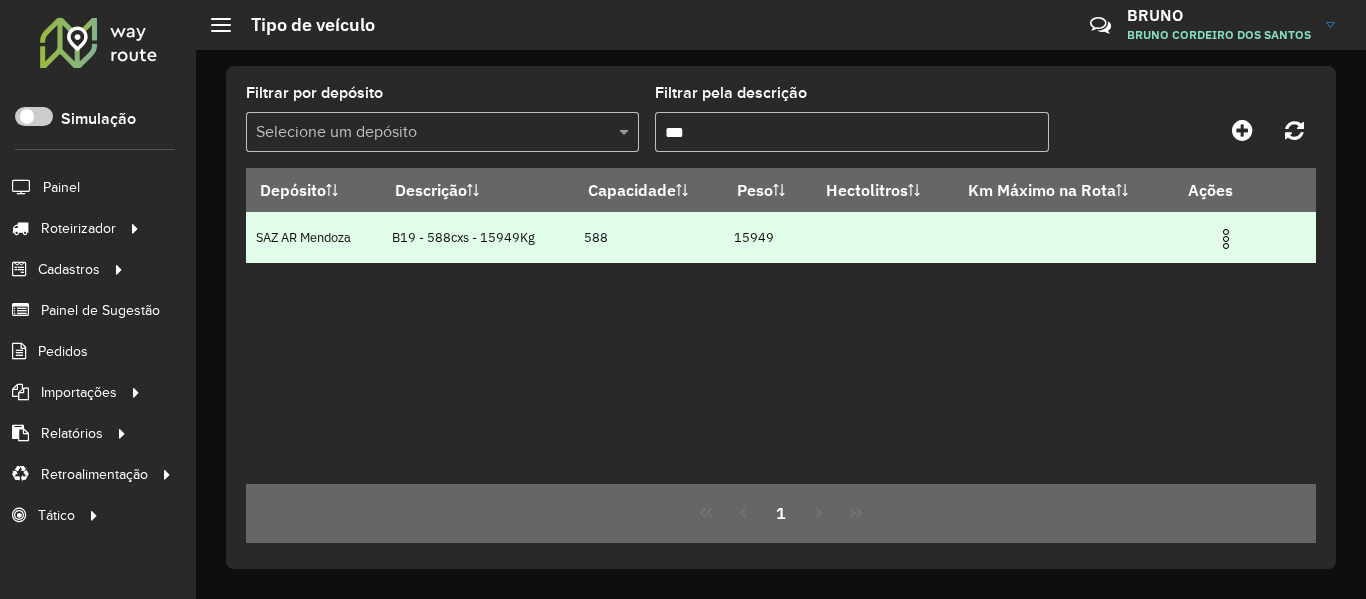 type on "***" 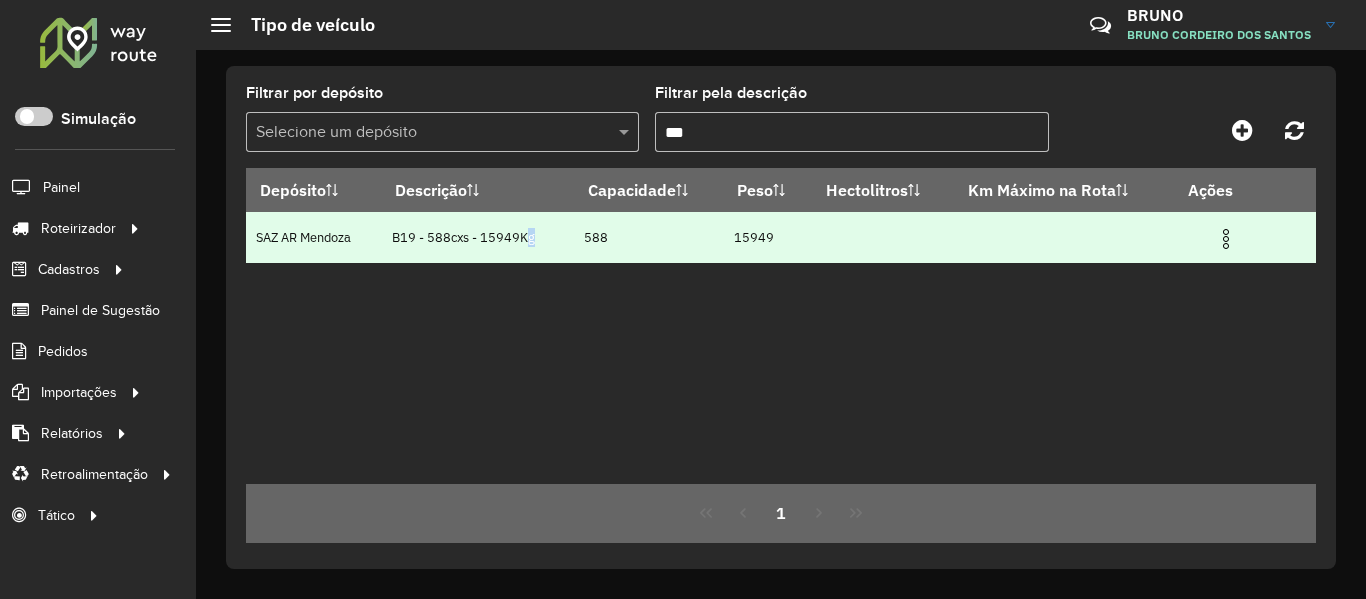 click on "B19 - 588cxs - 15949Kg" at bounding box center [478, 237] 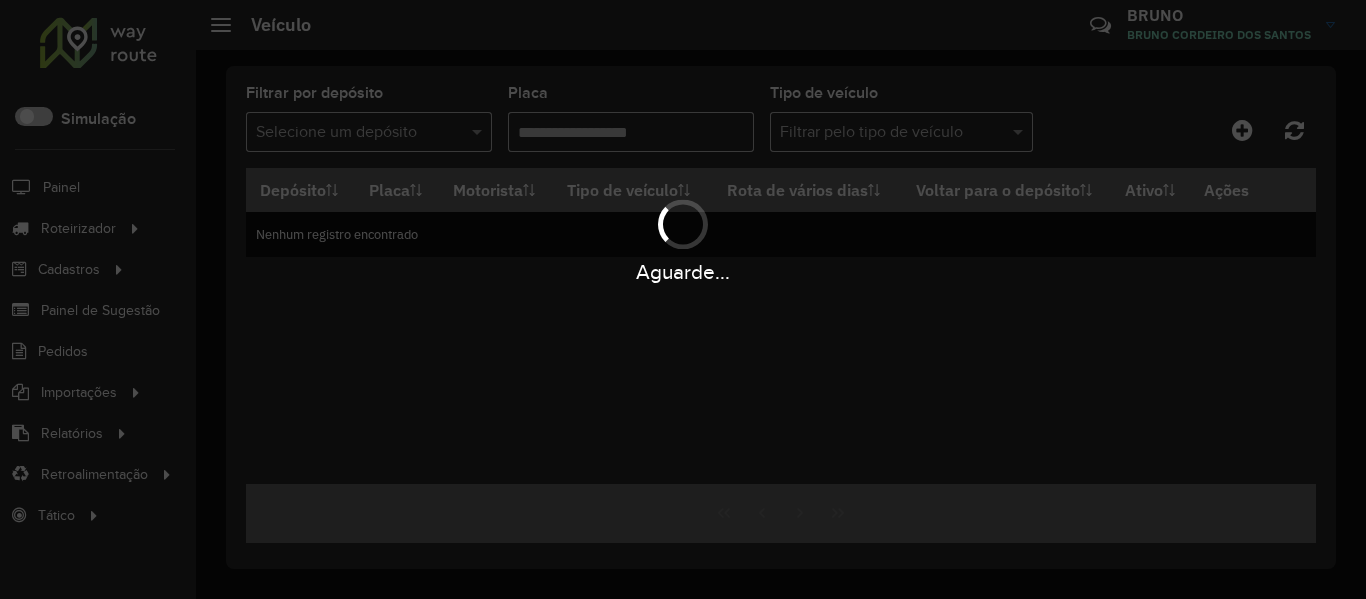 scroll, scrollTop: 0, scrollLeft: 0, axis: both 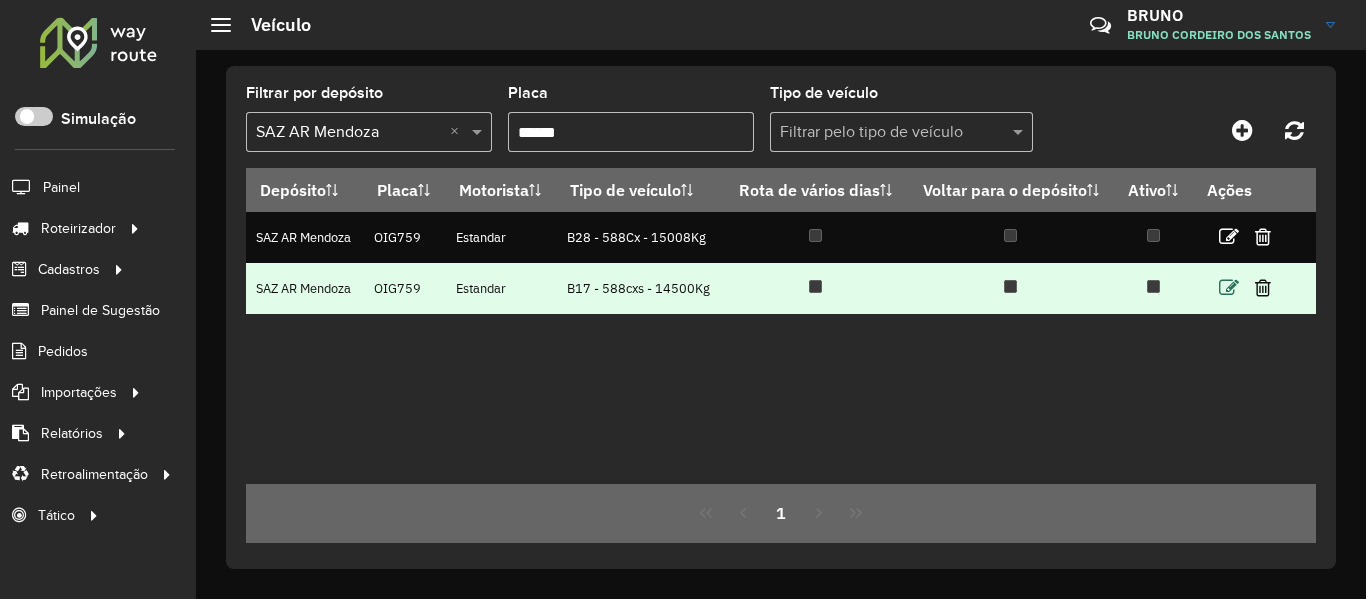 click at bounding box center [1229, 288] 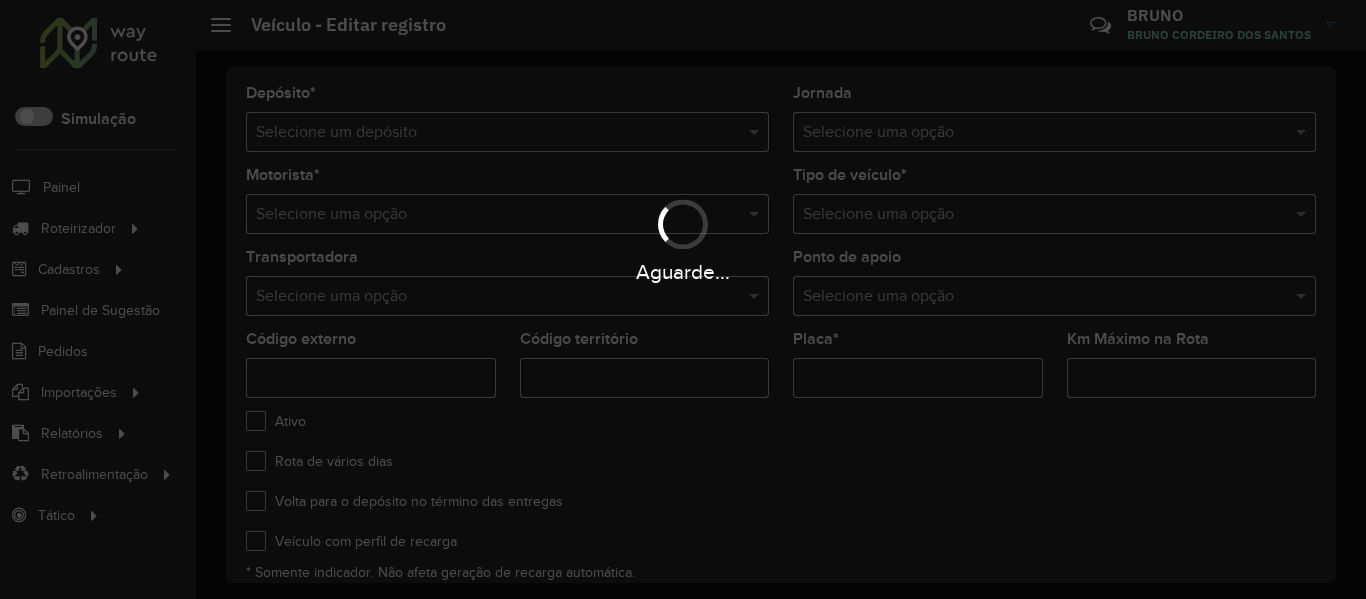 type on "***" 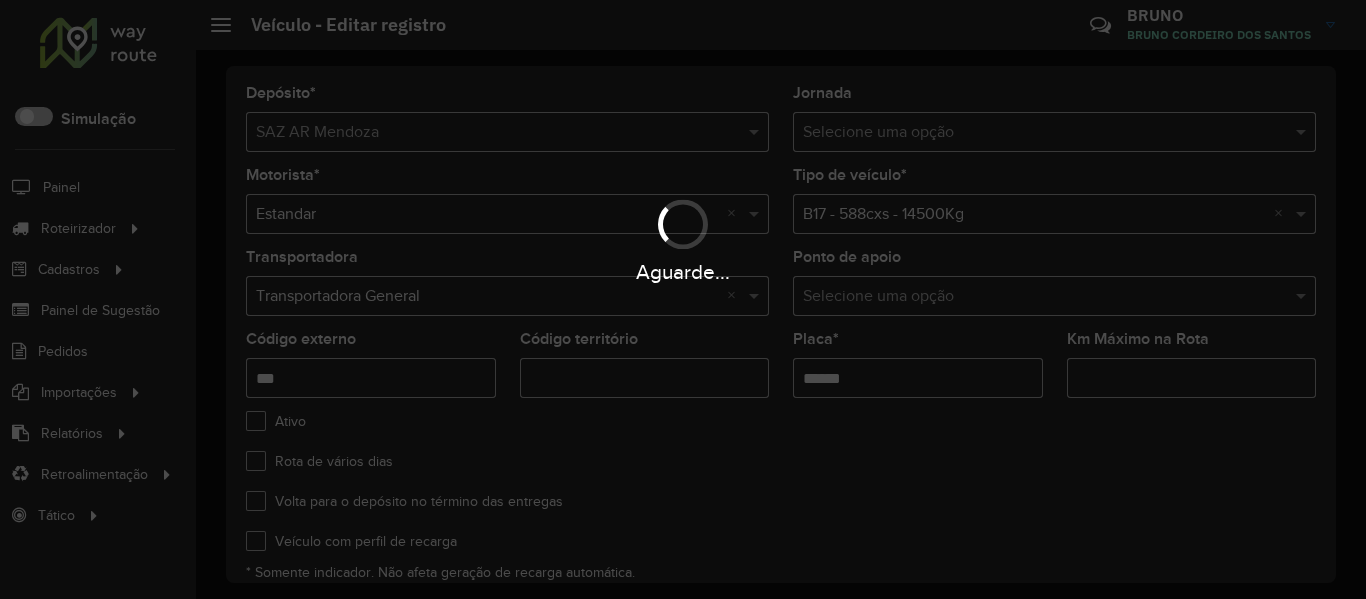 click on "******" at bounding box center (918, 378) 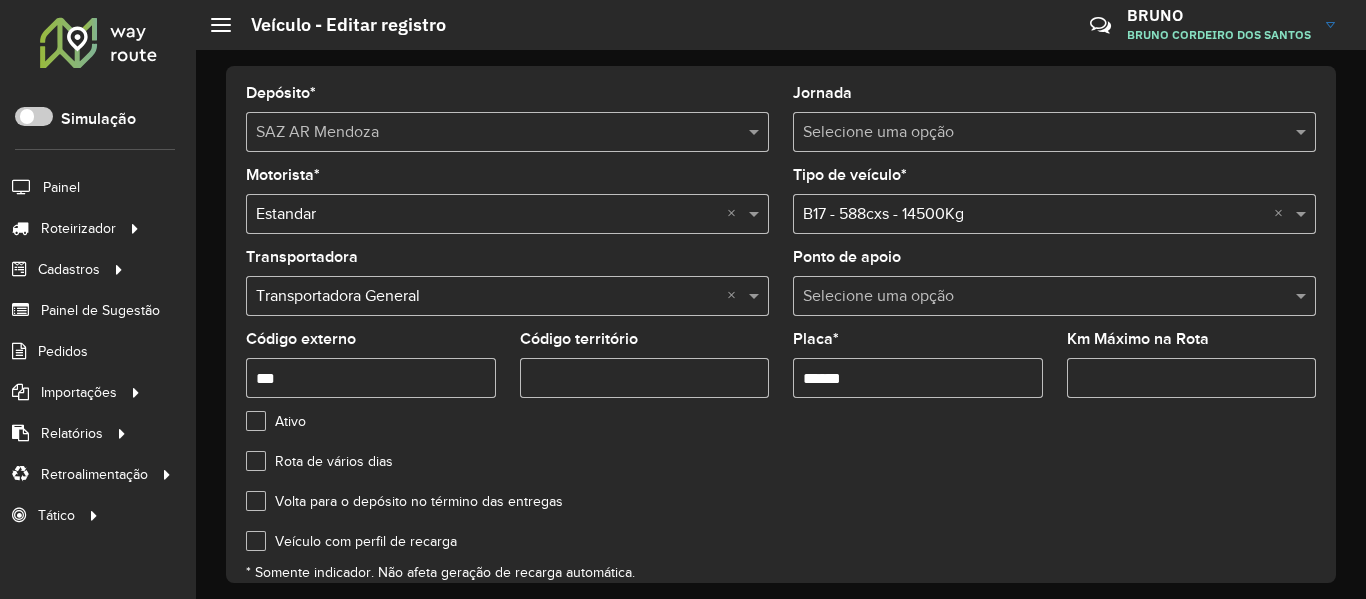 click on "******" at bounding box center [918, 378] 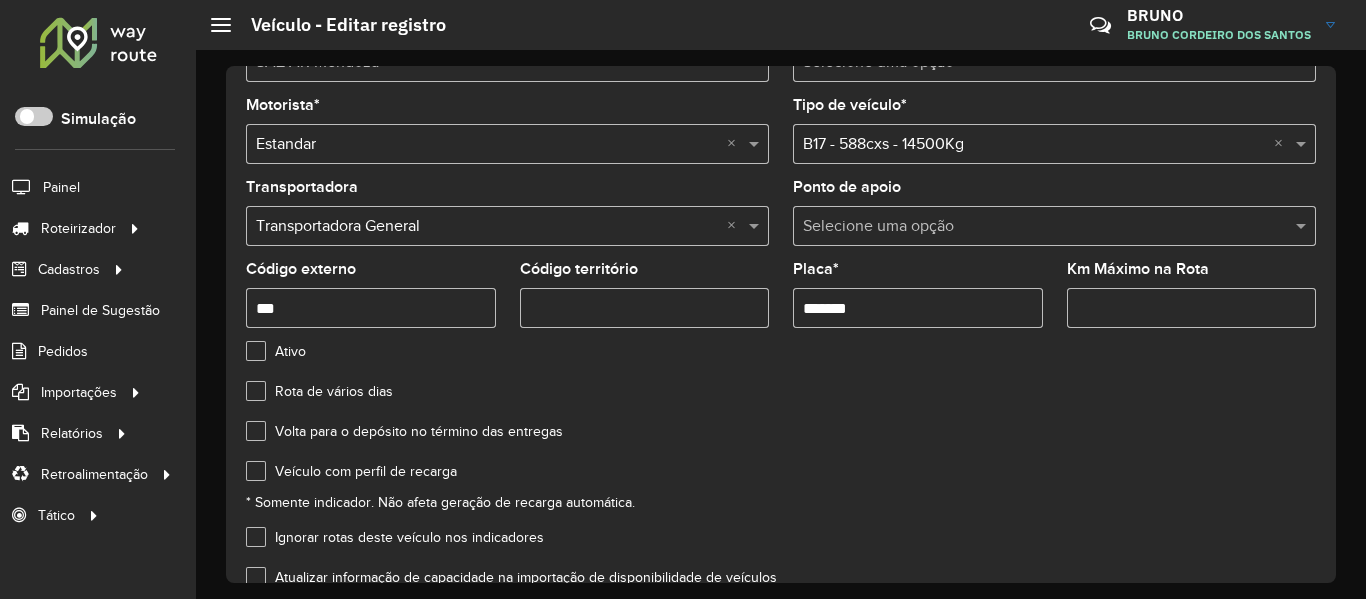 scroll, scrollTop: 227, scrollLeft: 0, axis: vertical 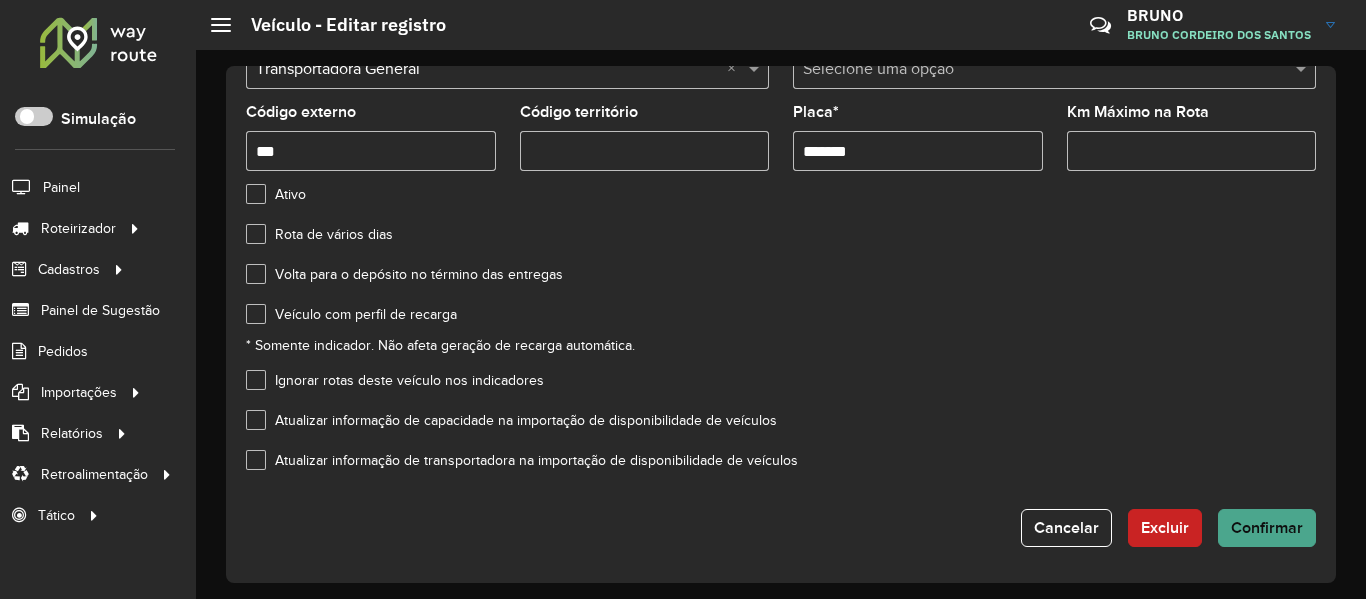 type on "*******" 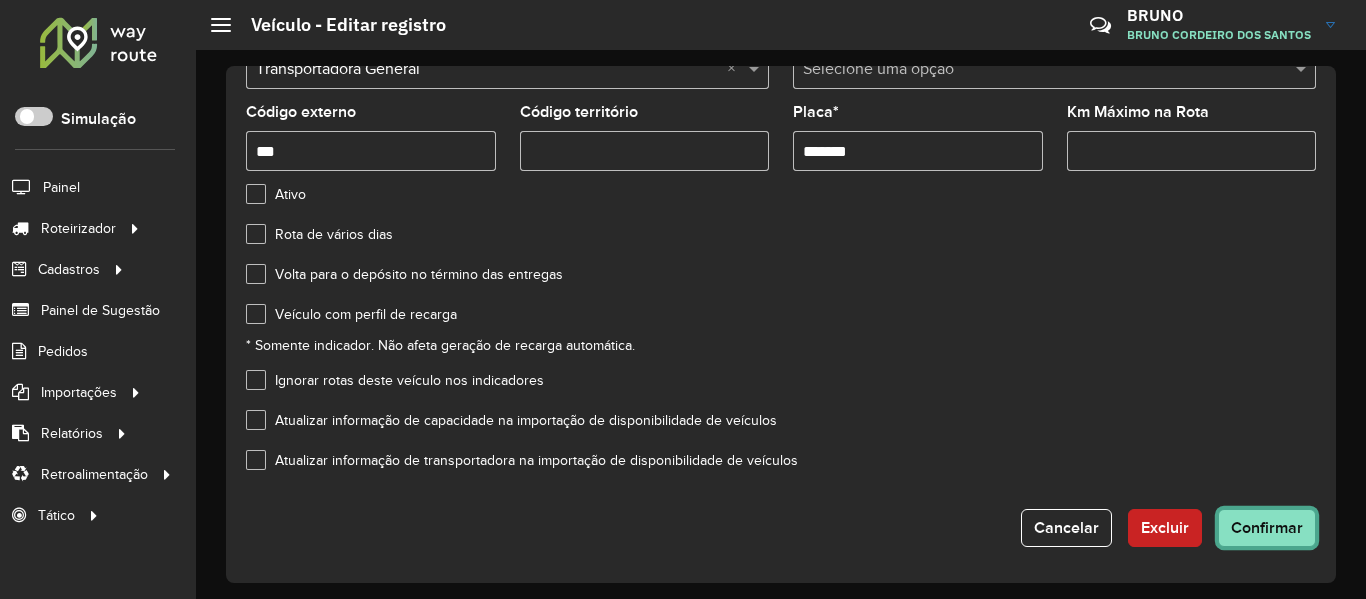 click on "Confirmar" 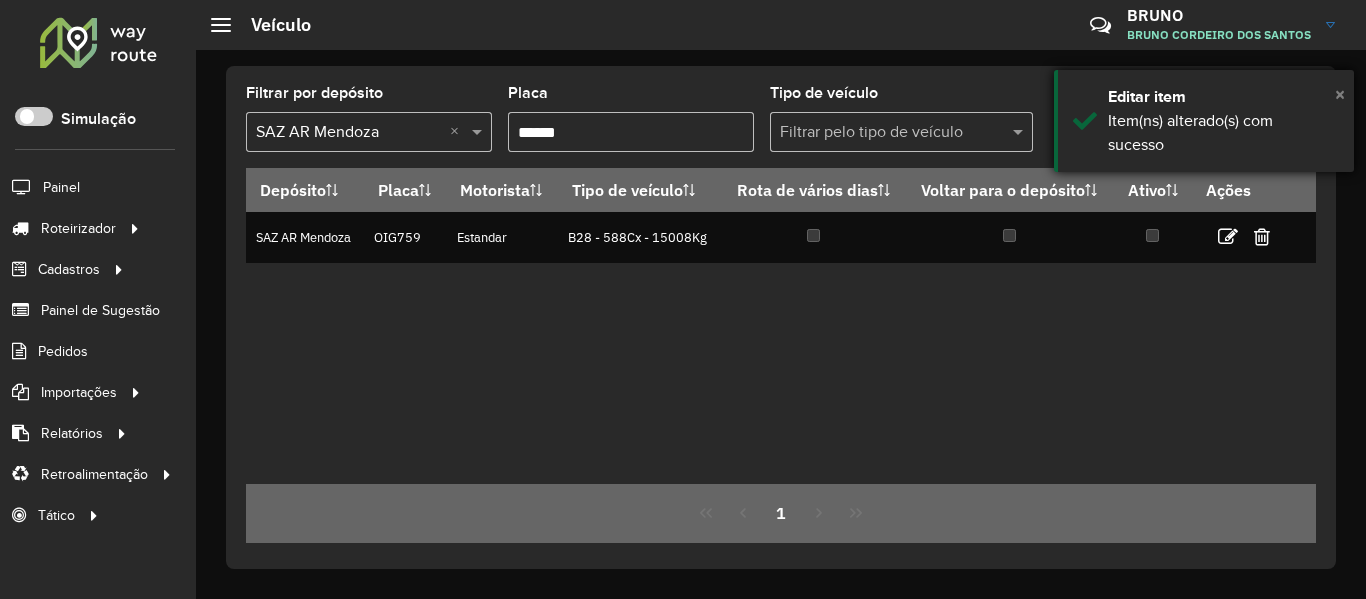 click on "×" at bounding box center (1340, 94) 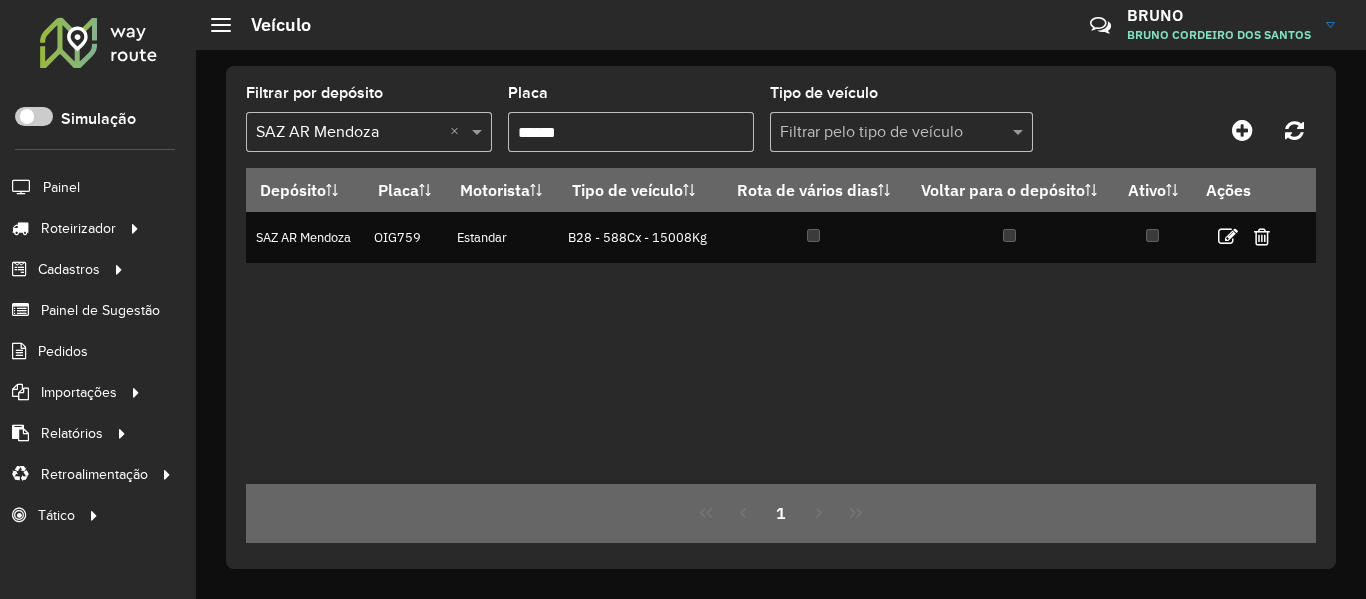 click on "******" at bounding box center (631, 132) 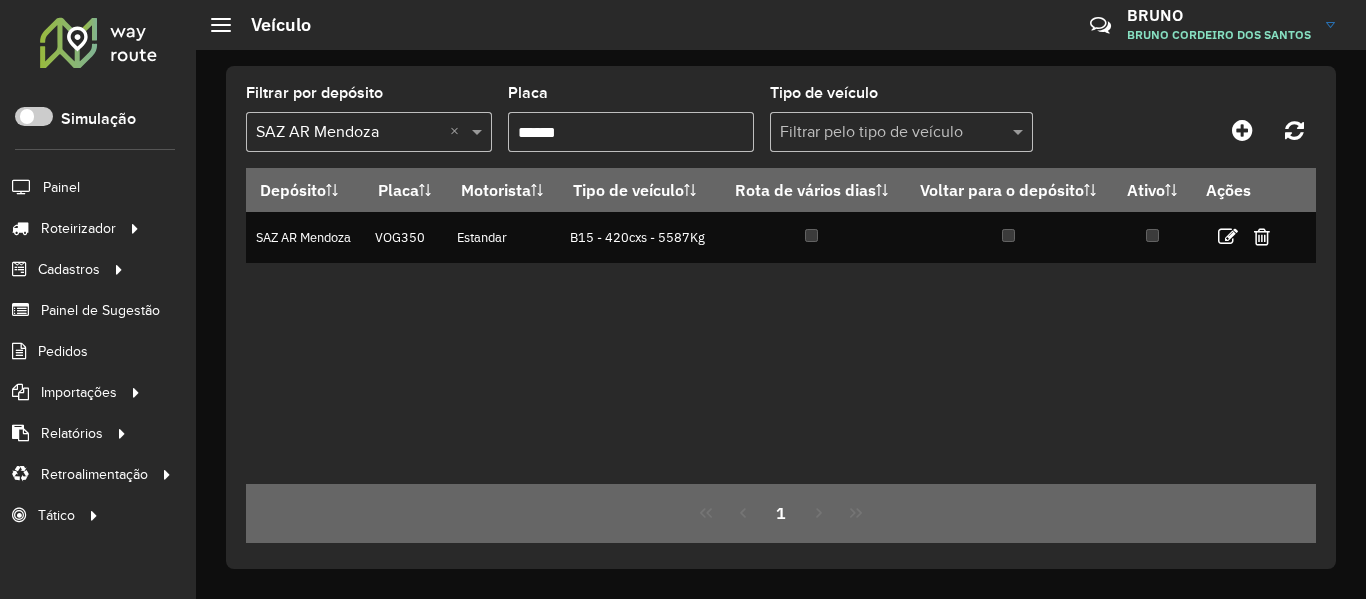 click on "******" at bounding box center (631, 132) 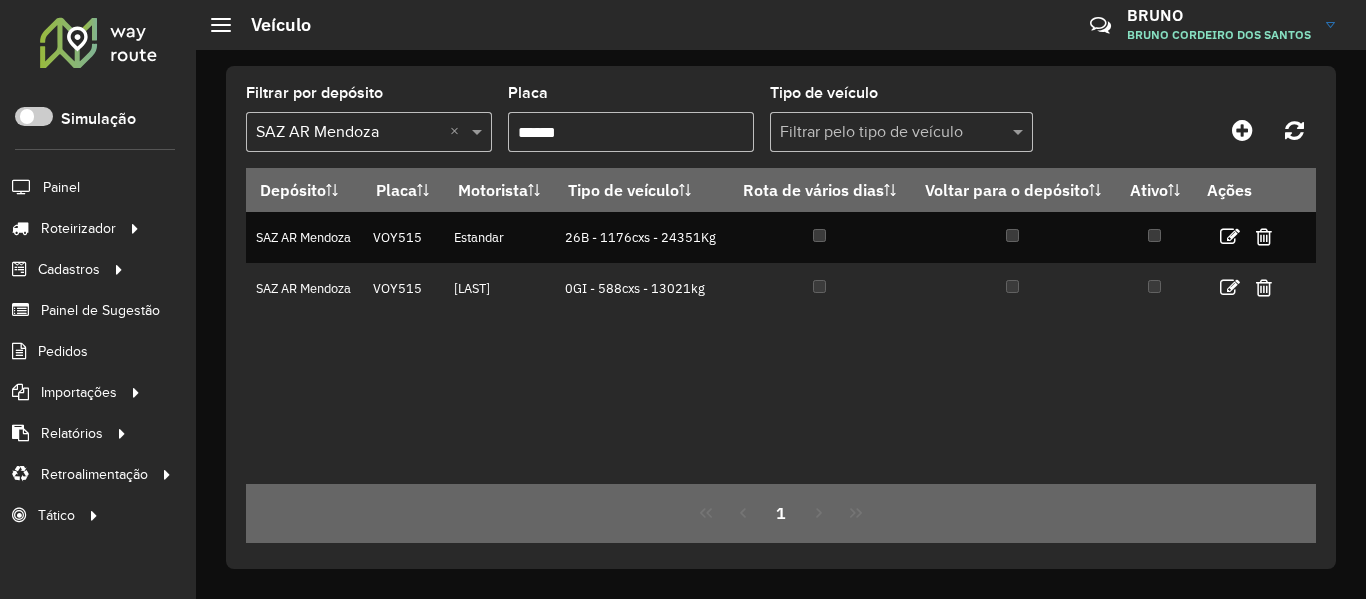 type on "******" 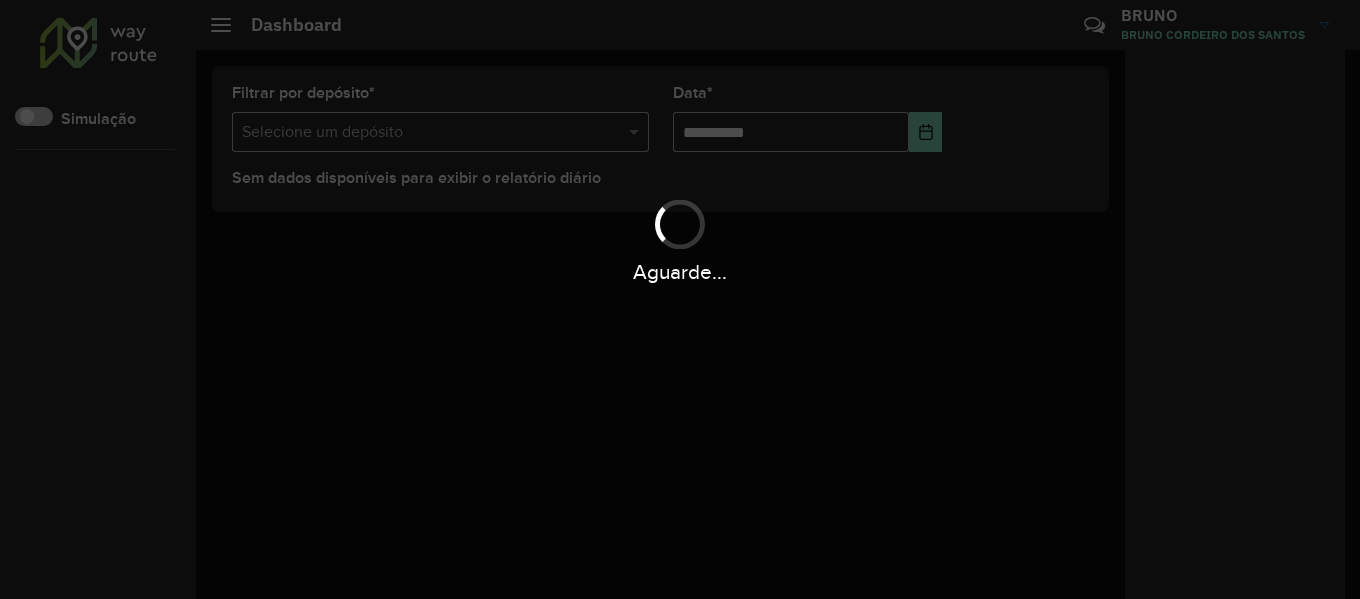 scroll, scrollTop: 0, scrollLeft: 0, axis: both 